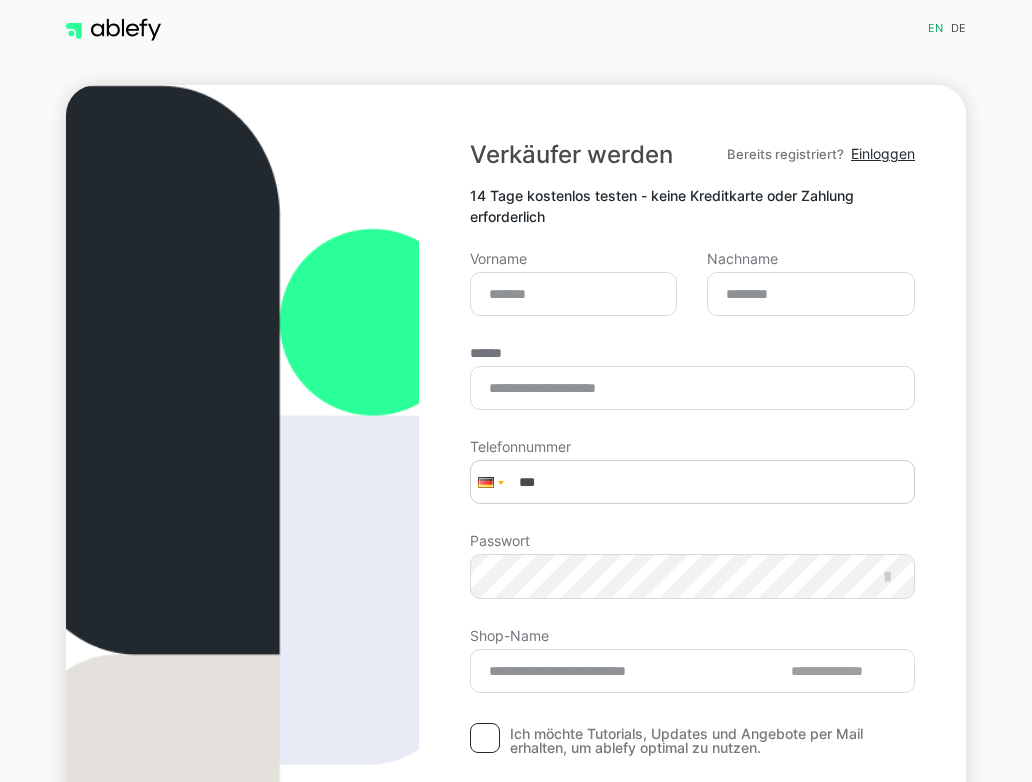 scroll, scrollTop: 0, scrollLeft: 0, axis: both 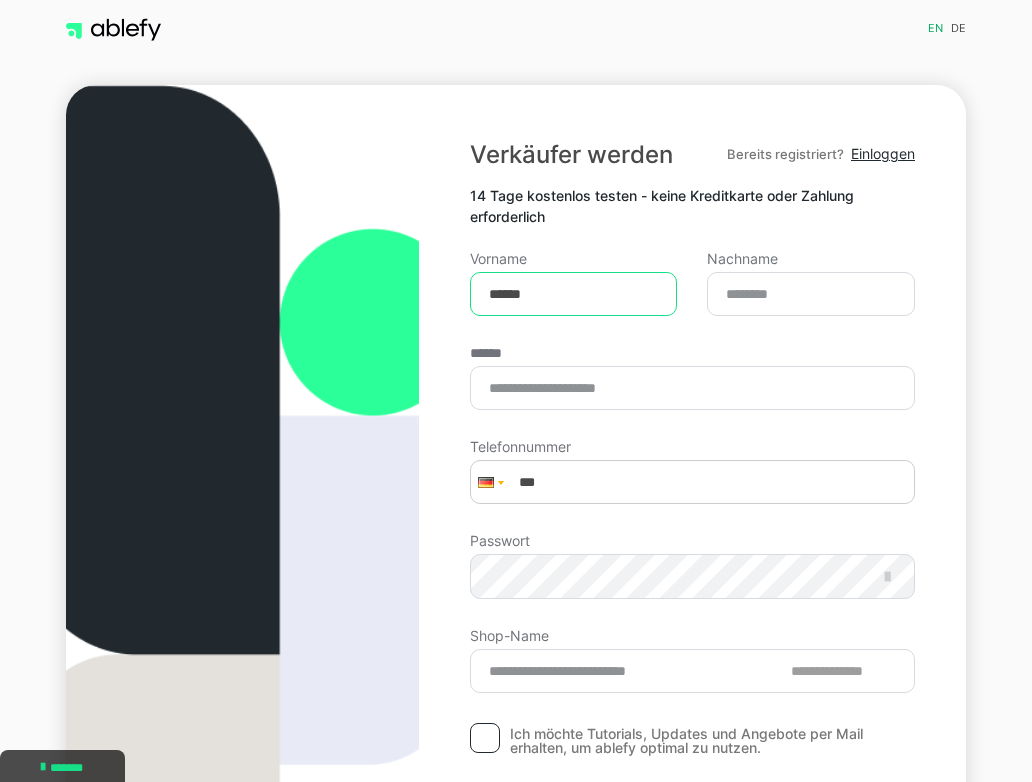 type on "******" 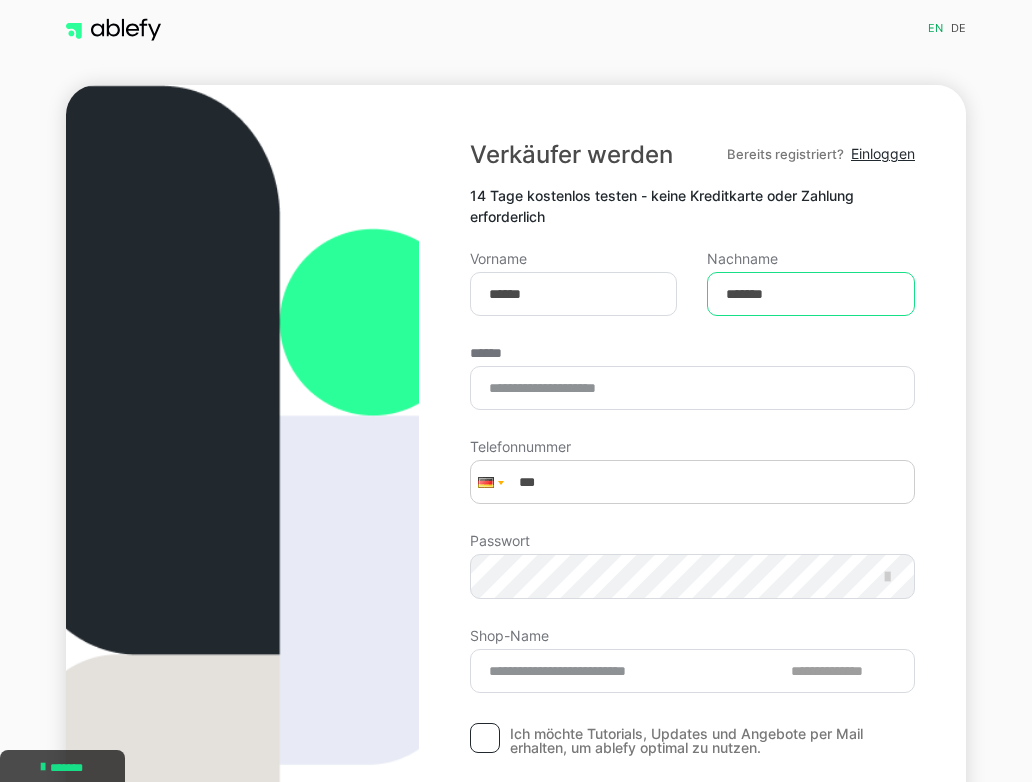 type on "*******" 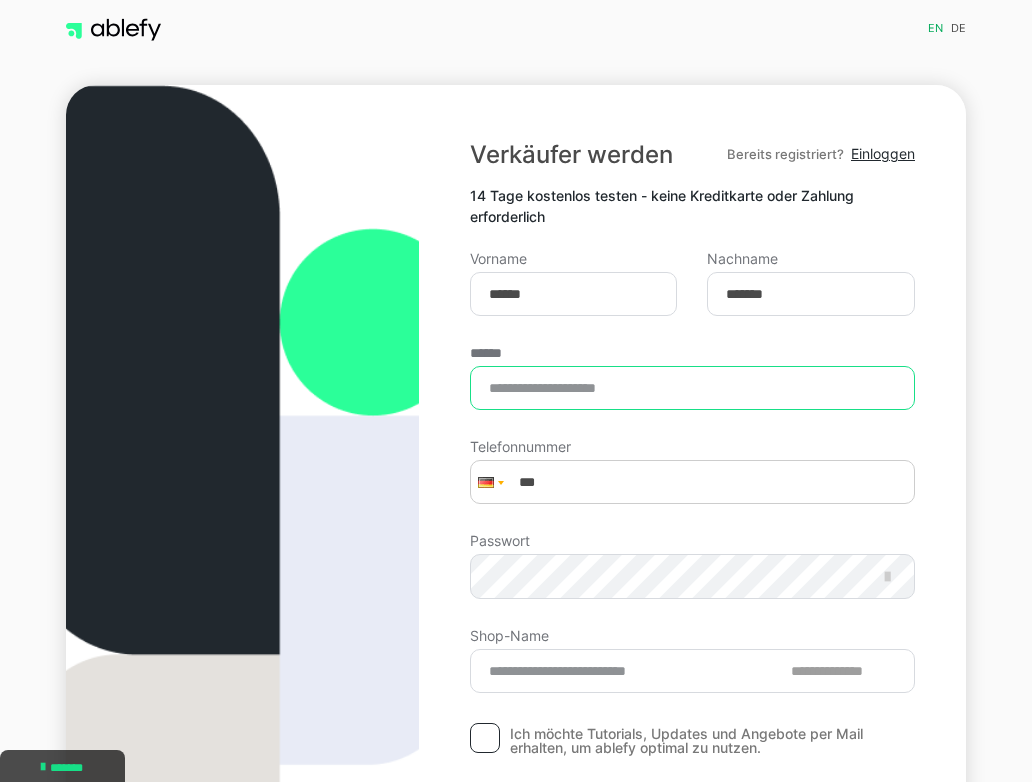 type on "**********" 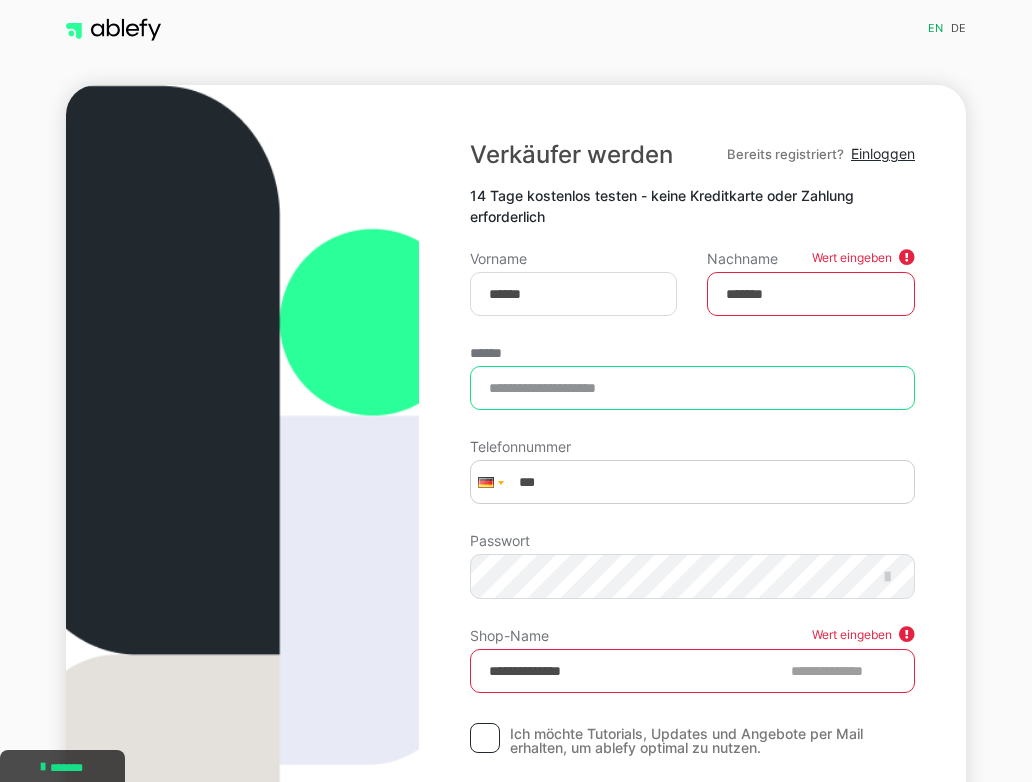 type on "**********" 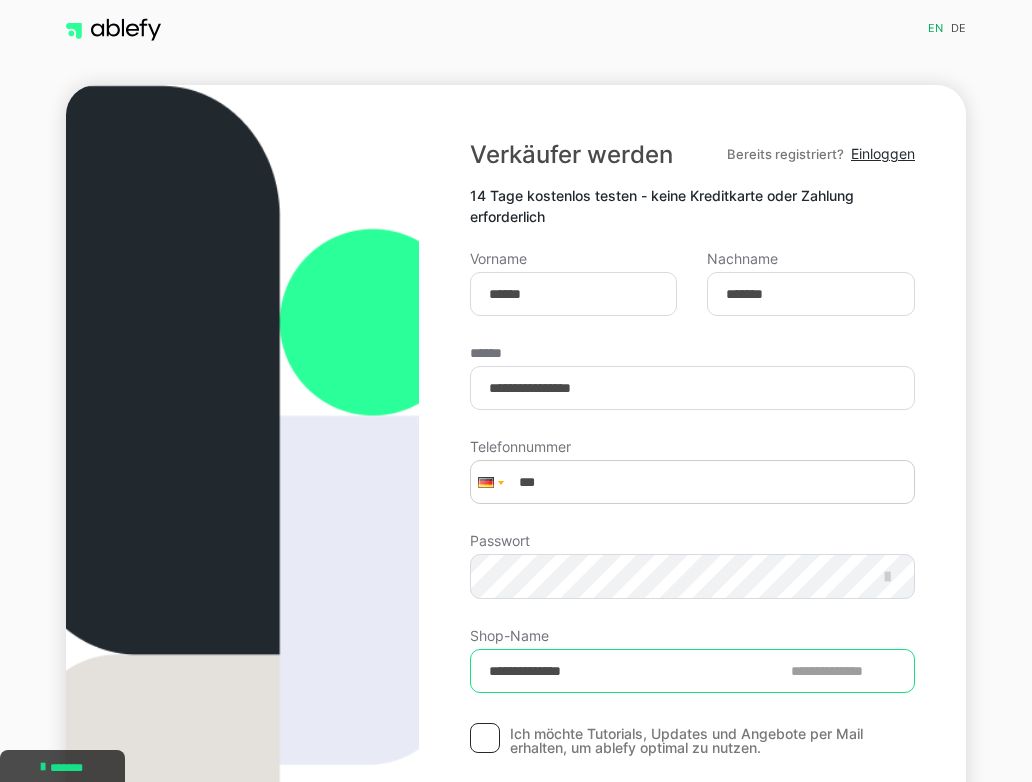 drag, startPoint x: 621, startPoint y: 680, endPoint x: 368, endPoint y: 664, distance: 253.50542 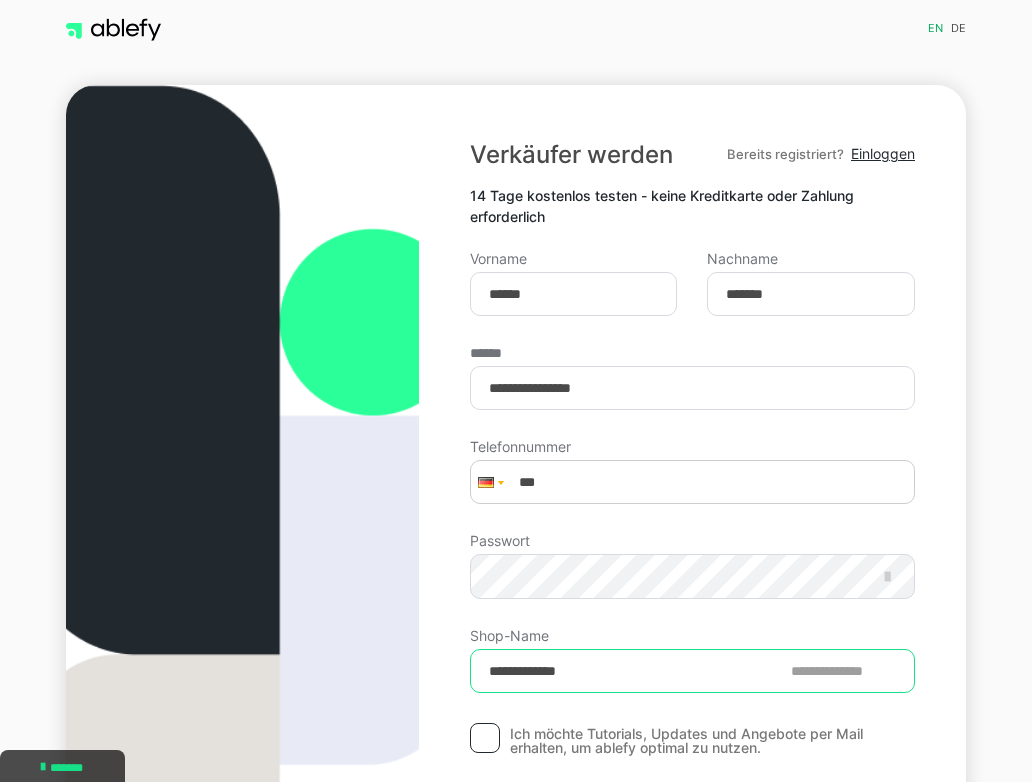 type on "**********" 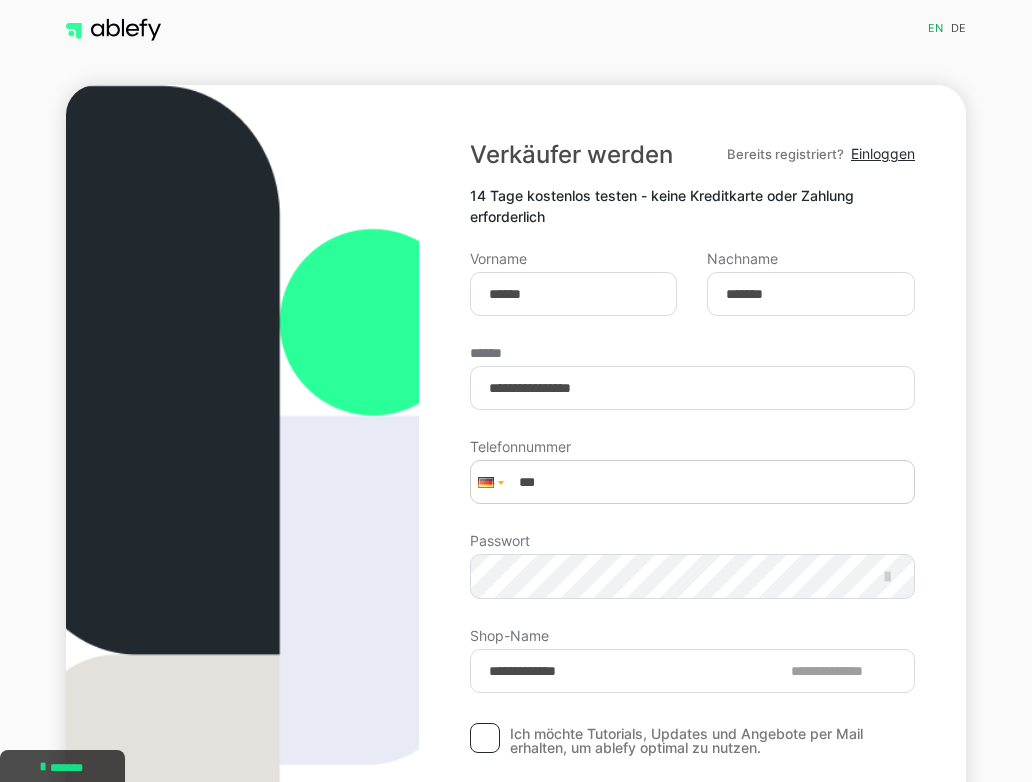click on "Verkäufer werden Bereits registriert? Einloggen 14 Tage kostenlos testen - keine Kreditkarte oder Zahlung erforderlich Vorname [FIRST] Nachname [LAST] [LAST] [PHONE] Passwort [PASSWORD] Shop-Name [SHOPNAME] [SHOPNAME] Ich möchte Tutorials, Updates und Angebote per Mail erhalten, um ablefy optimal zu nutzen. Verkäufer-Account erstellen Ich akzeptiere die ablefy Nutzungsbedingungen und die Datenschutzrichtlinien ." at bounding box center (692, 524) 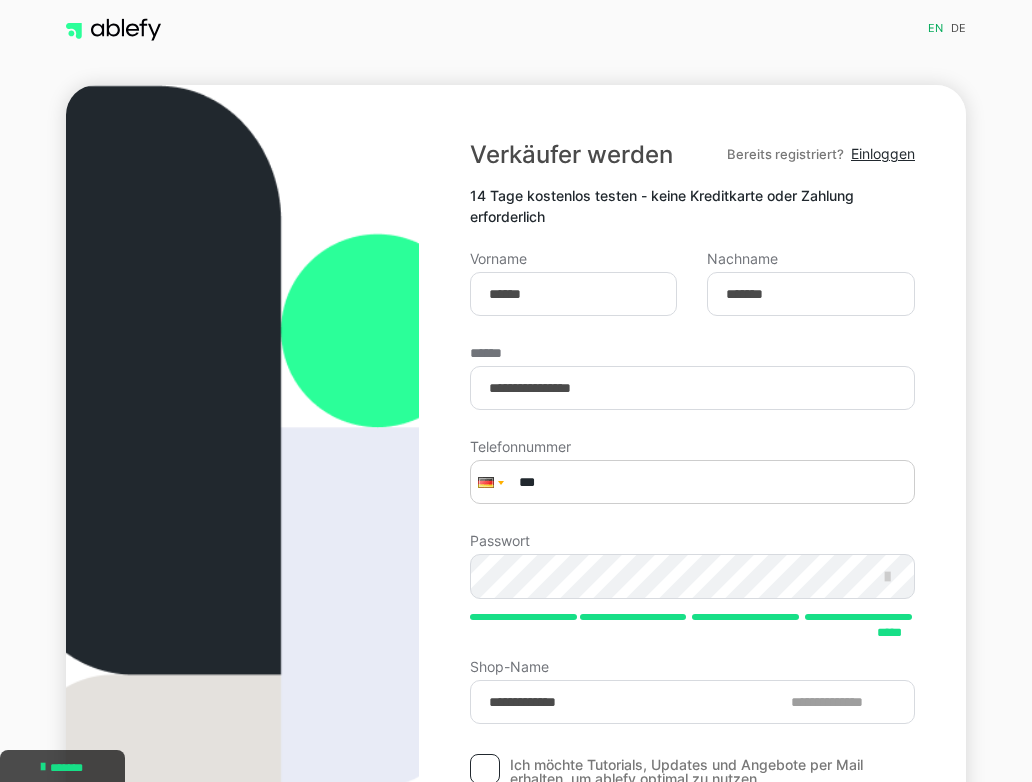 click on "***" at bounding box center (692, 482) 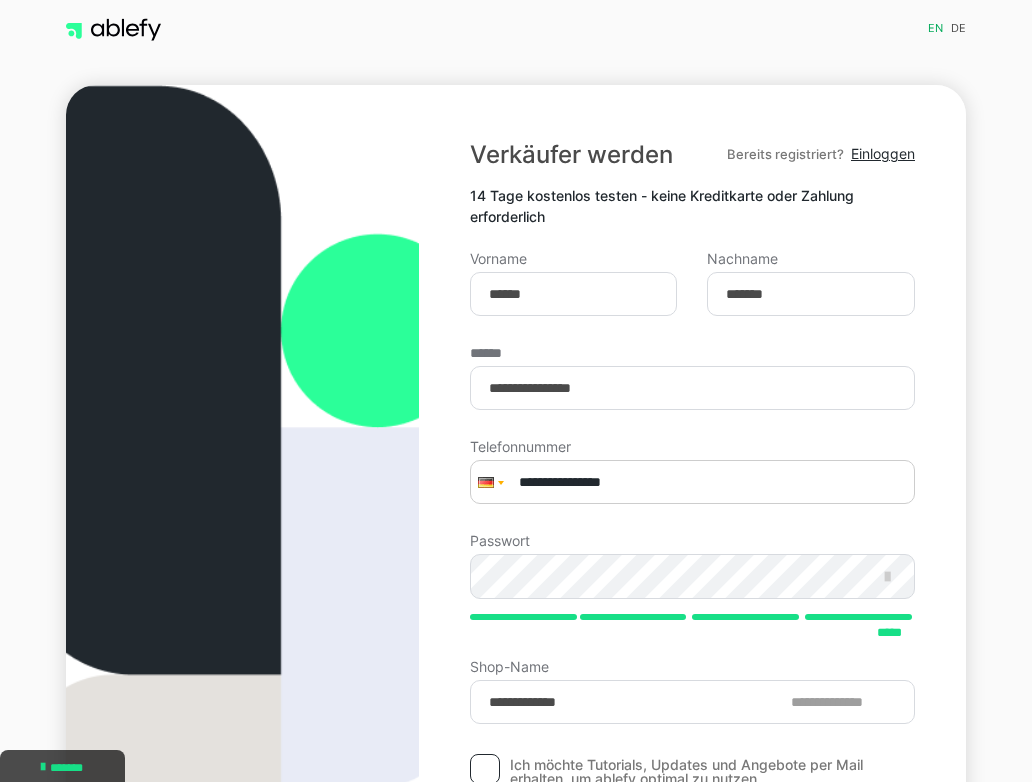 type on "**********" 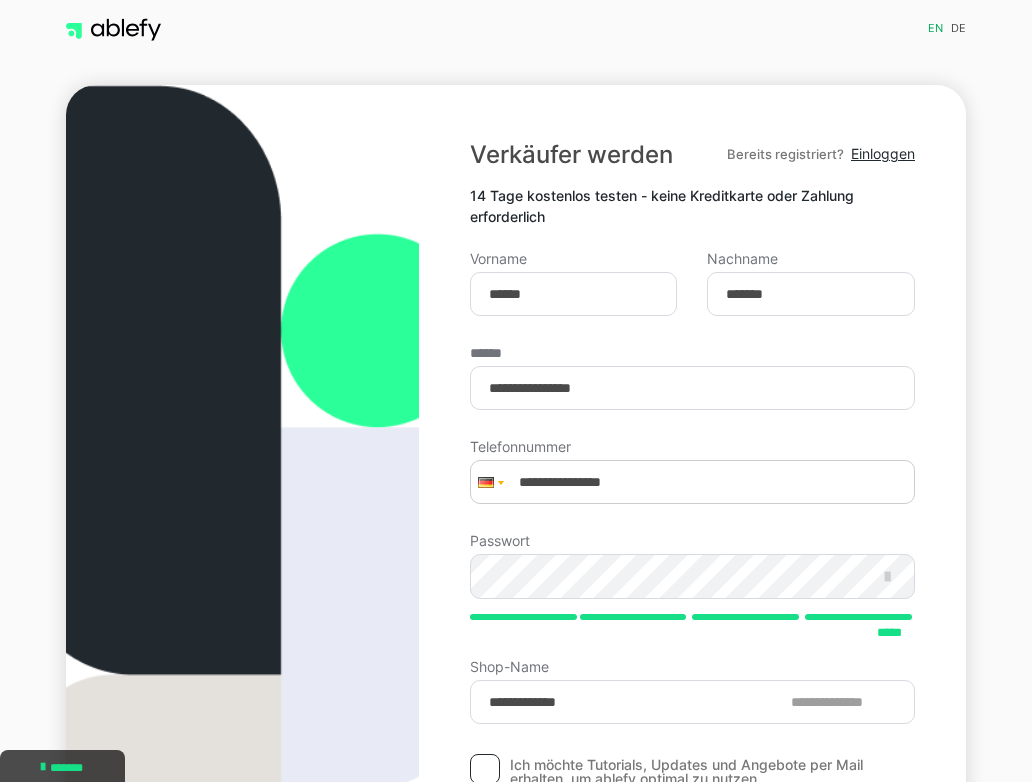 click on "Verkäufer werden Bereits registriert? Einloggen 14 Tage kostenlos testen - keine Kreditkarte oder Zahlung erforderlich Vorname [FIRST] Nachname [LAST] [LAST] [PHONE] Passwort [PASSWORD] Shop-Name [SHOPNAME] [SHOPNAME] Ich möchte Tutorials, Updates und Angebote per Mail erhalten, um ablefy optimal zu nutzen. Verkäufer-Account erstellen Ich akzeptiere die ablefy Nutzungsbedingungen und die Datenschutzrichtlinien ." at bounding box center [692, 539] 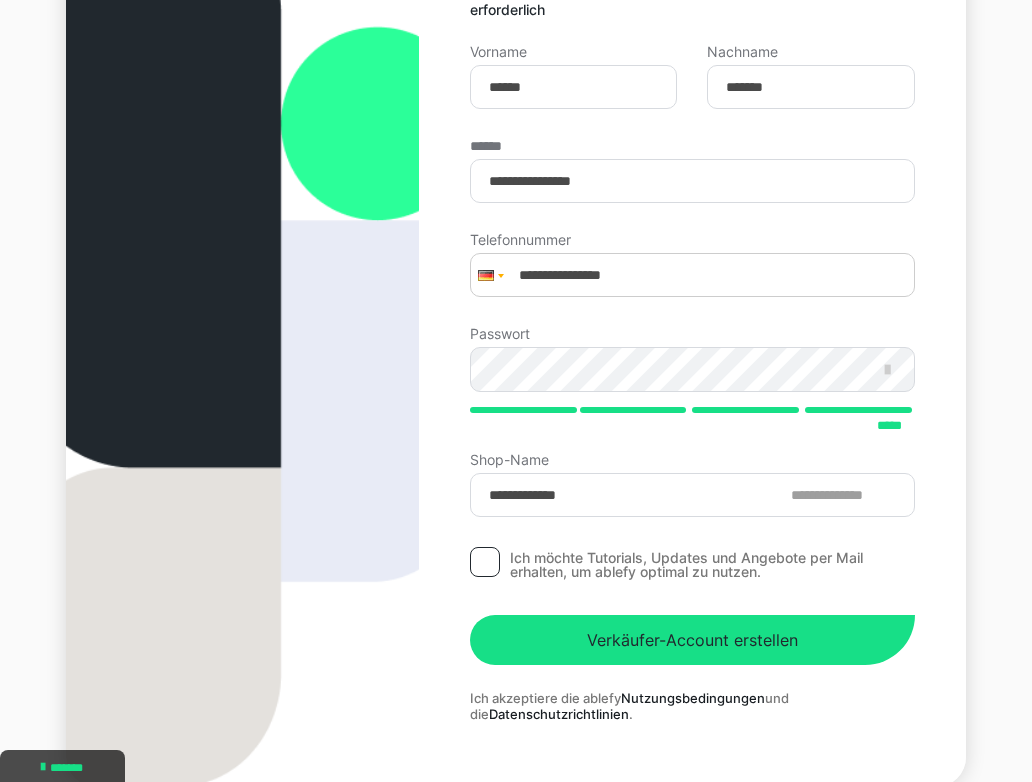 scroll, scrollTop: 211, scrollLeft: 0, axis: vertical 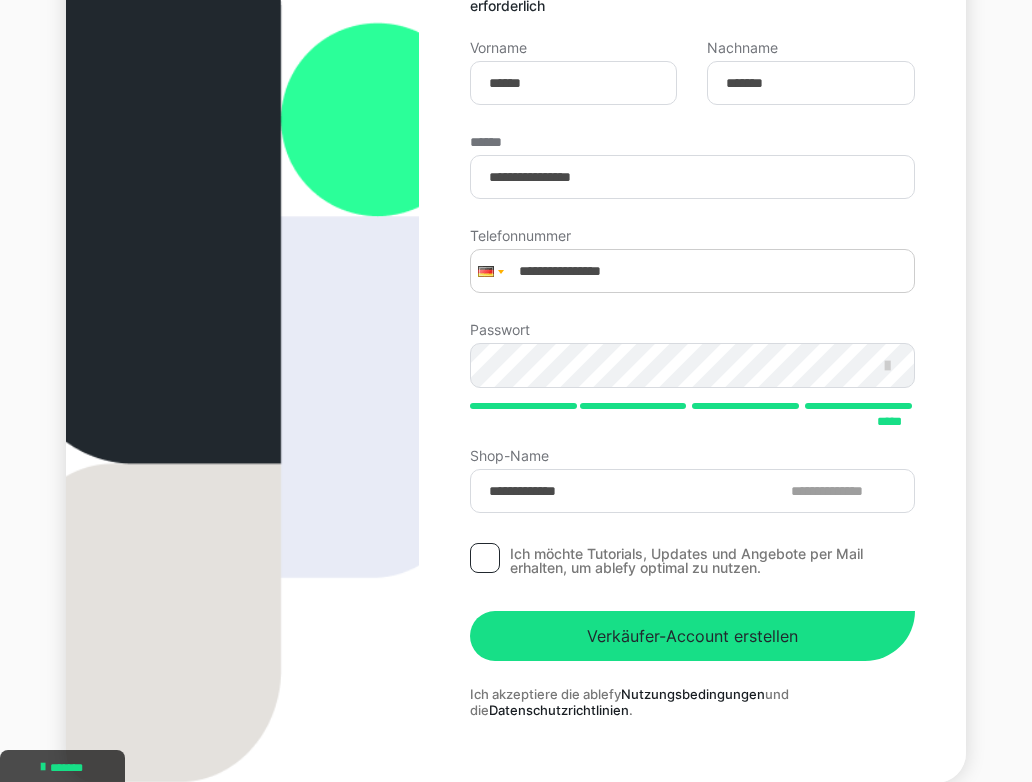 click at bounding box center (485, 558) 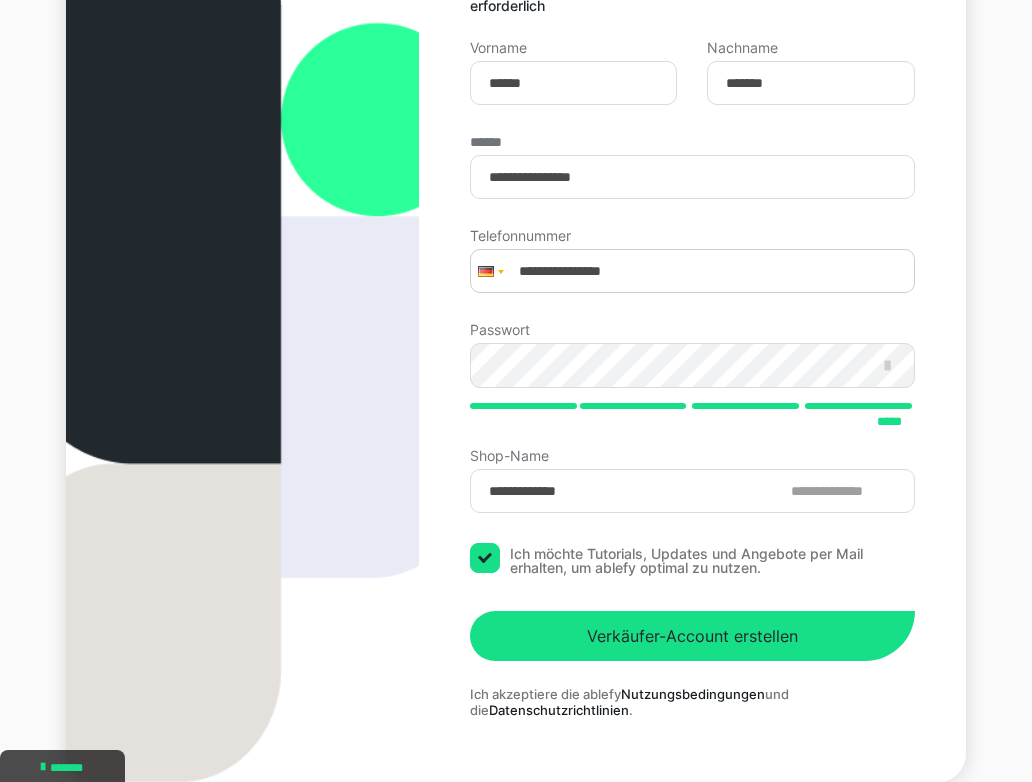 checkbox on "****" 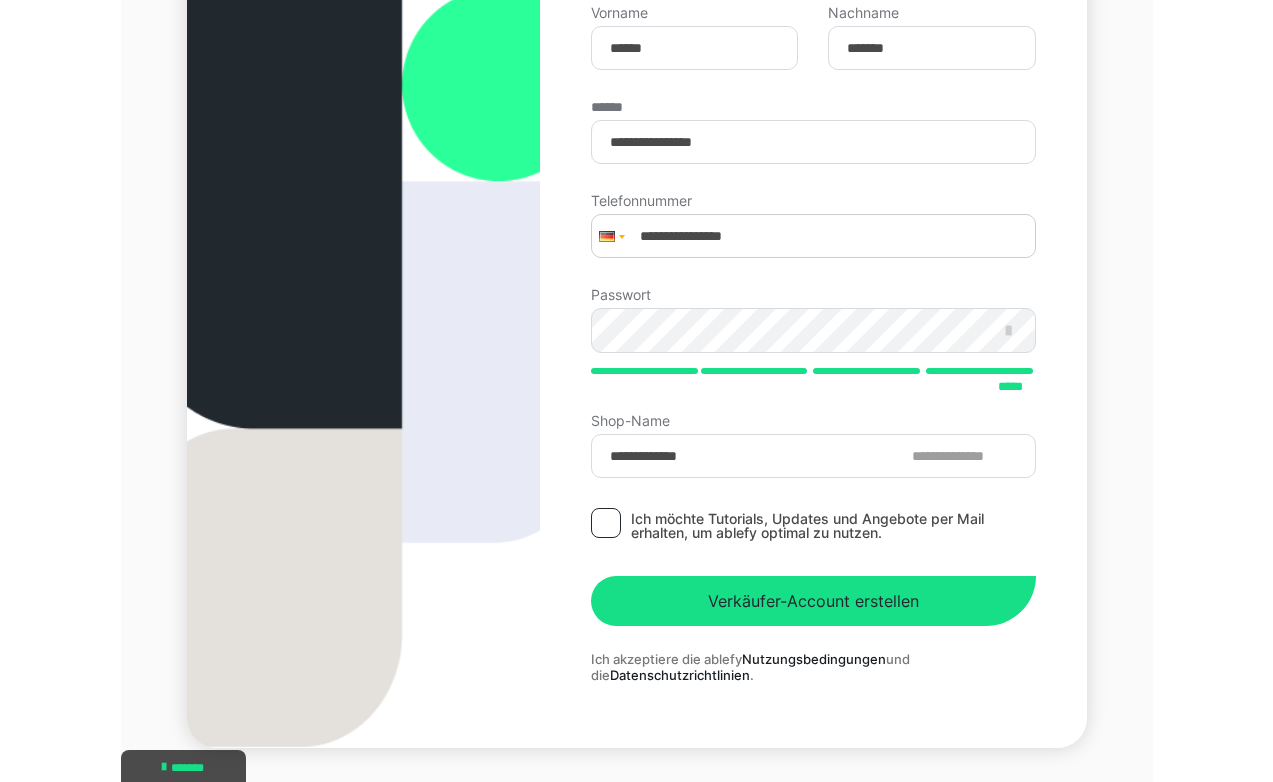 scroll, scrollTop: 245, scrollLeft: 0, axis: vertical 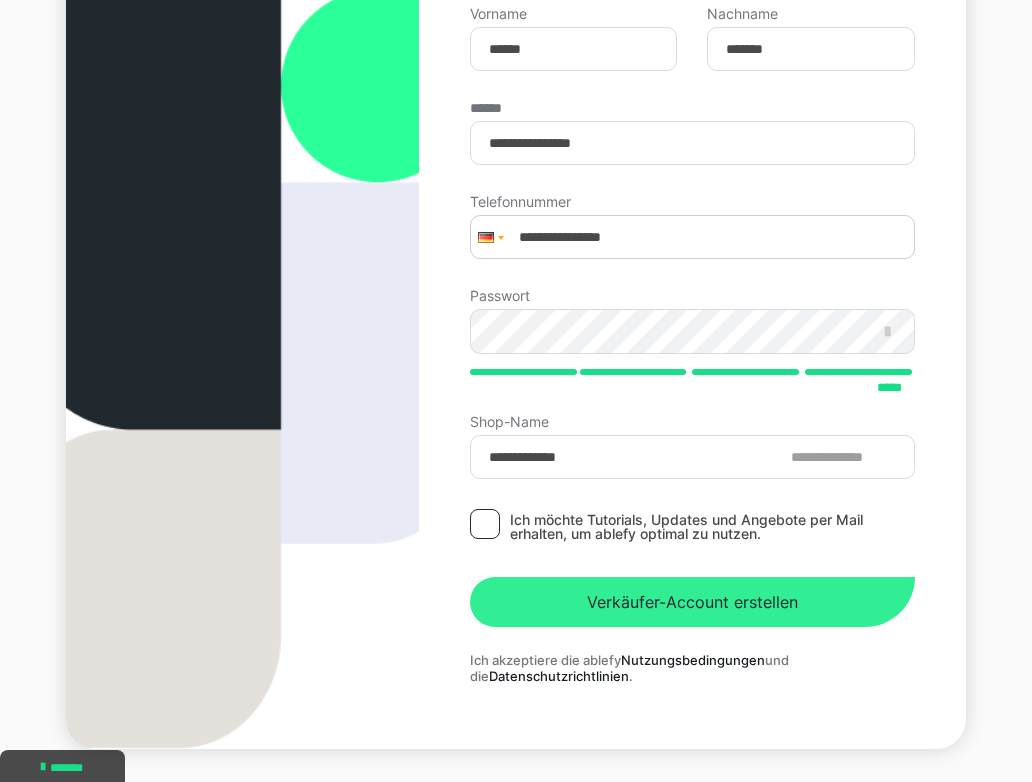 click on "Verkäufer-Account erstellen" at bounding box center (692, 602) 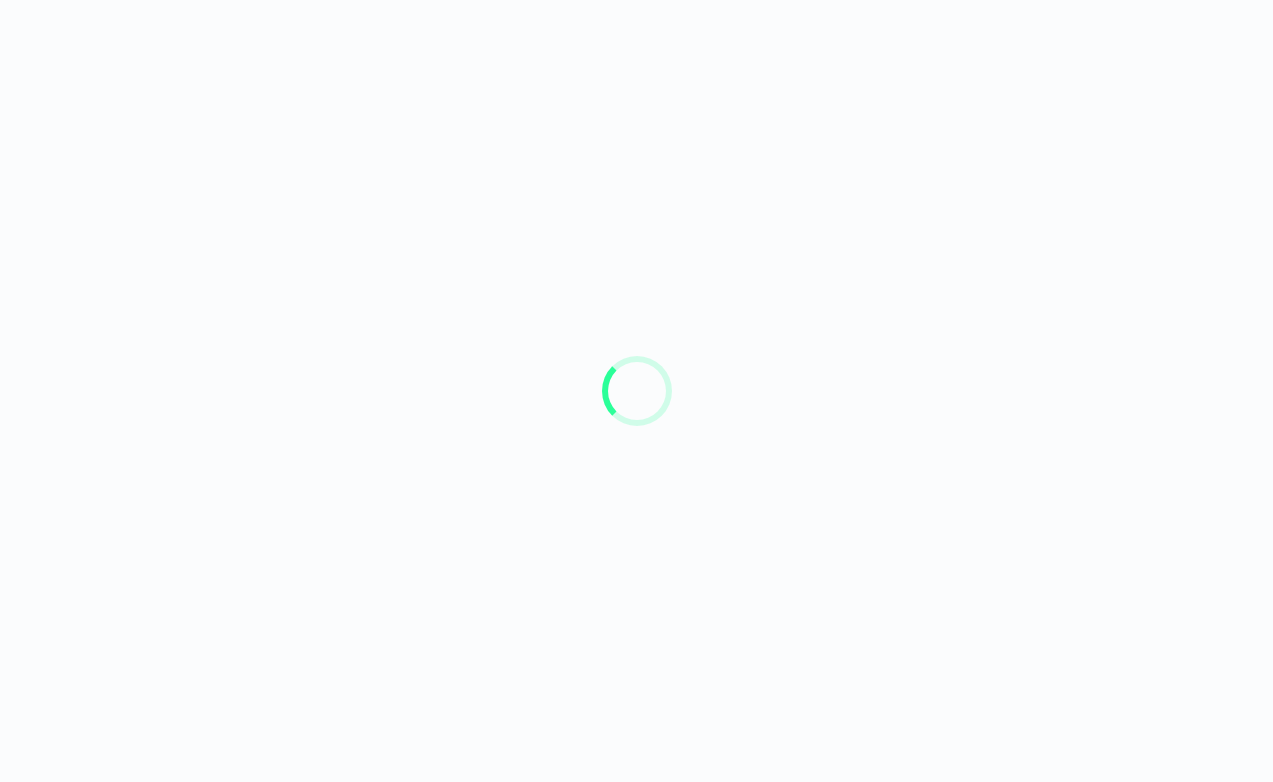 scroll, scrollTop: 0, scrollLeft: 0, axis: both 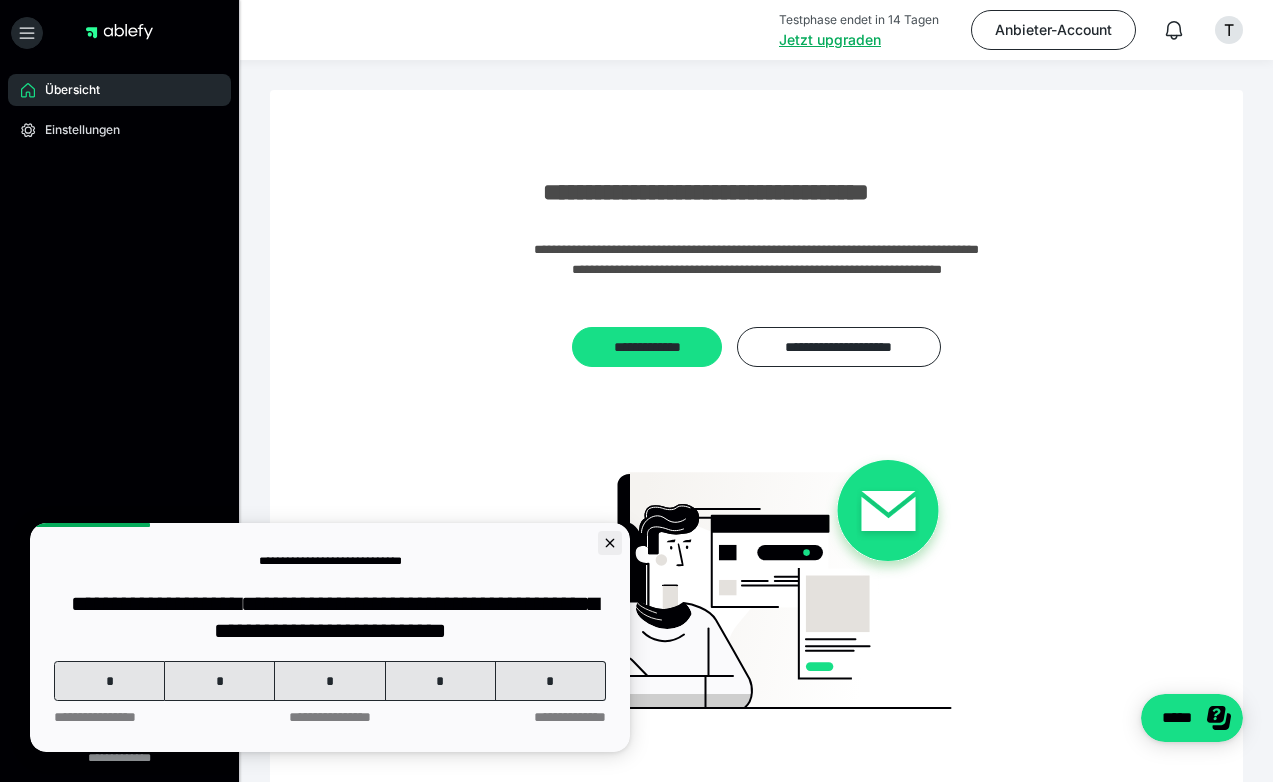 click 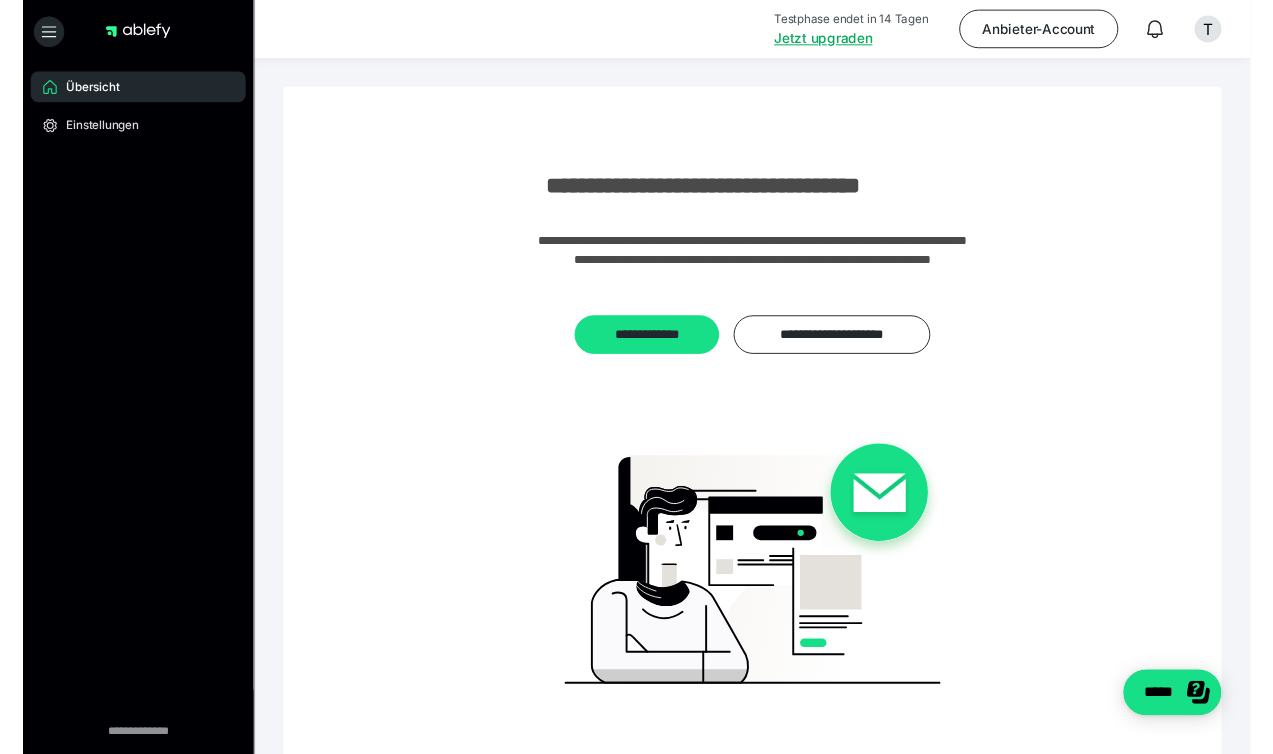 scroll, scrollTop: 0, scrollLeft: 0, axis: both 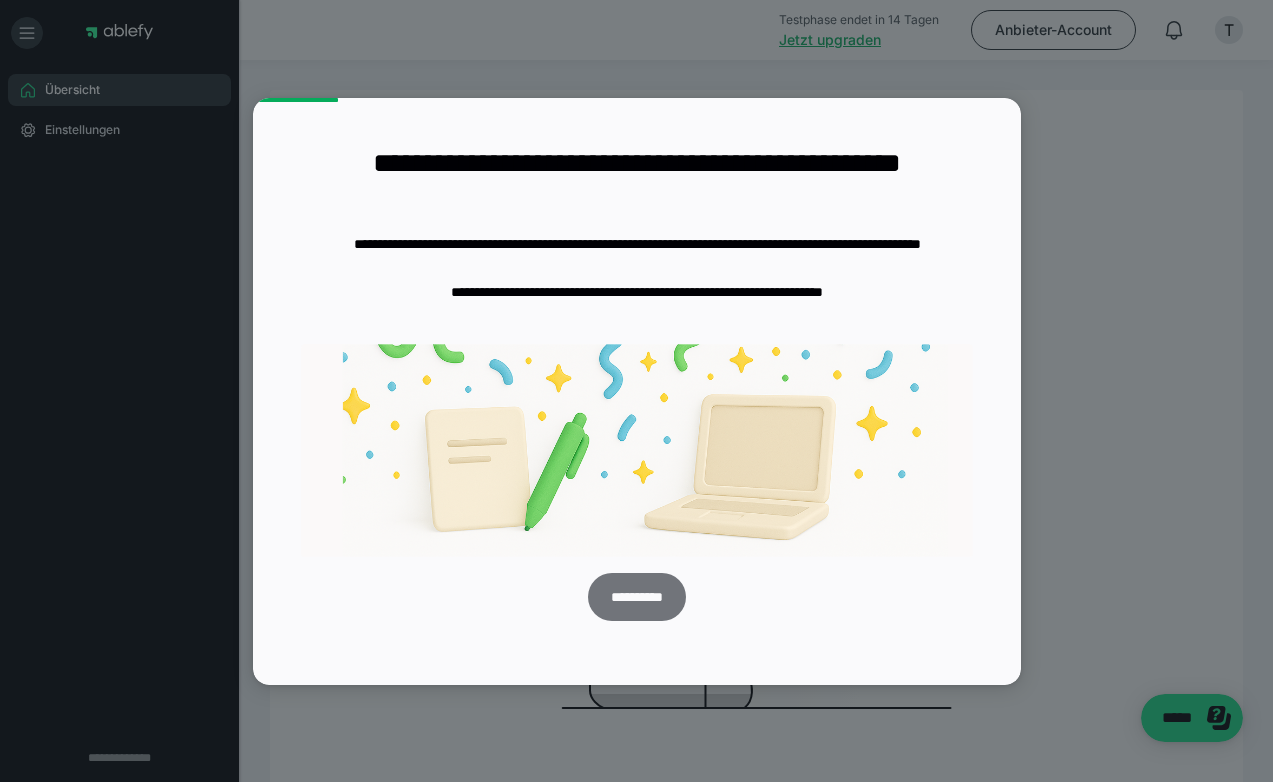 click on "**********" at bounding box center [636, 597] 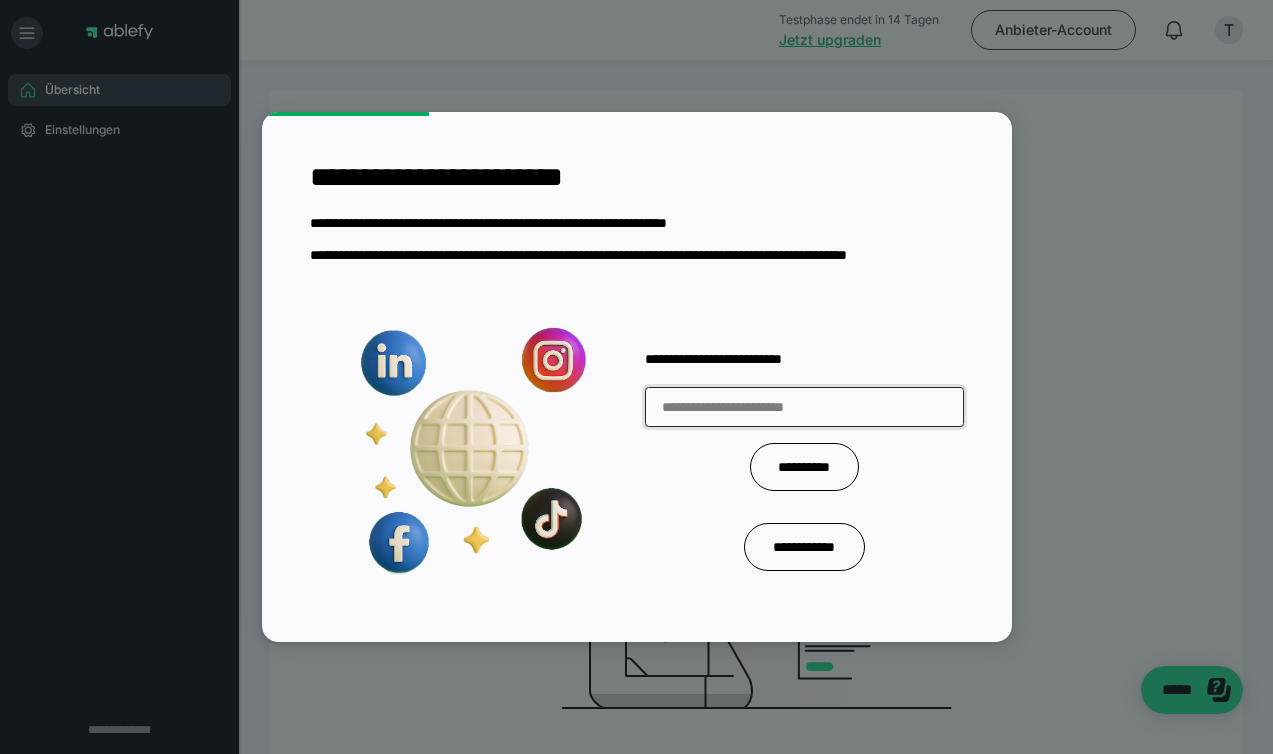 paste on "**********" 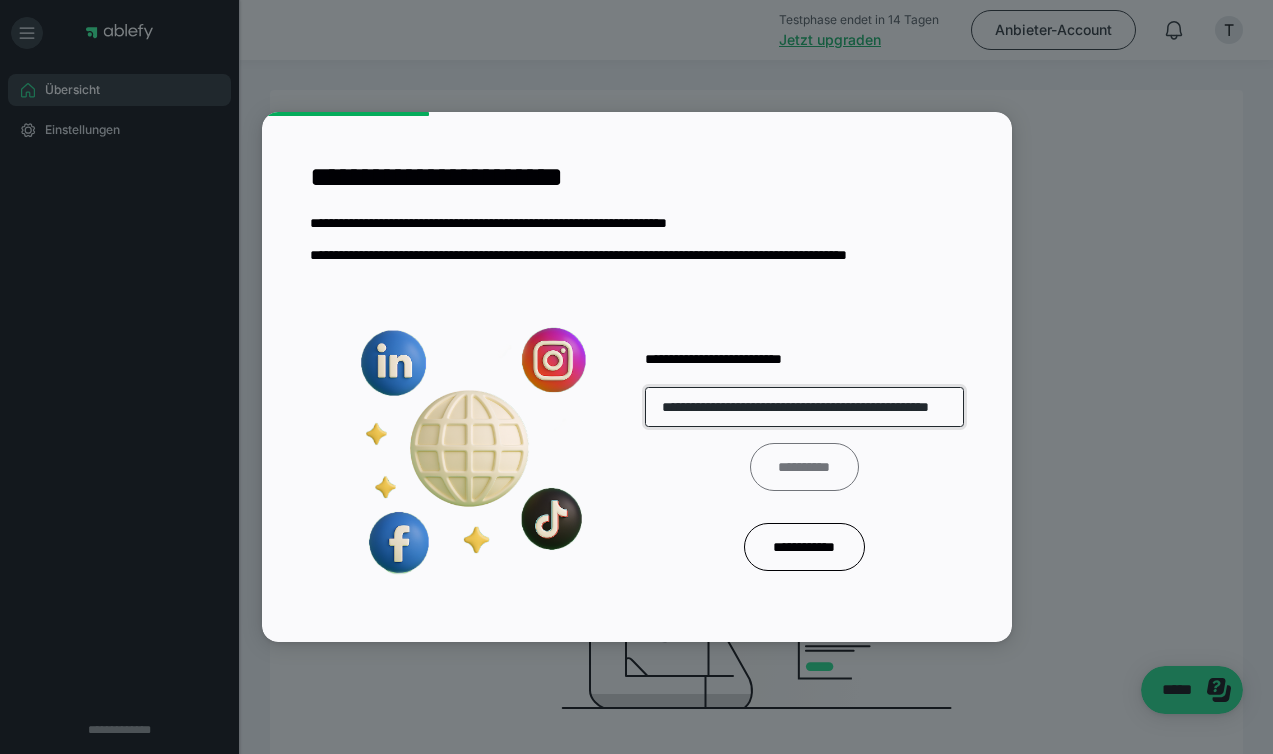 type on "**********" 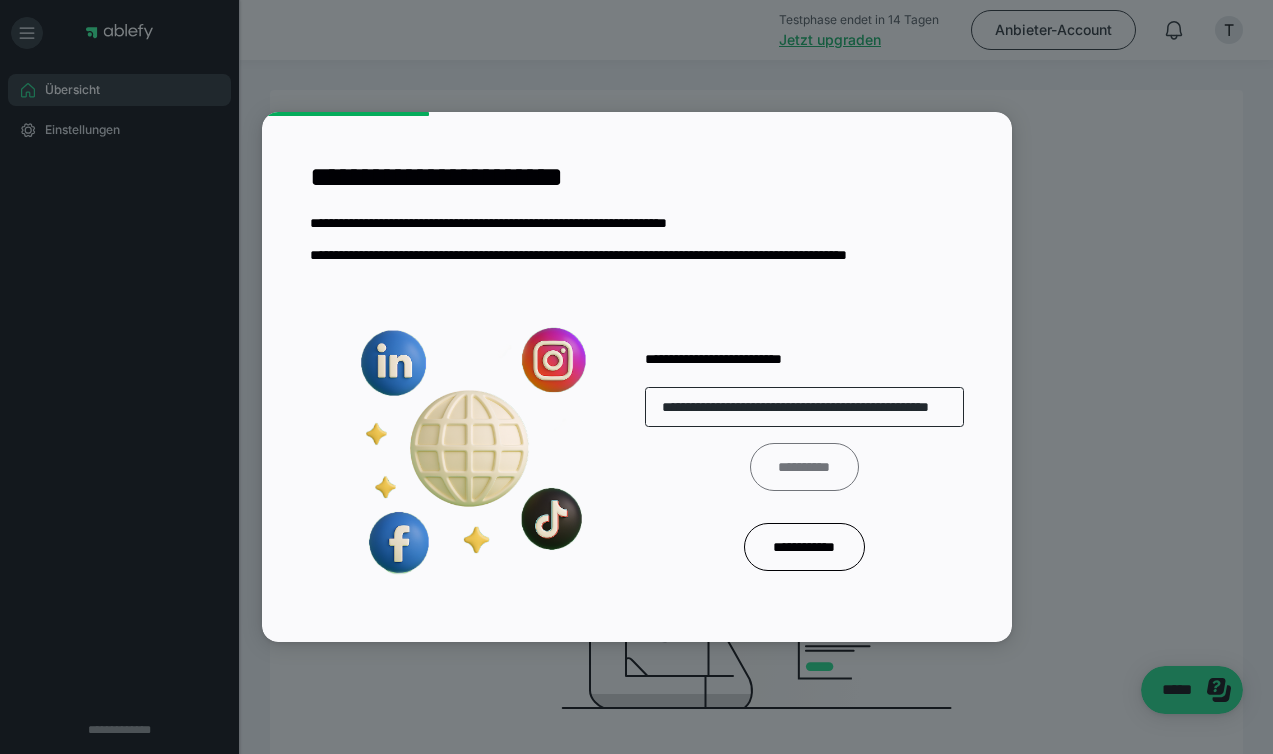 click on "**********" at bounding box center (804, 467) 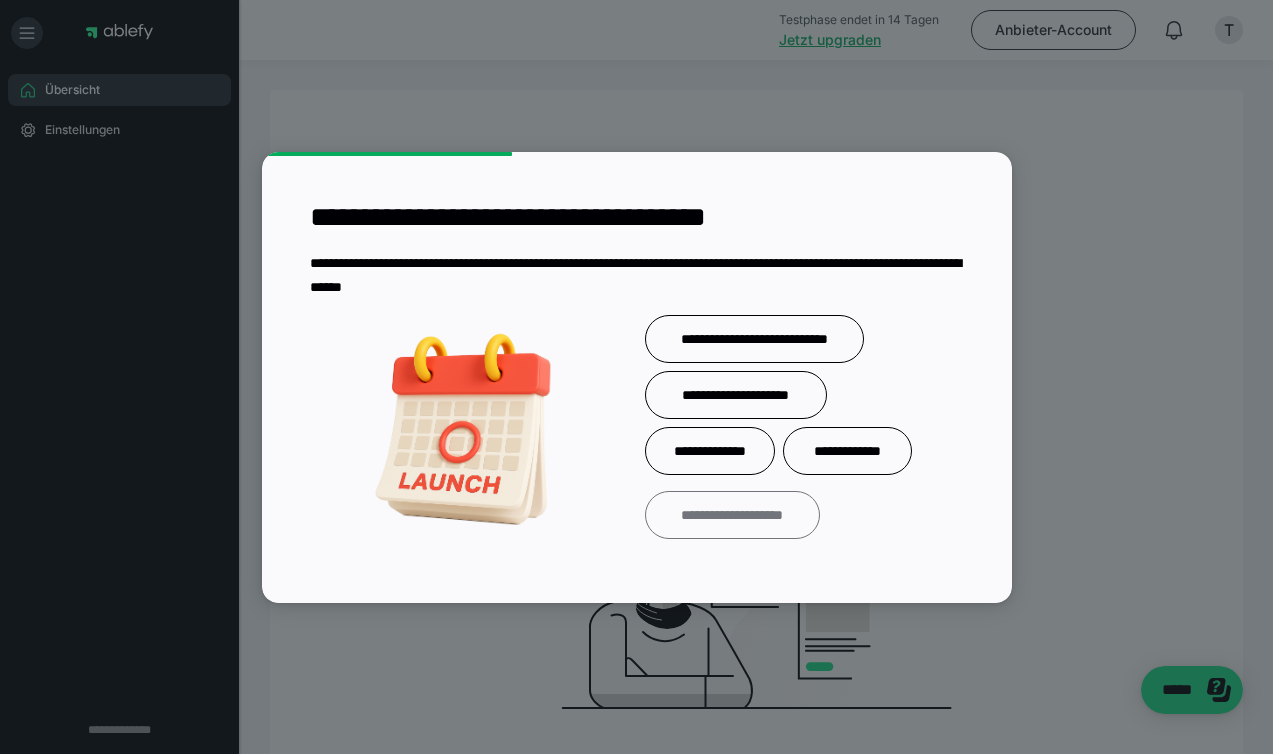 click on "**********" at bounding box center [732, 515] 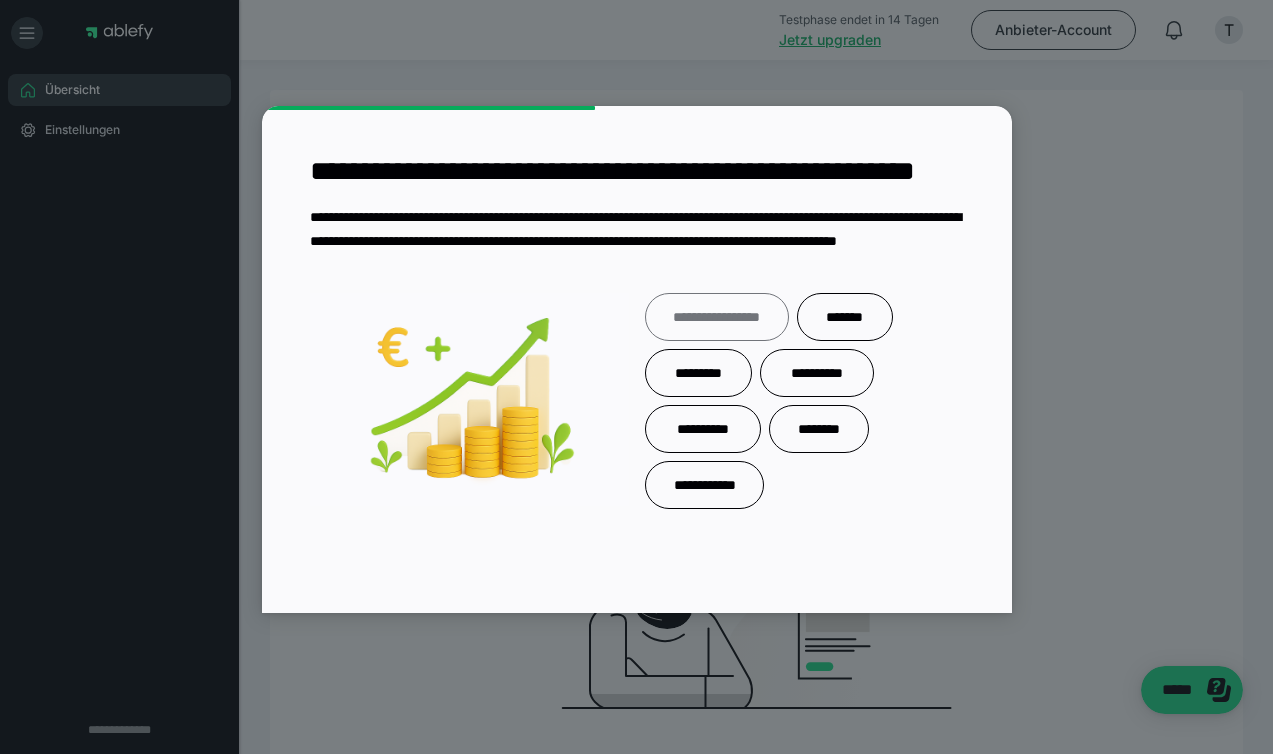 click on "**********" at bounding box center (717, 317) 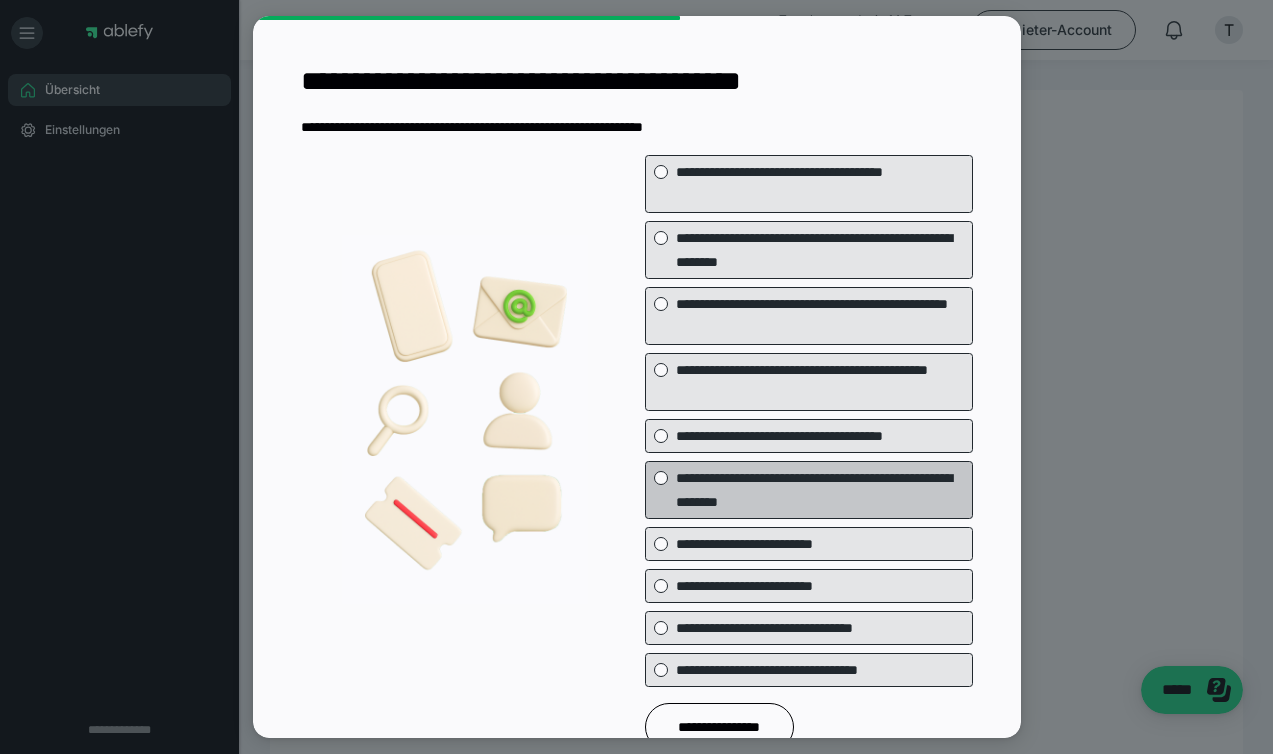click on "**********" at bounding box center [824, 490] 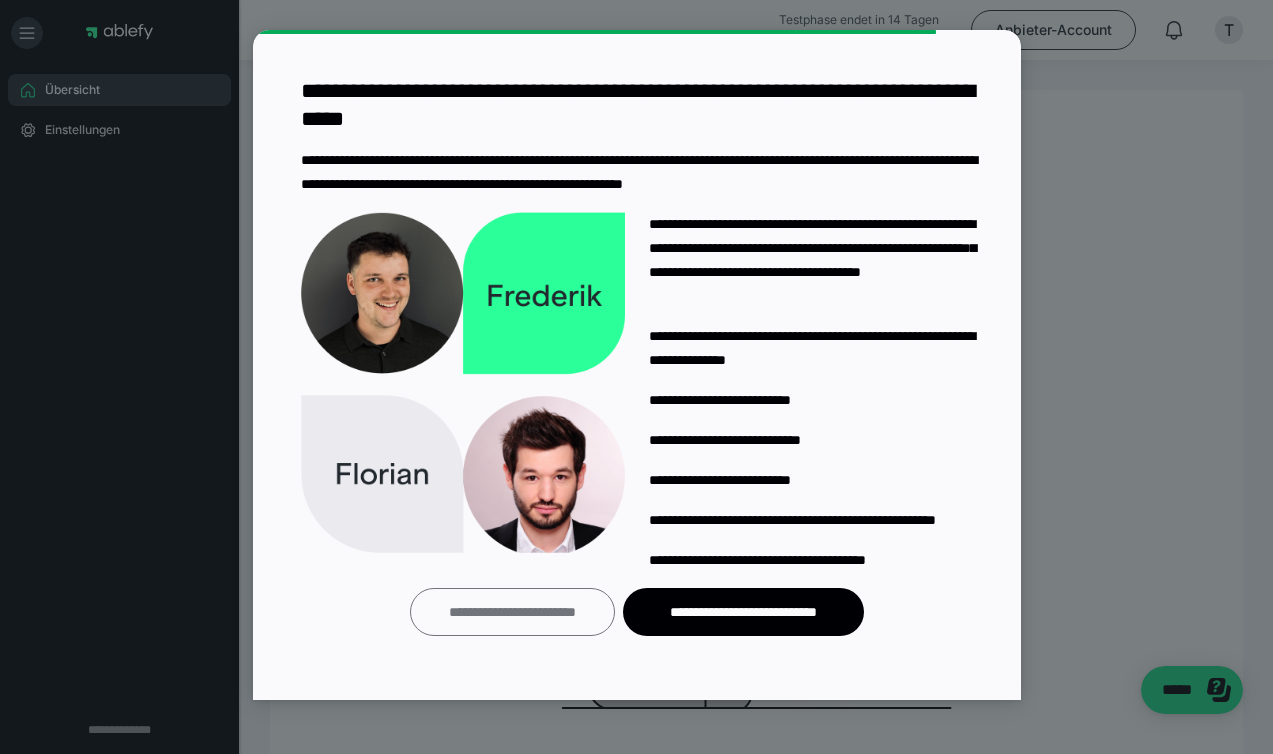 click on "**********" at bounding box center (512, 612) 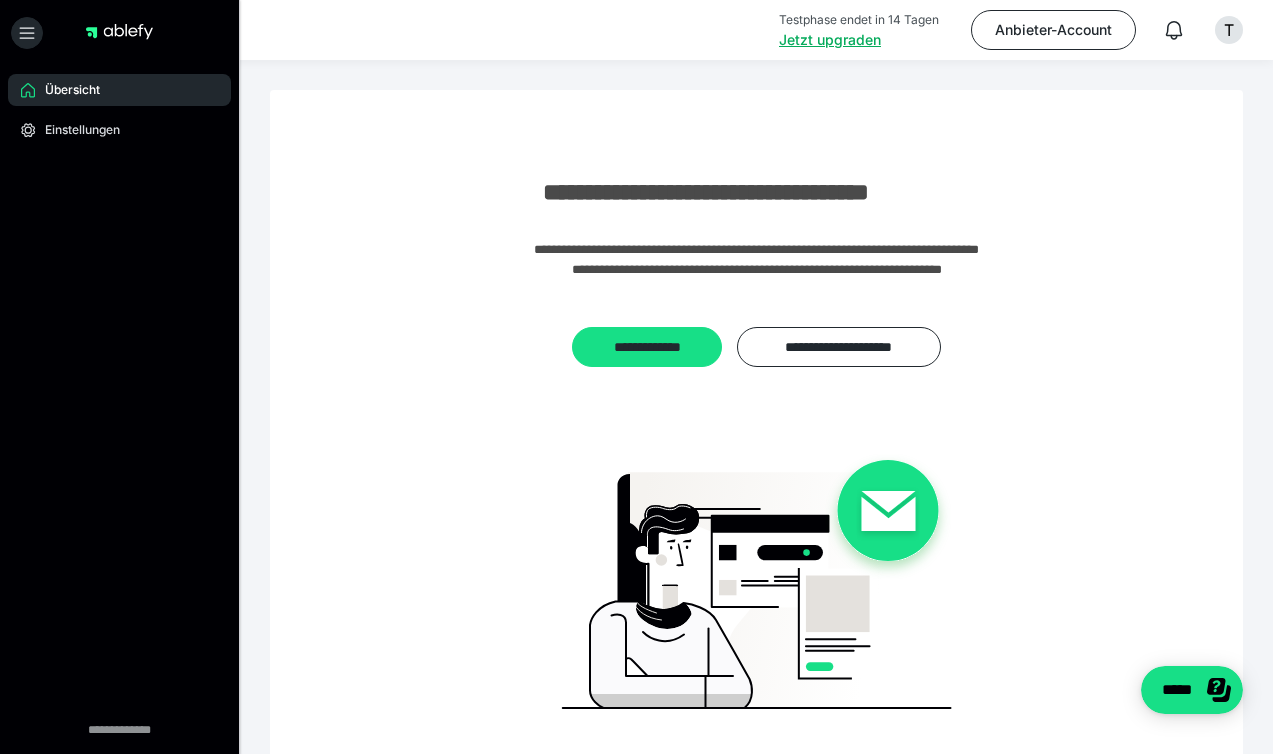 scroll, scrollTop: 0, scrollLeft: 0, axis: both 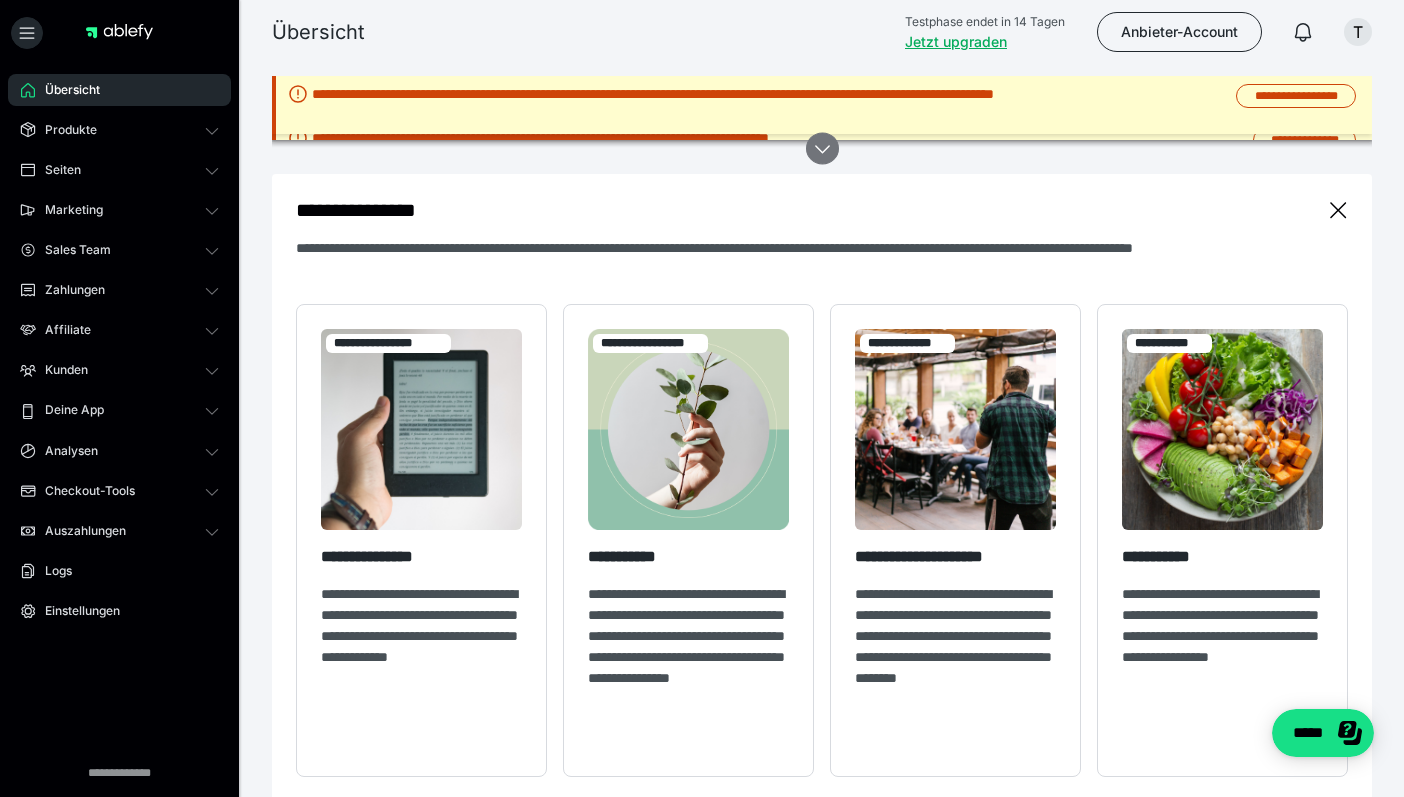 click 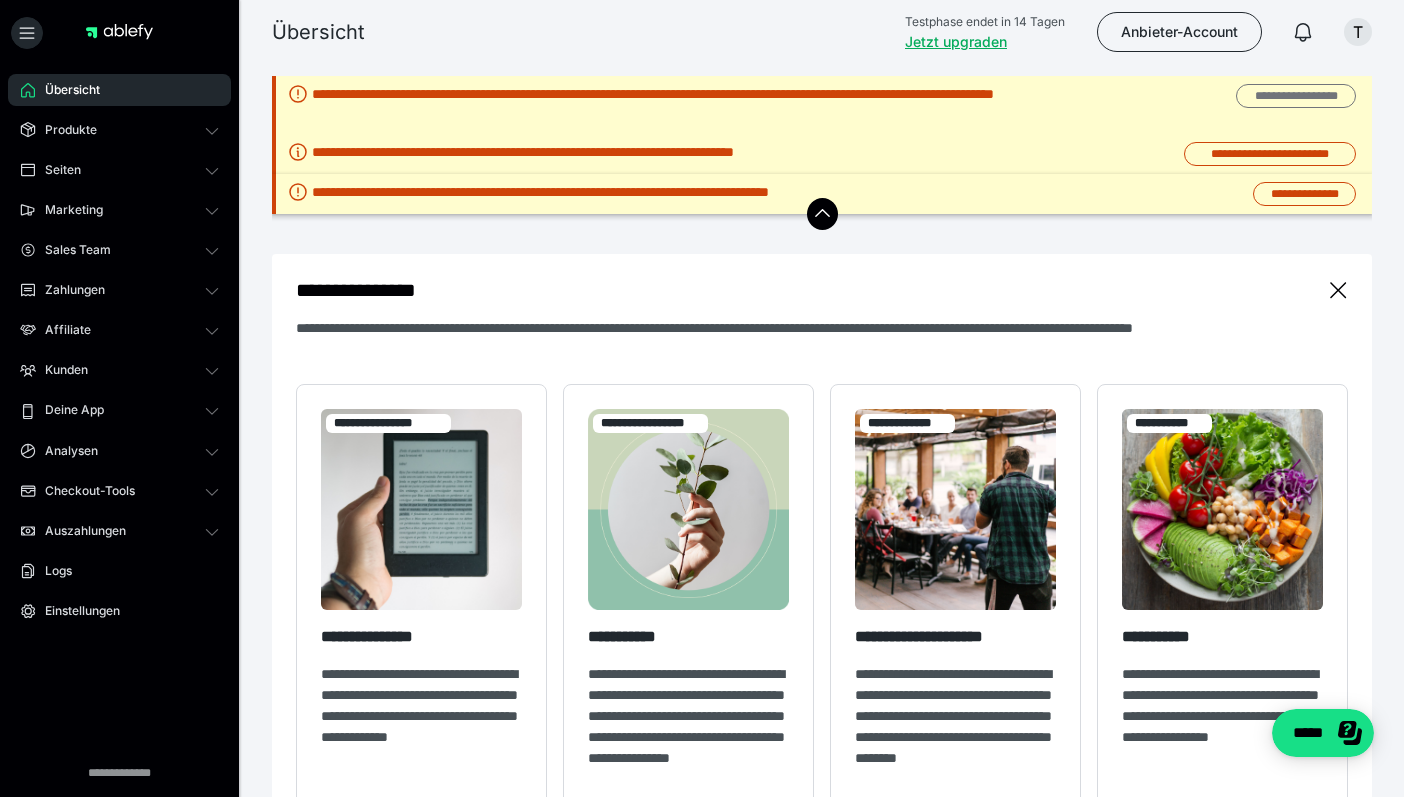 click on "**********" at bounding box center (1296, 96) 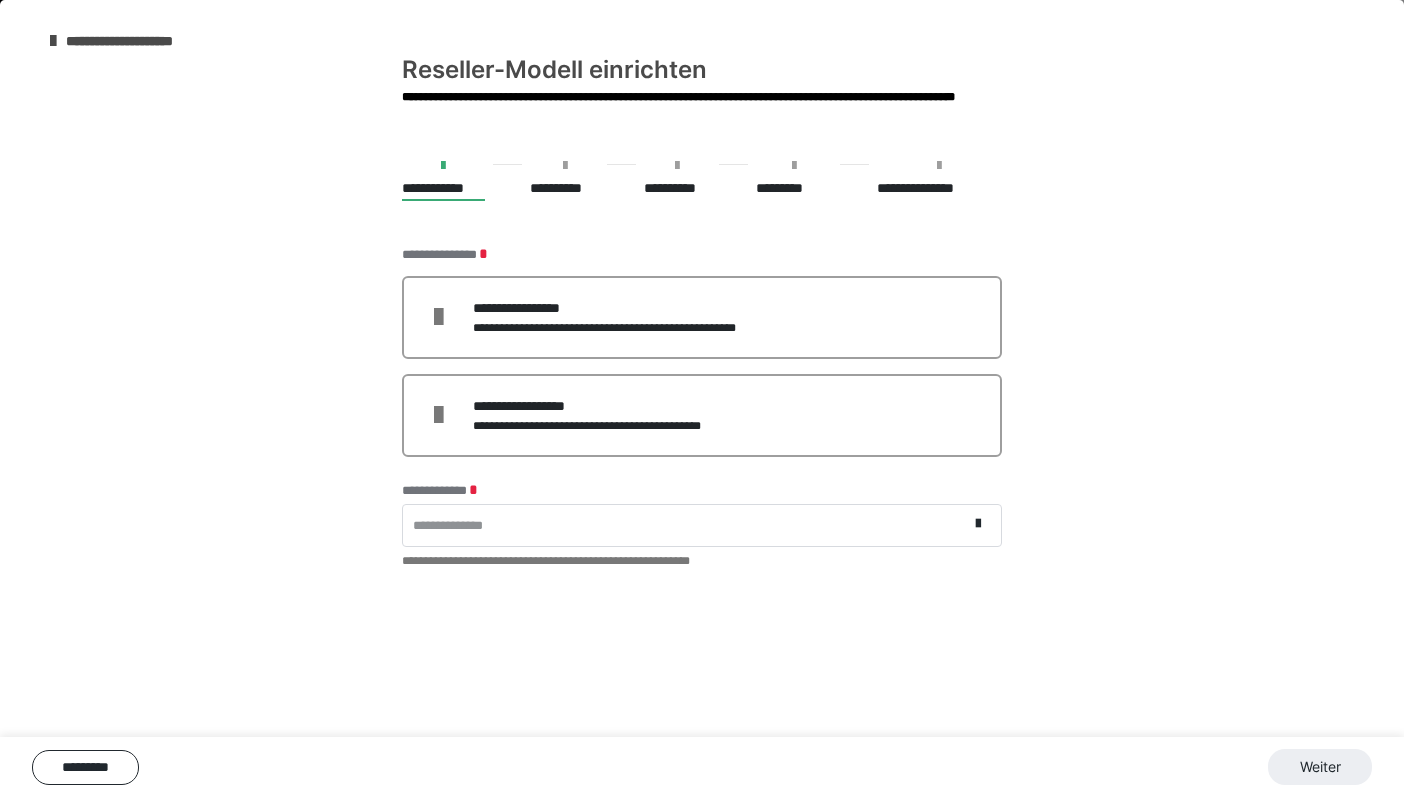 scroll, scrollTop: 0, scrollLeft: 0, axis: both 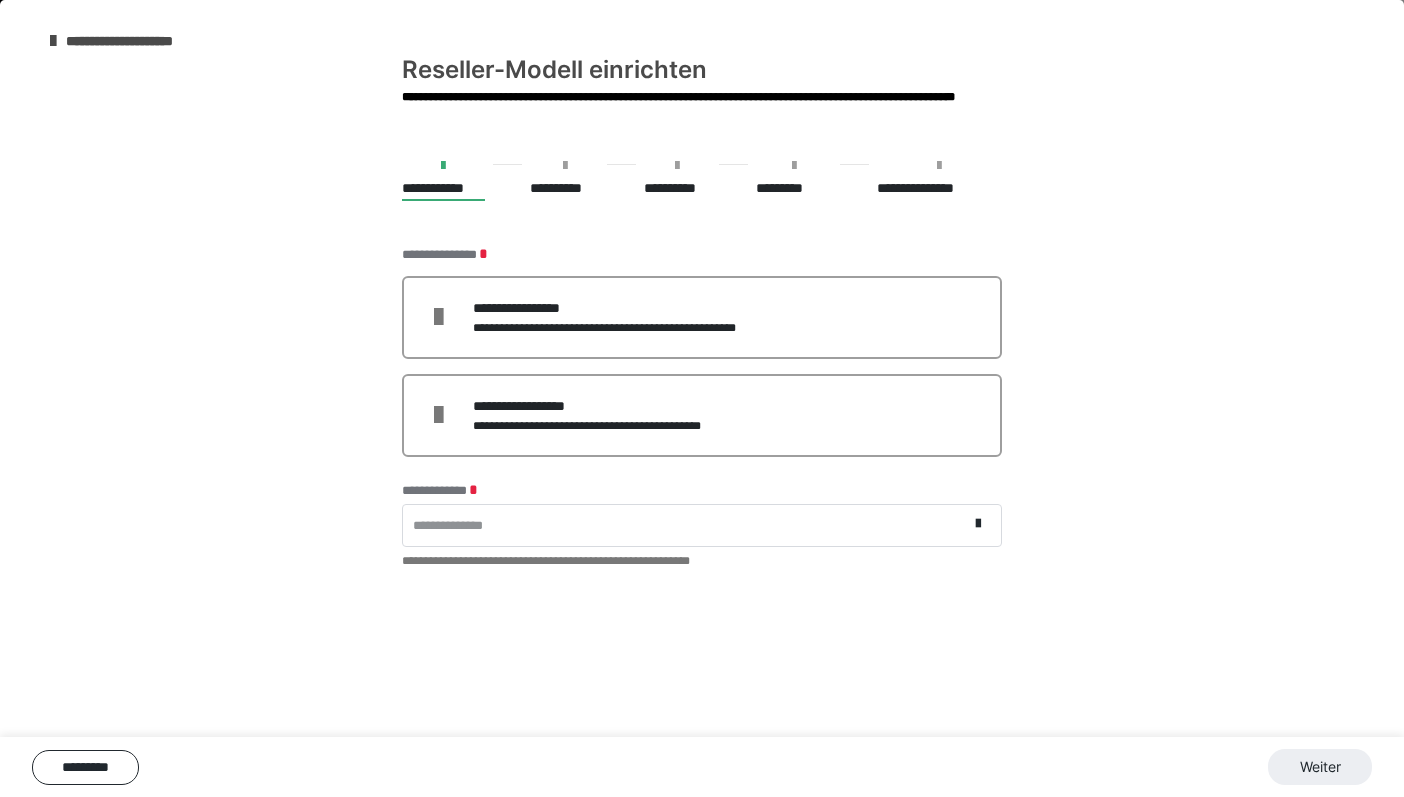 click at bounding box center [53, 41] 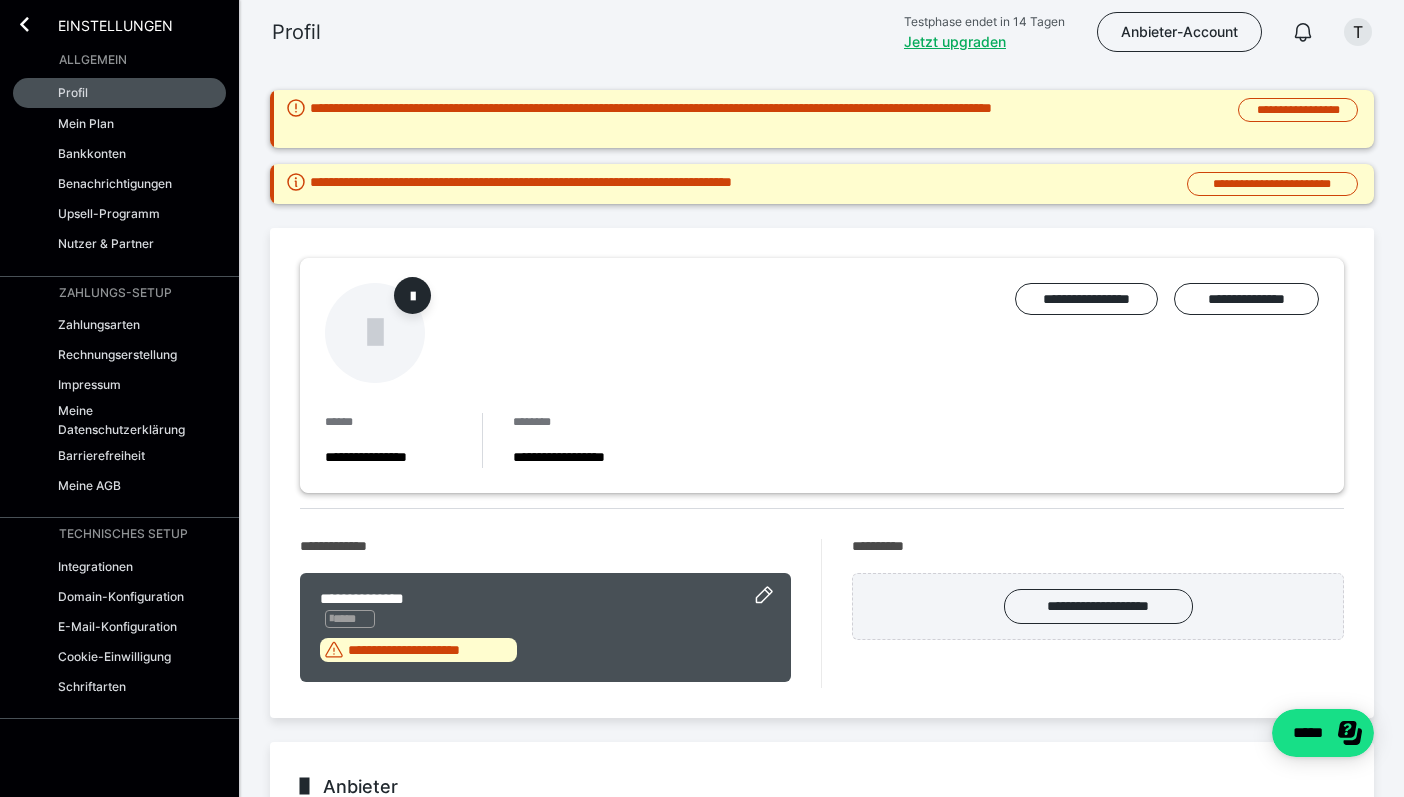 scroll, scrollTop: 0, scrollLeft: 0, axis: both 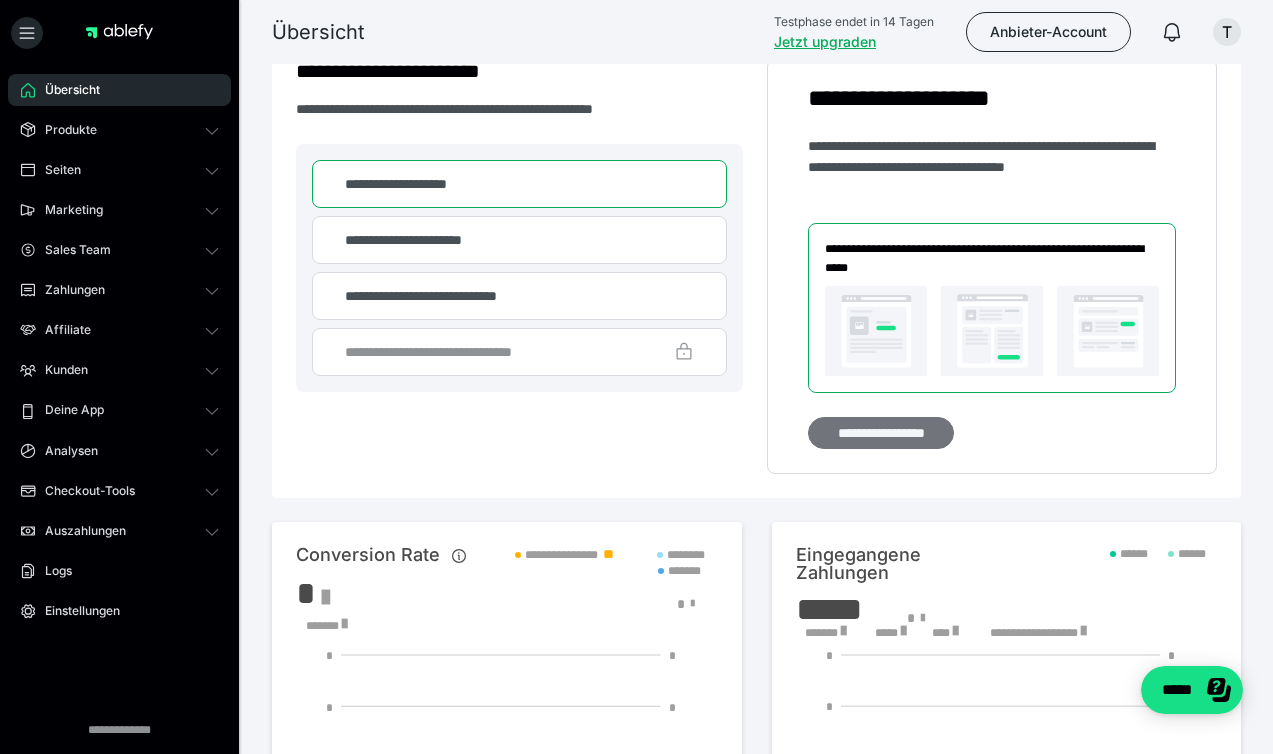 click on "**********" at bounding box center (881, 433) 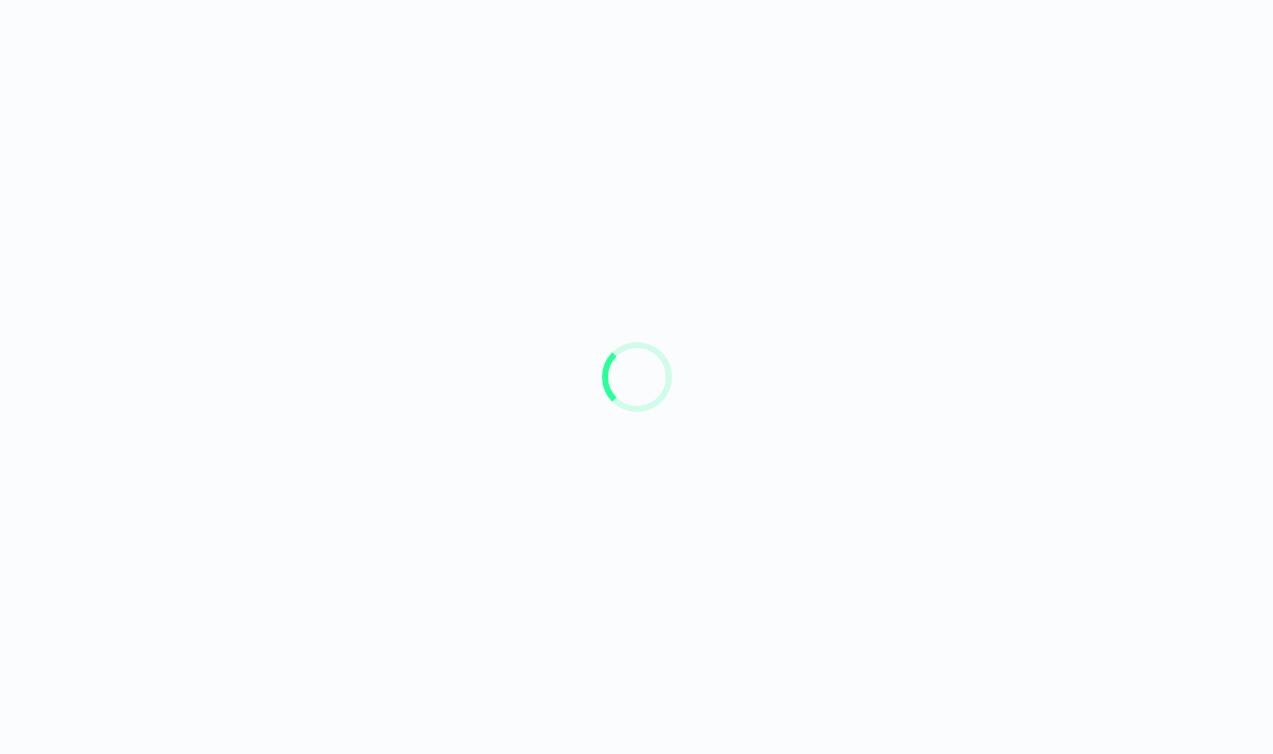 scroll, scrollTop: 0, scrollLeft: 0, axis: both 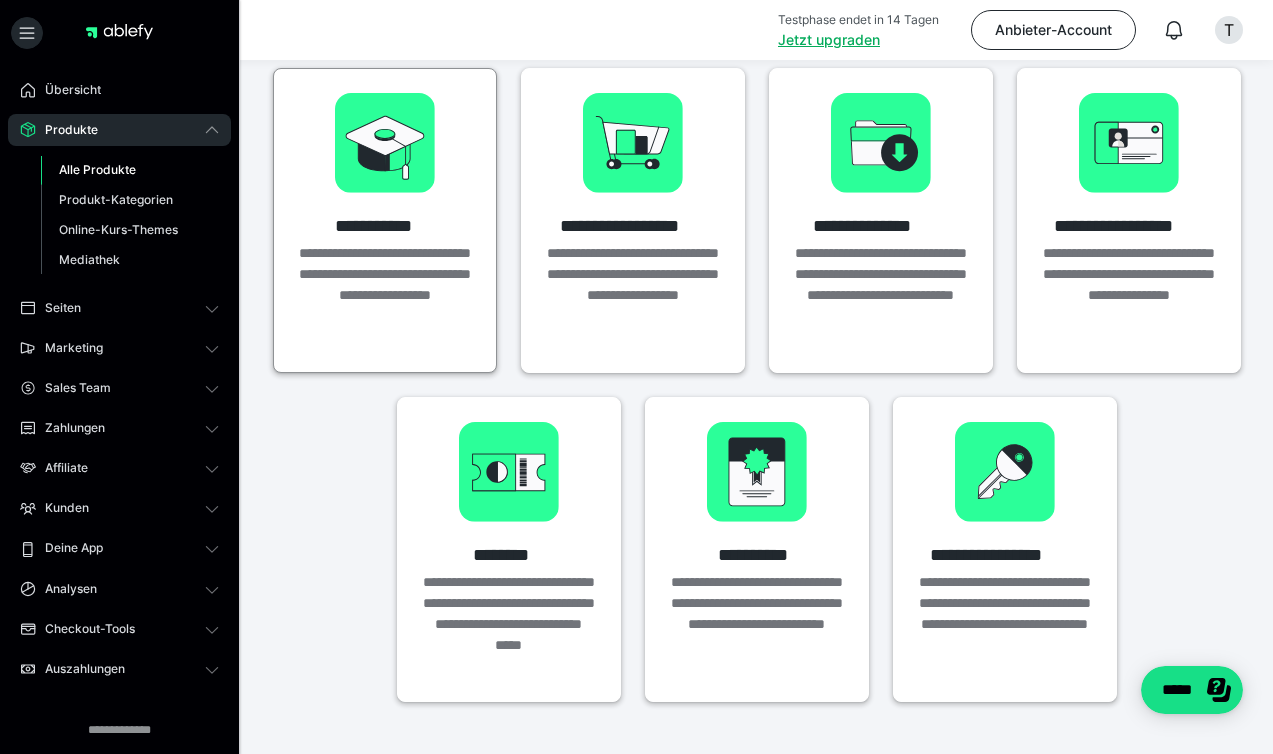 click at bounding box center (385, 143) 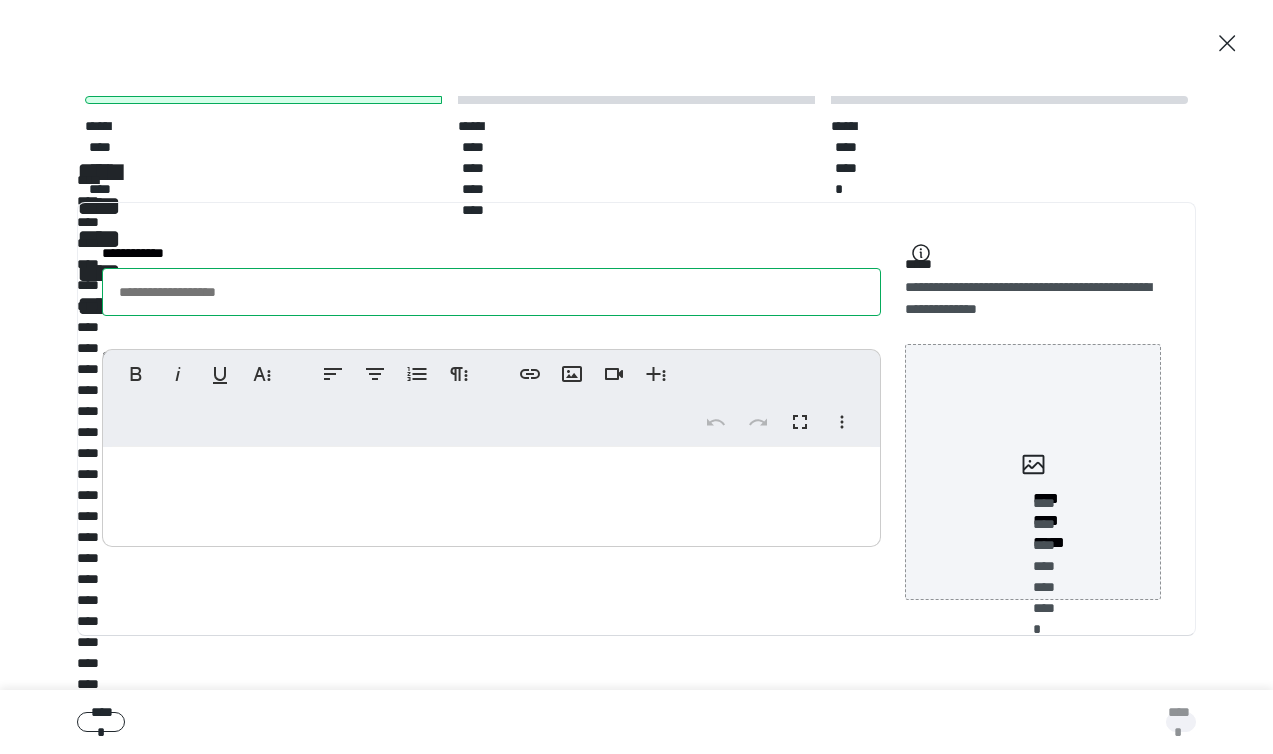 click on "**********" at bounding box center [491, 292] 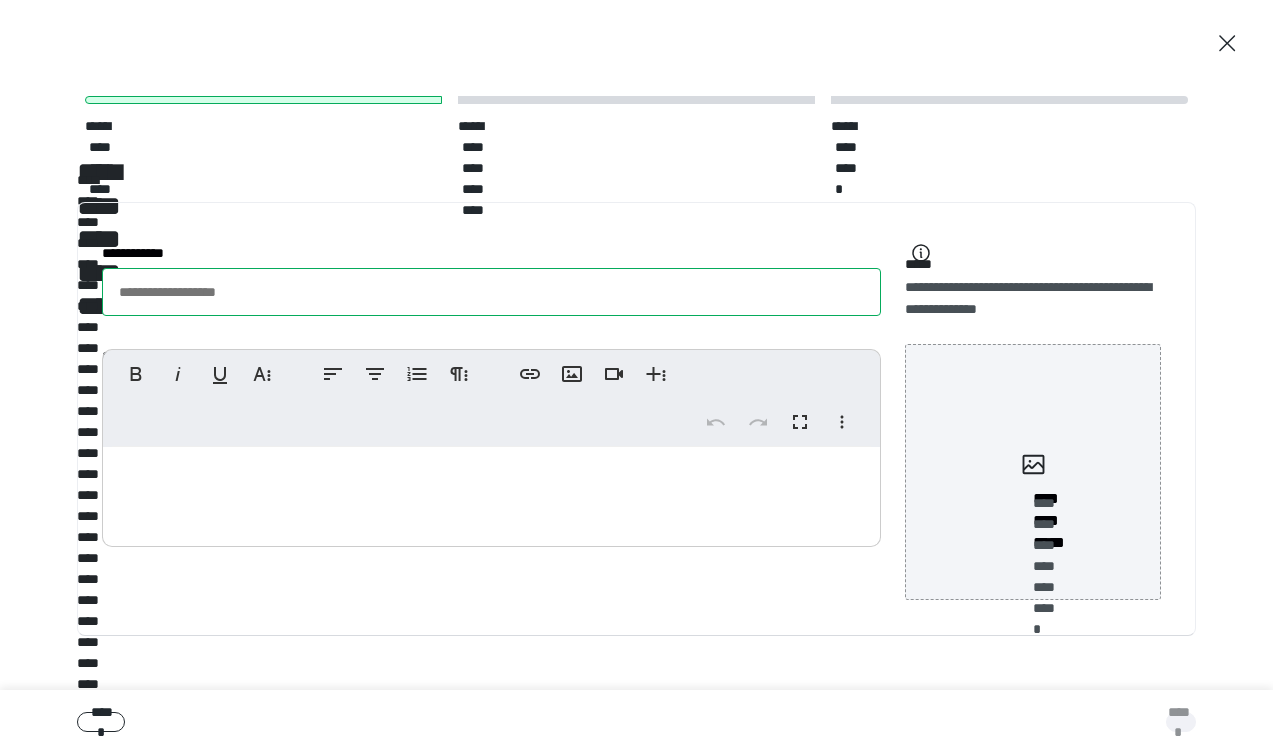 paste on "**********" 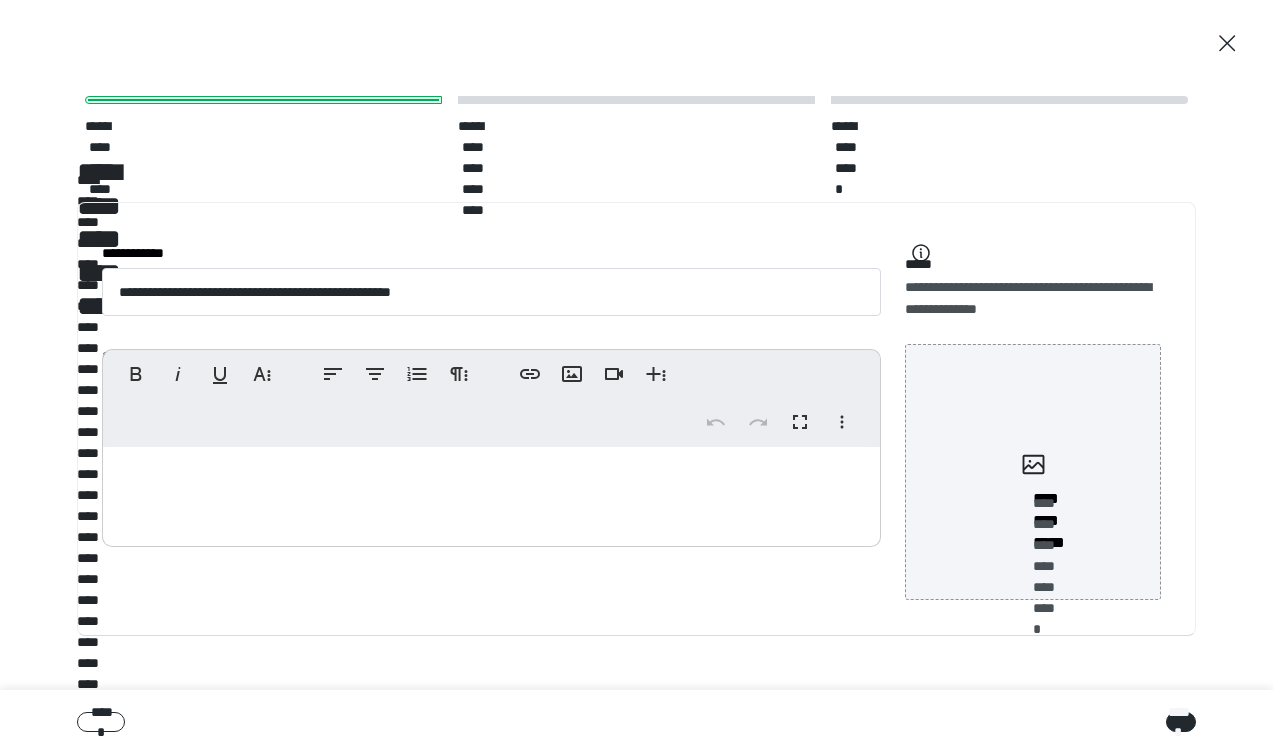click on "**********" at bounding box center (491, 253) 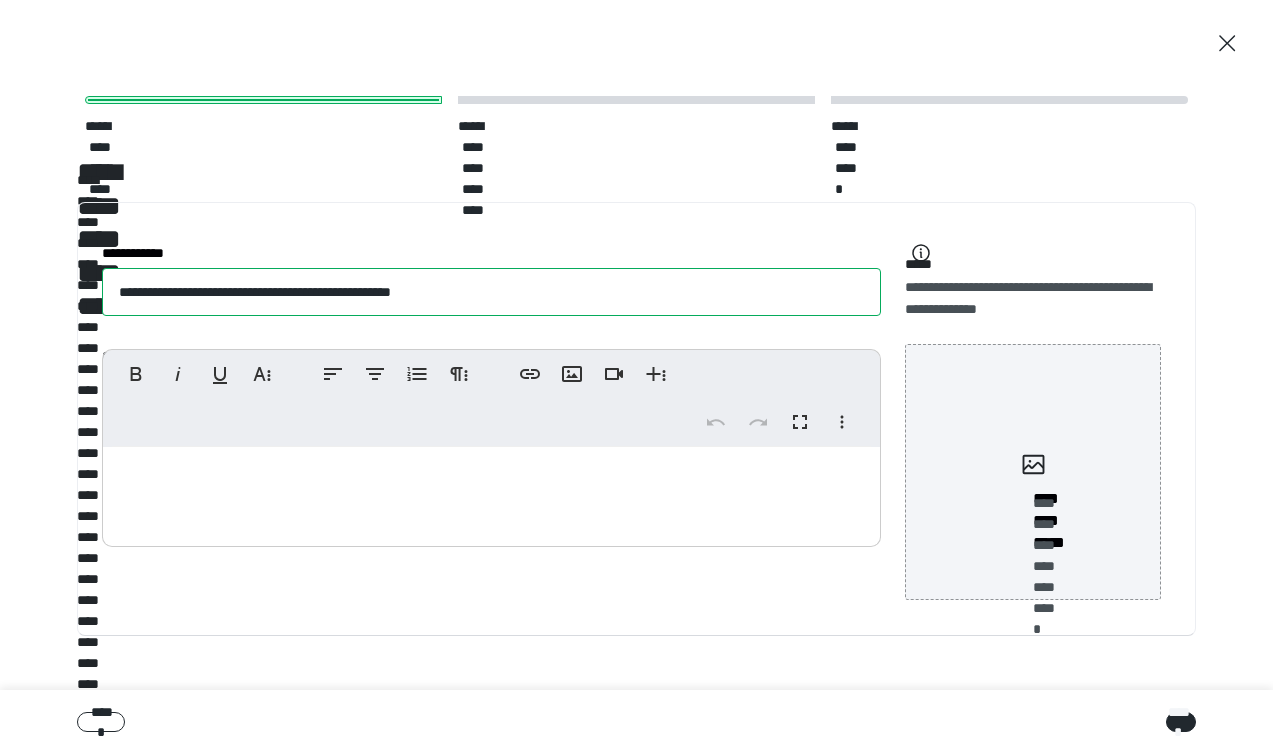 click on "**********" at bounding box center [491, 292] 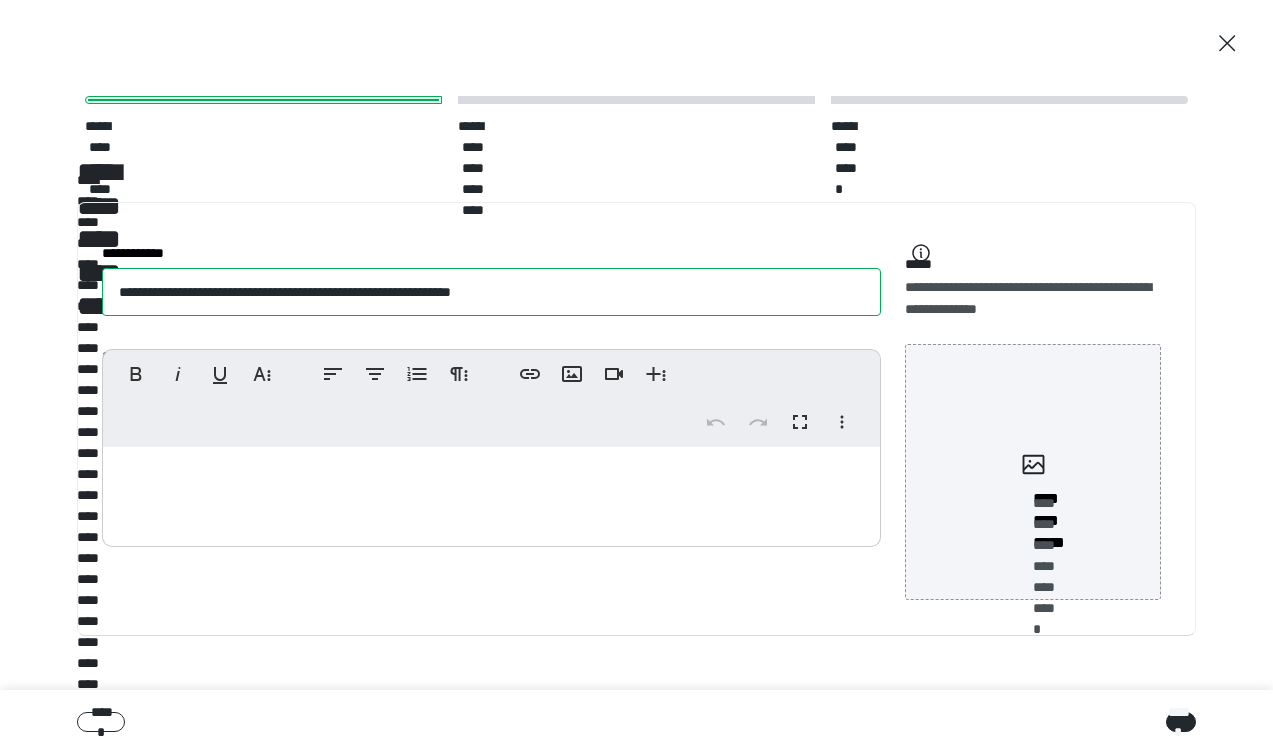 type on "**********" 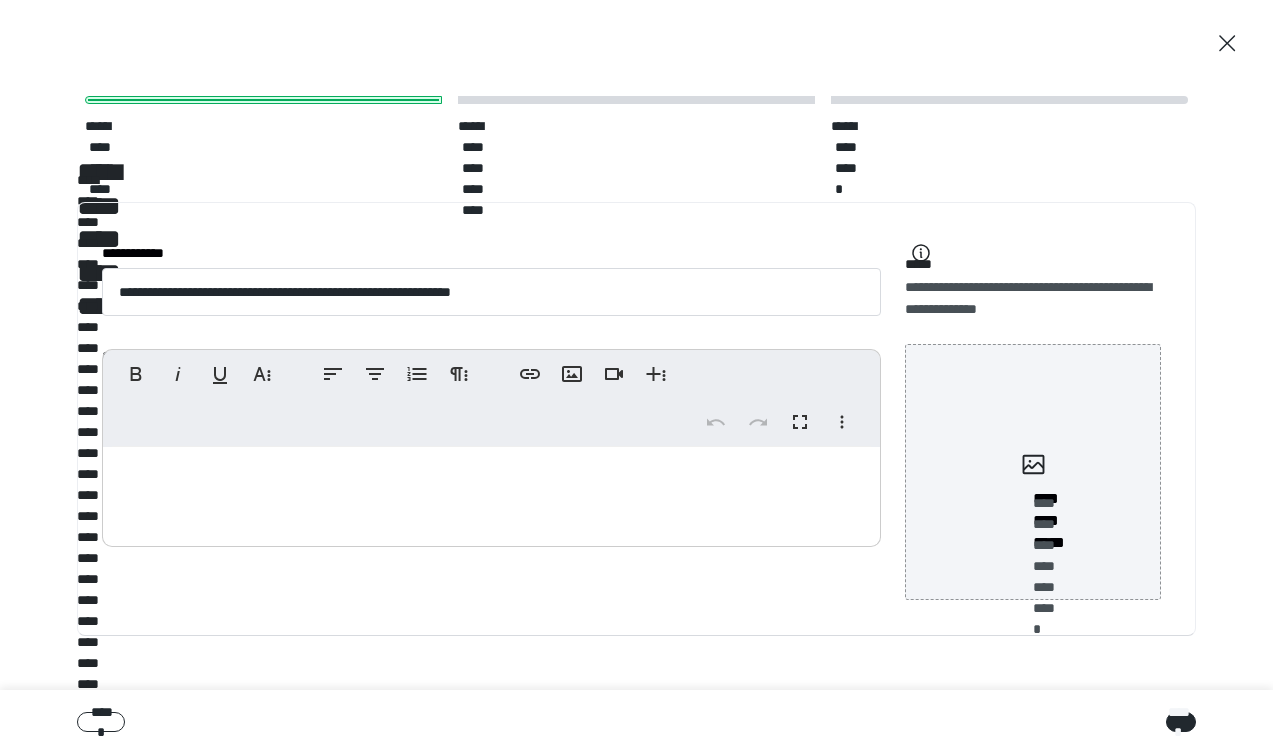 click on "**********" at bounding box center [636, 419] 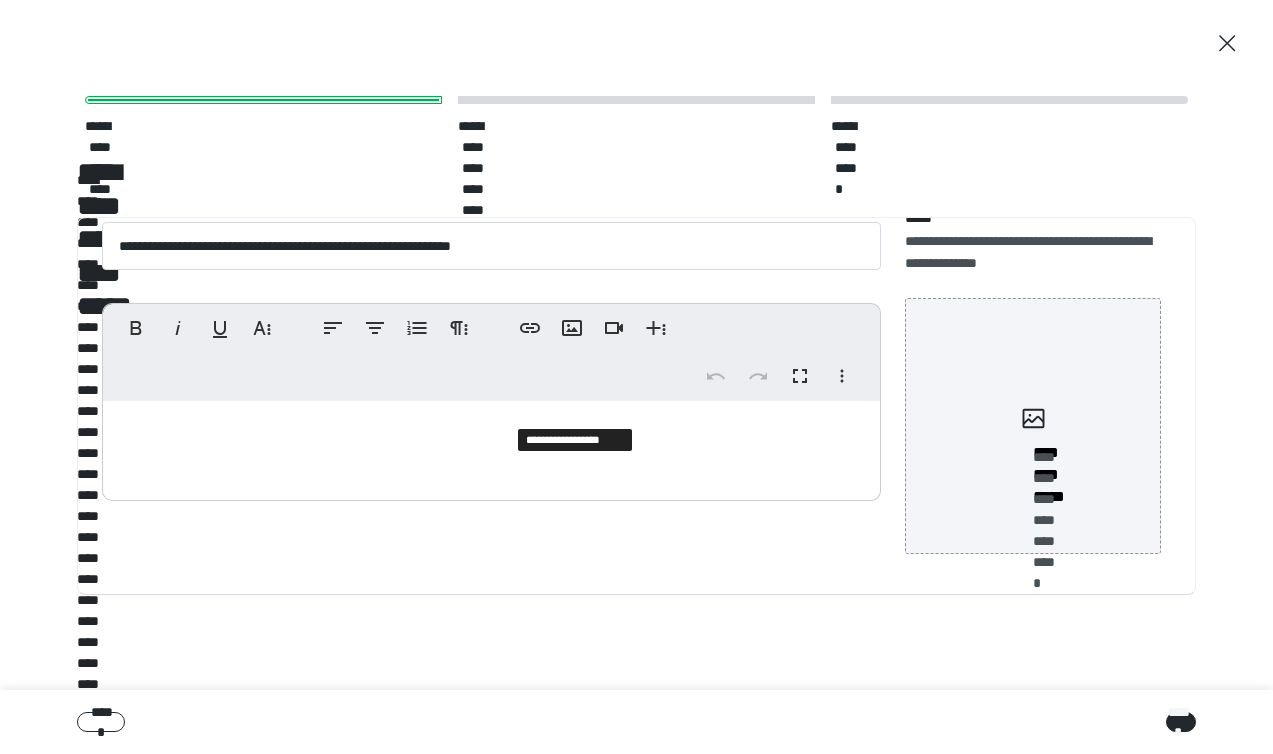 scroll, scrollTop: 62, scrollLeft: 0, axis: vertical 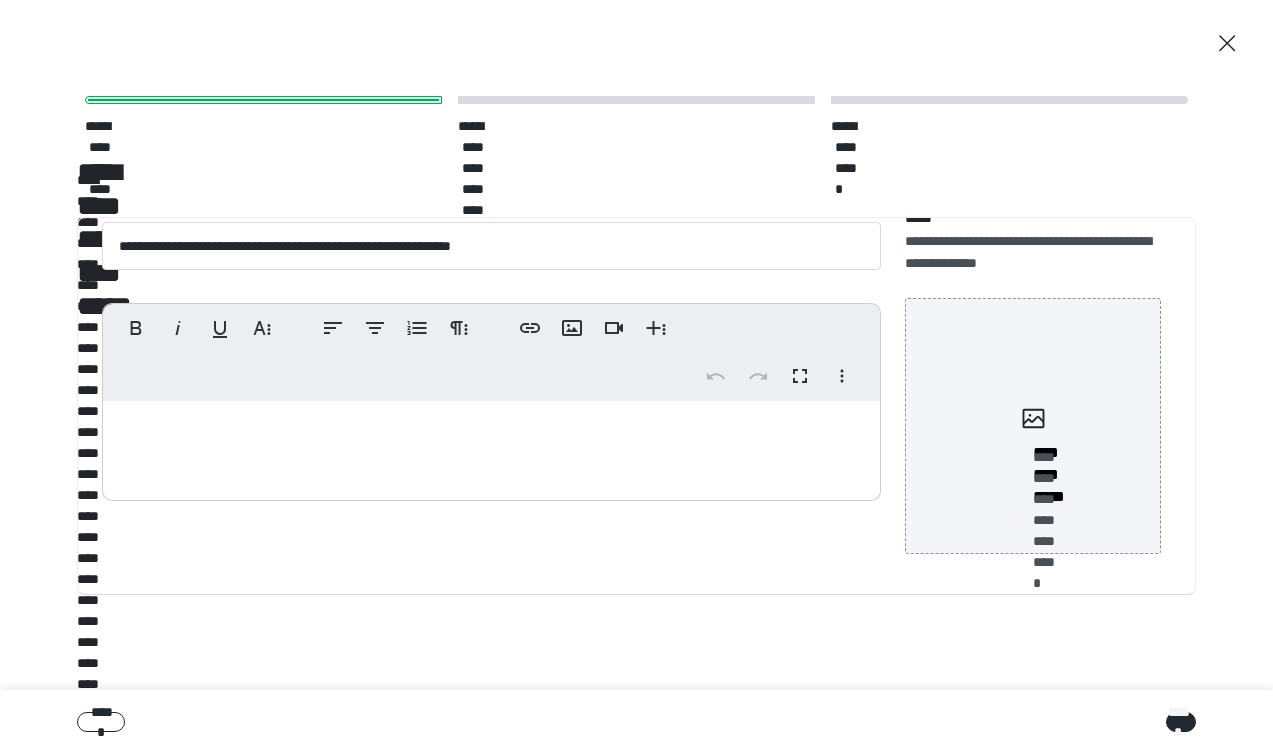 click at bounding box center [491, 446] 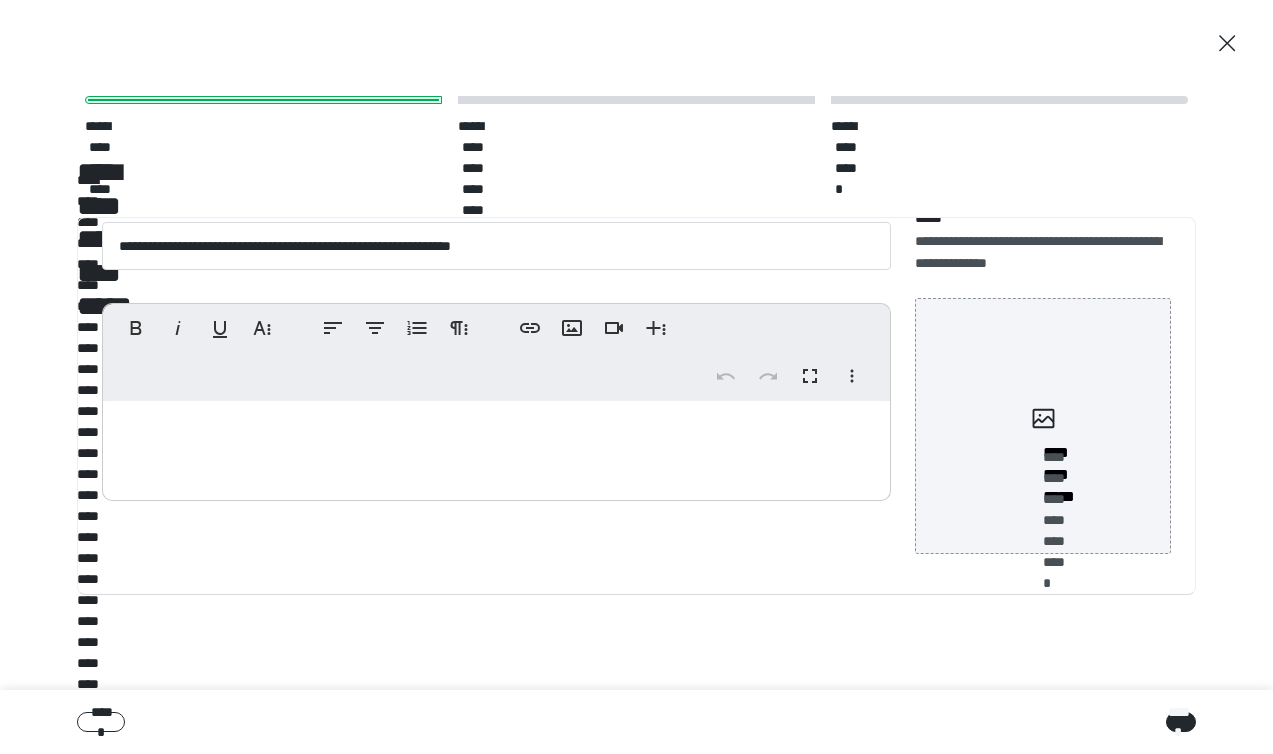 click at bounding box center (496, 446) 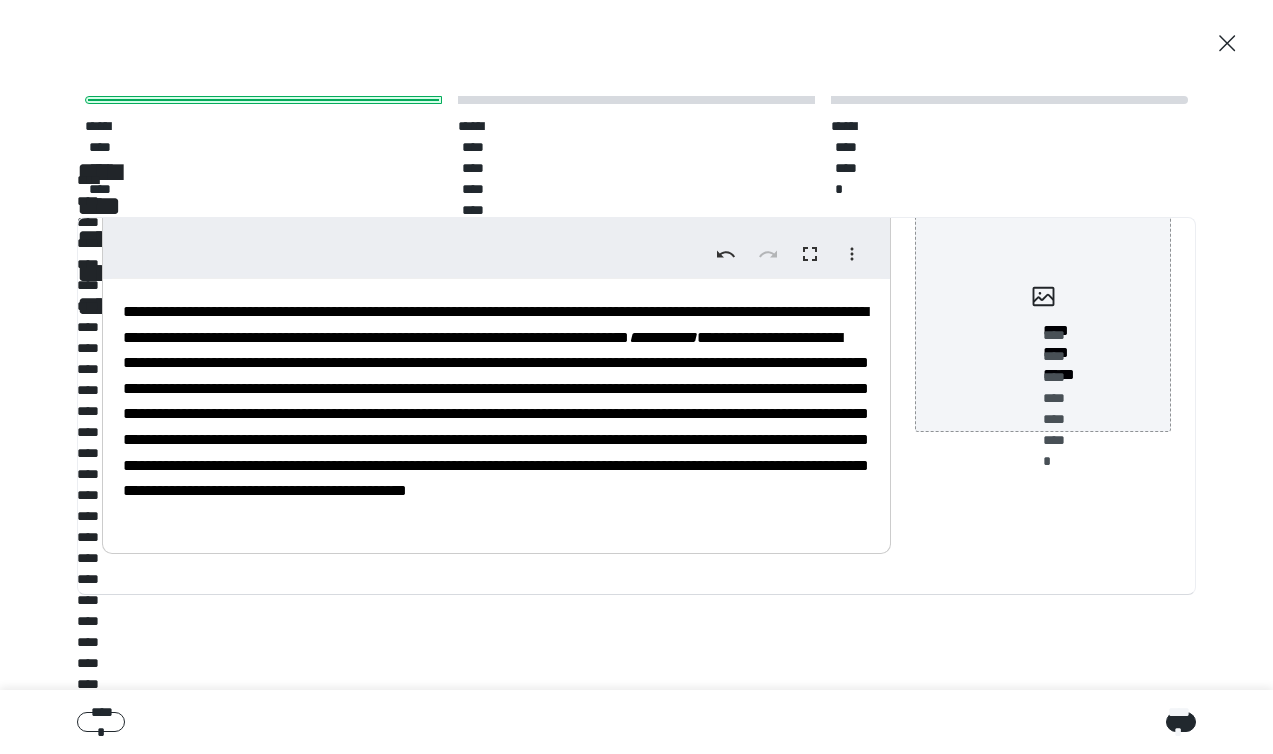 scroll, scrollTop: 205, scrollLeft: 0, axis: vertical 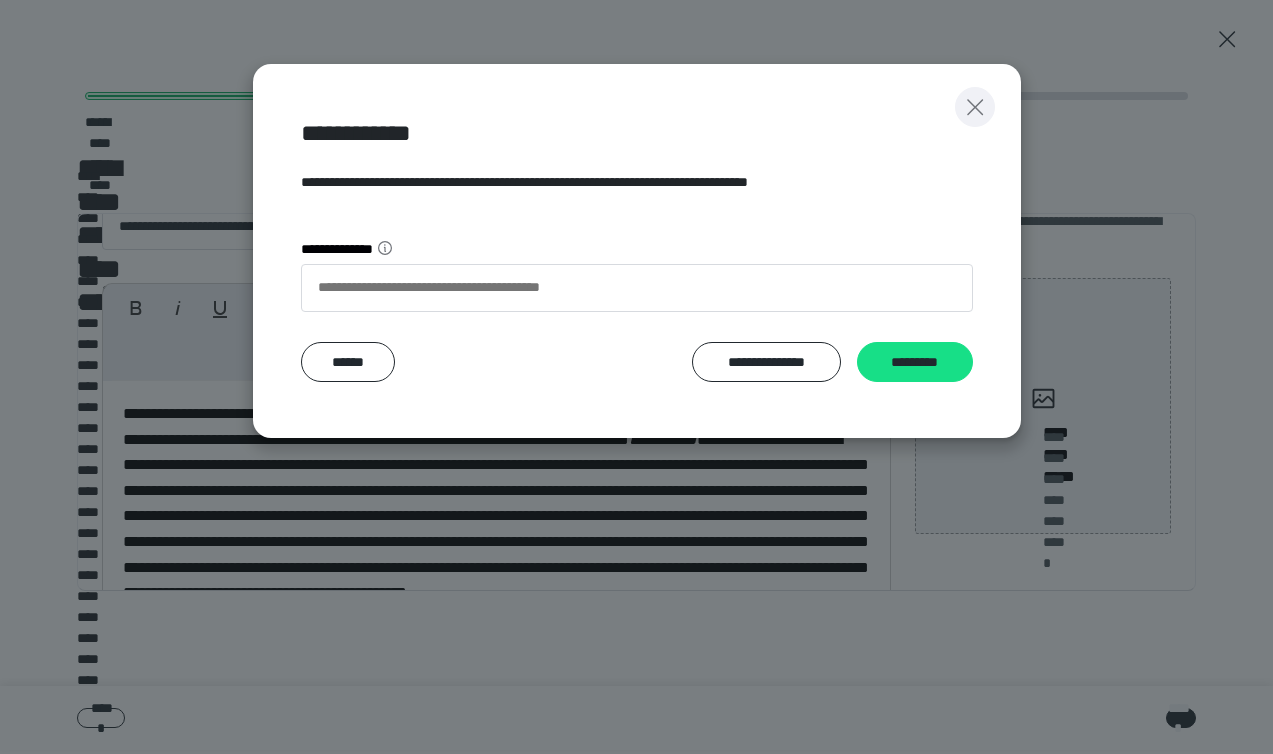 click 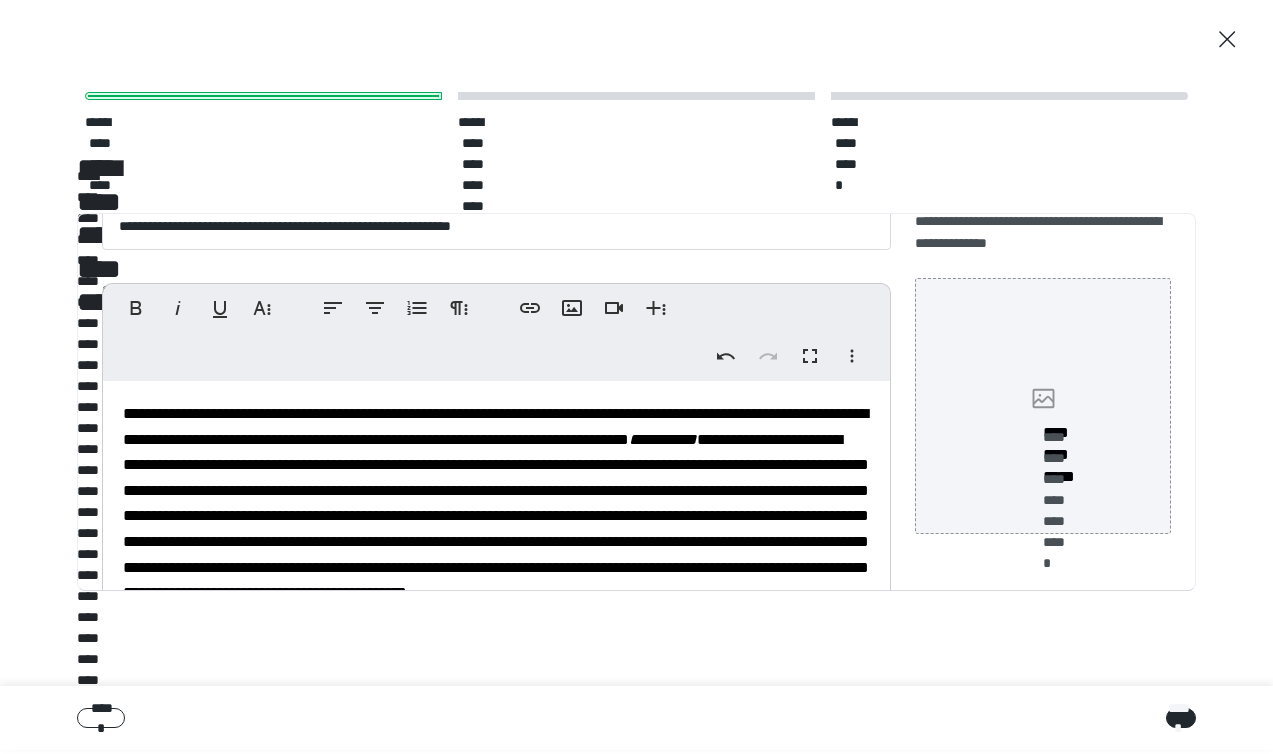 click on "**********" at bounding box center [1043, 422] 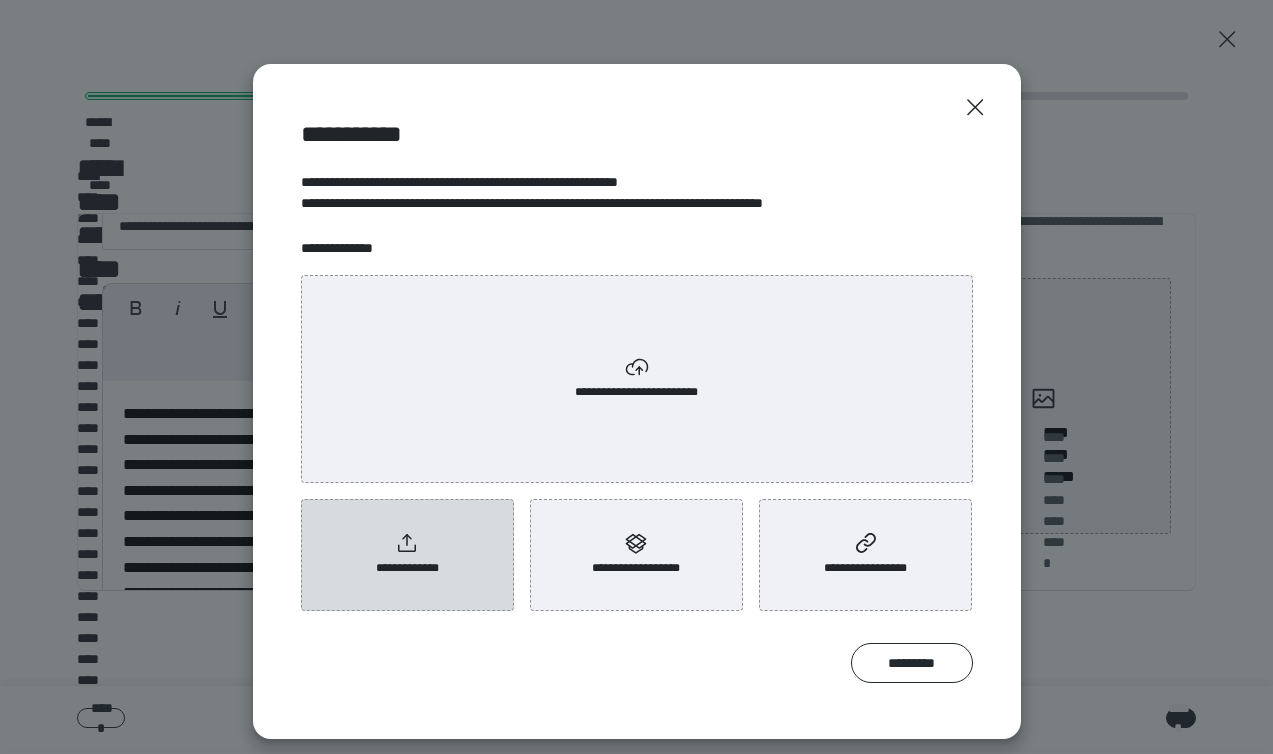 click 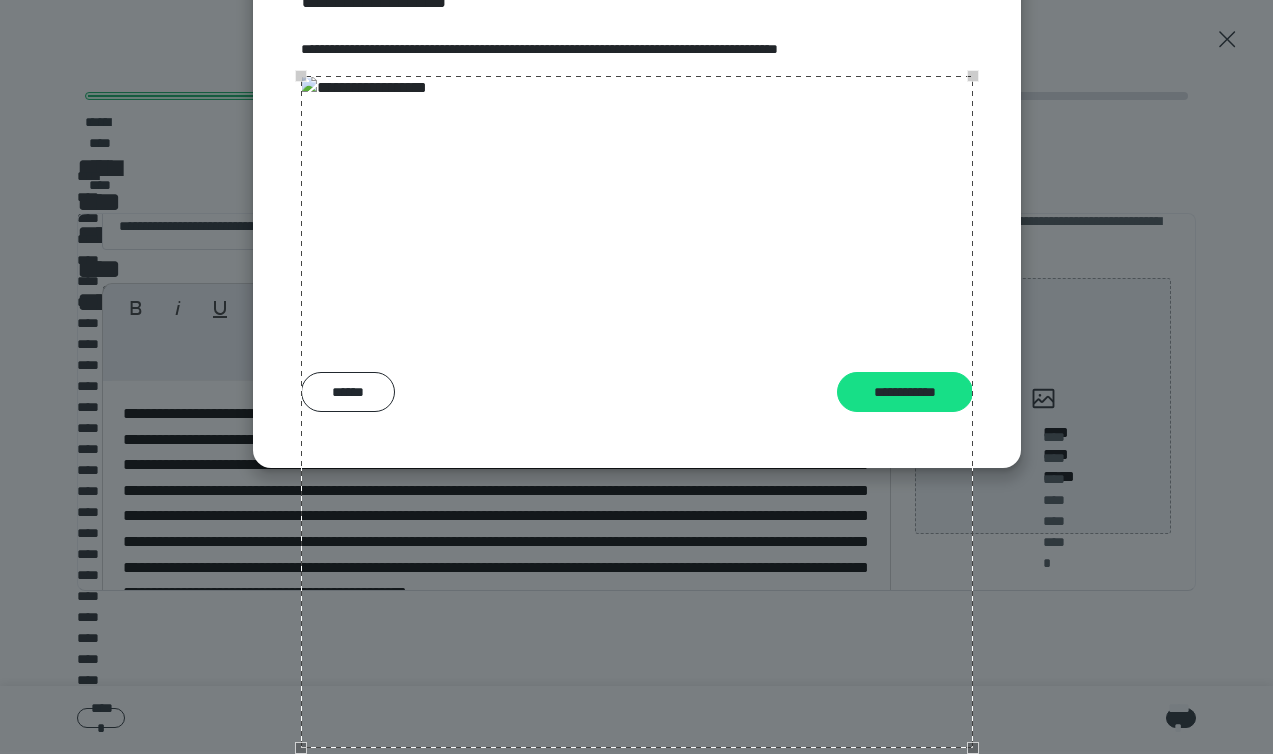 scroll, scrollTop: 261, scrollLeft: 0, axis: vertical 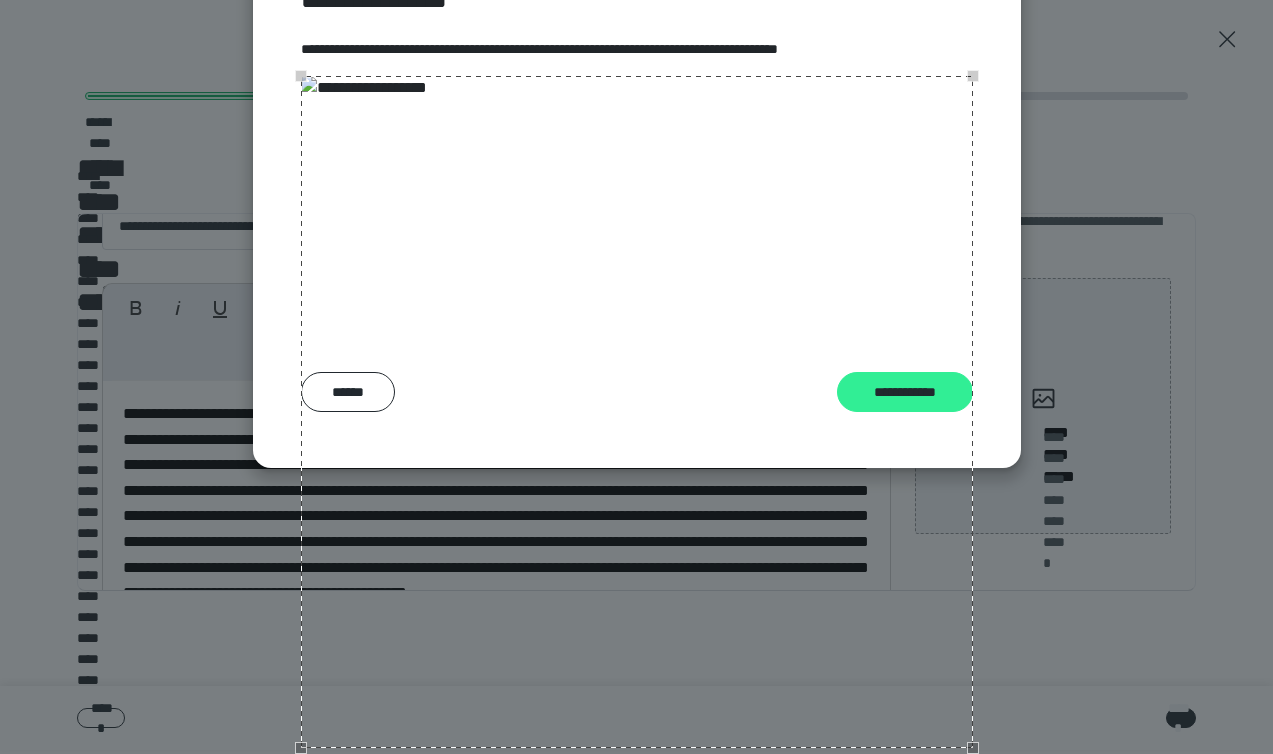 click on "**********" at bounding box center [905, 392] 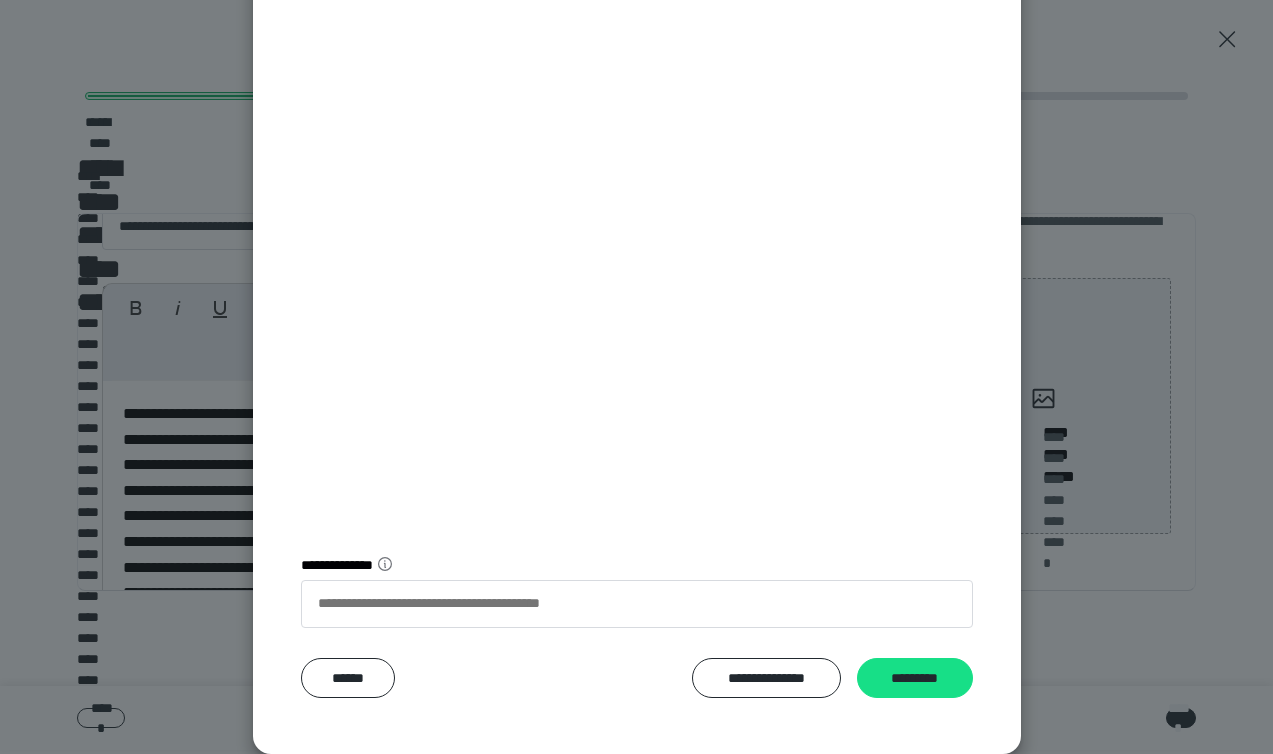 scroll, scrollTop: 356, scrollLeft: 0, axis: vertical 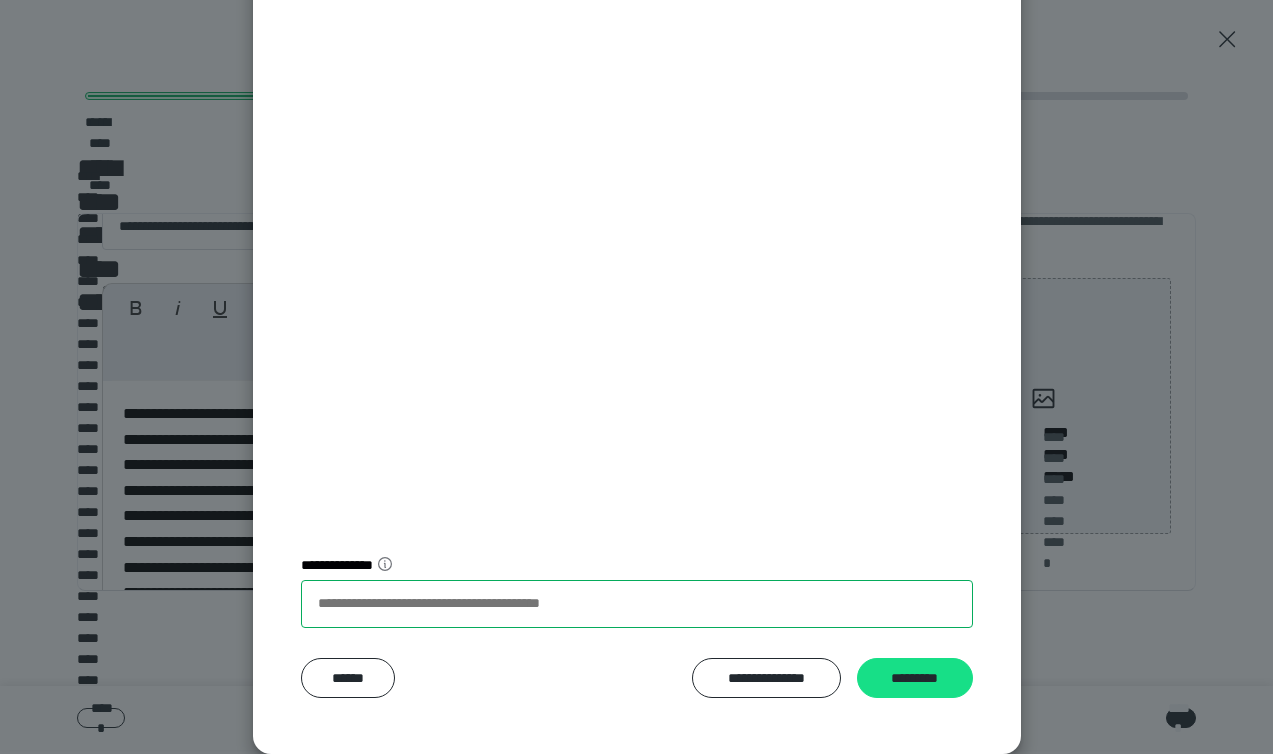 click on "**********" at bounding box center [637, 604] 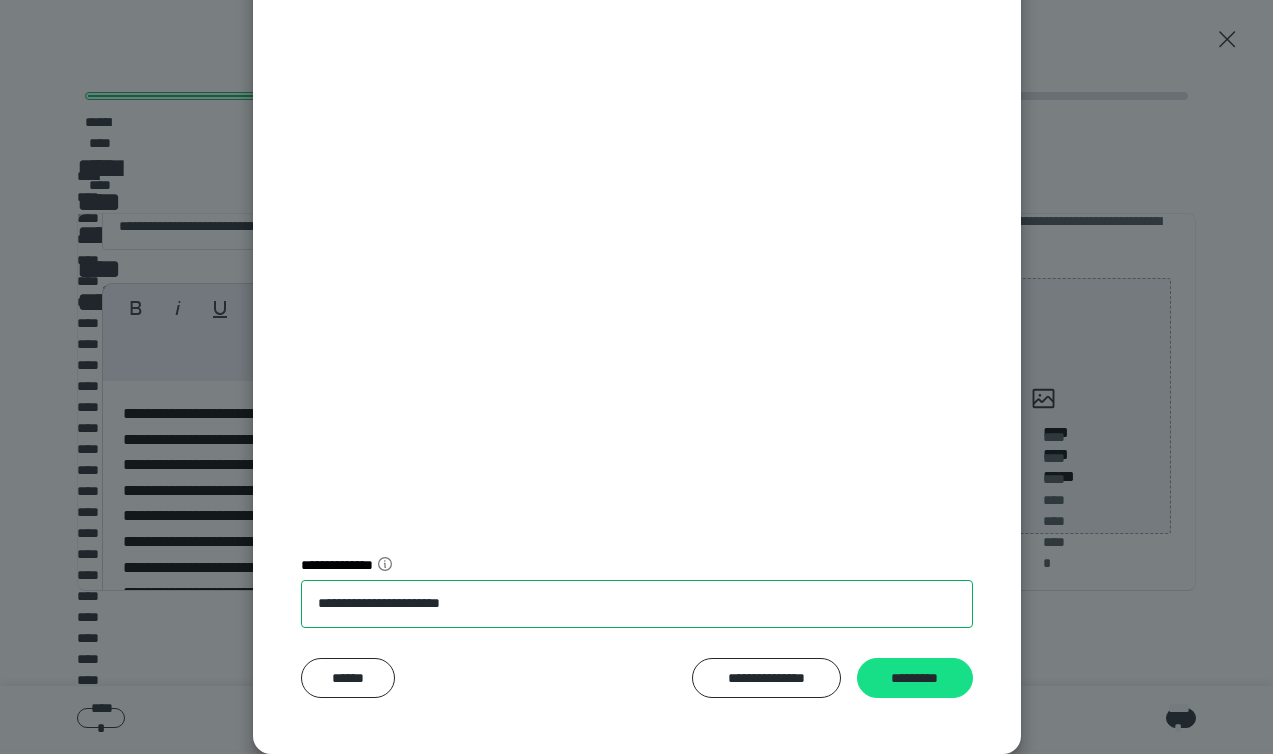 click on "**********" at bounding box center [637, 604] 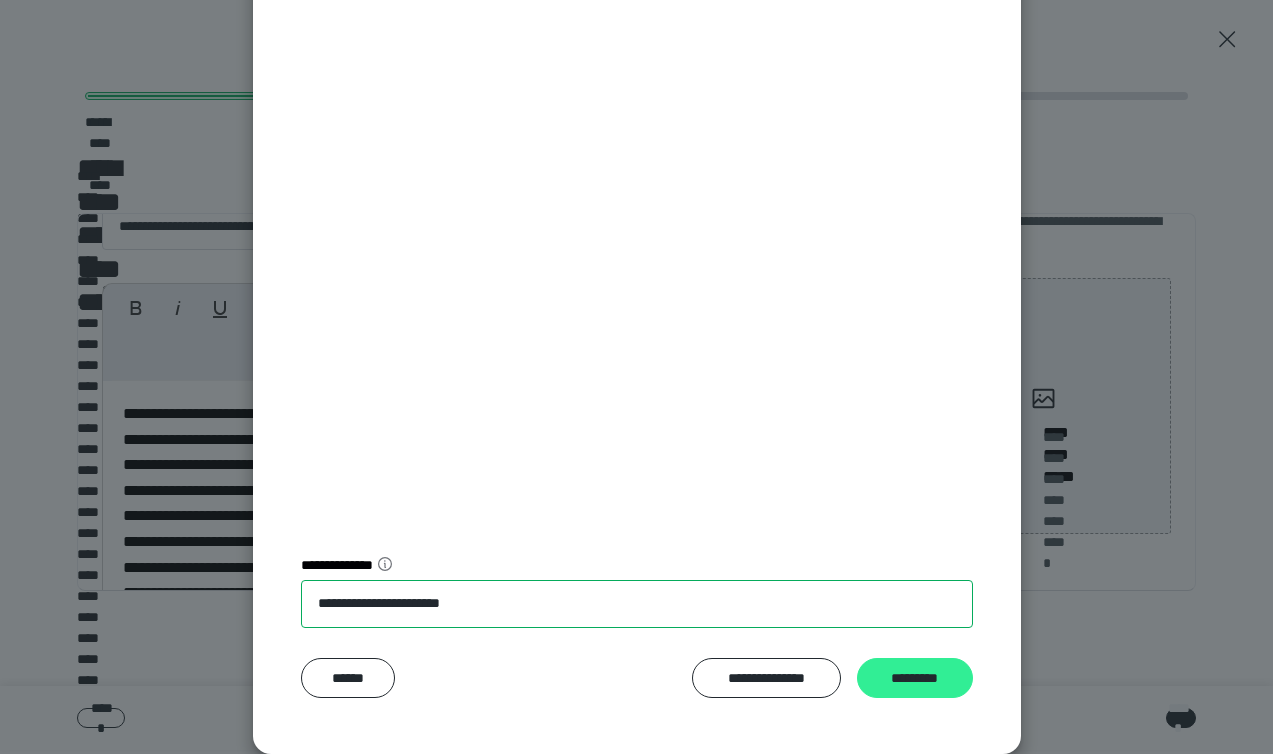 type on "**********" 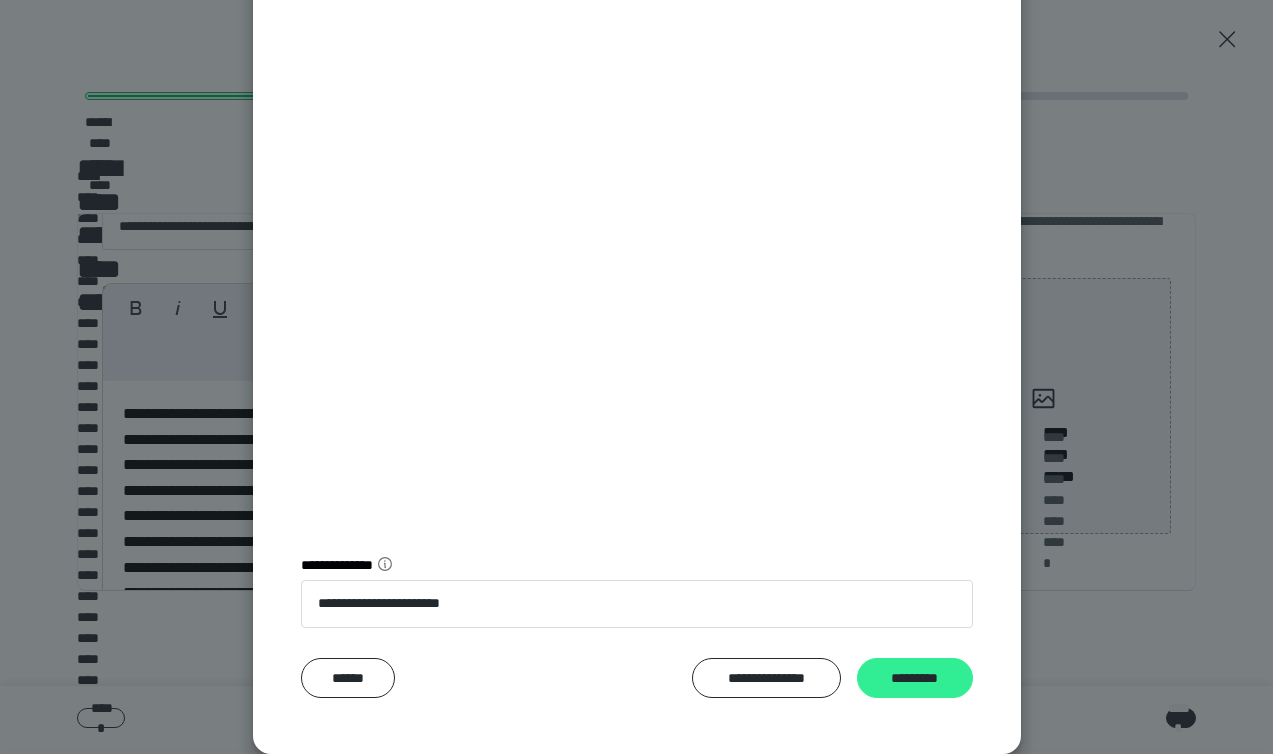 click on "*********" at bounding box center [915, 678] 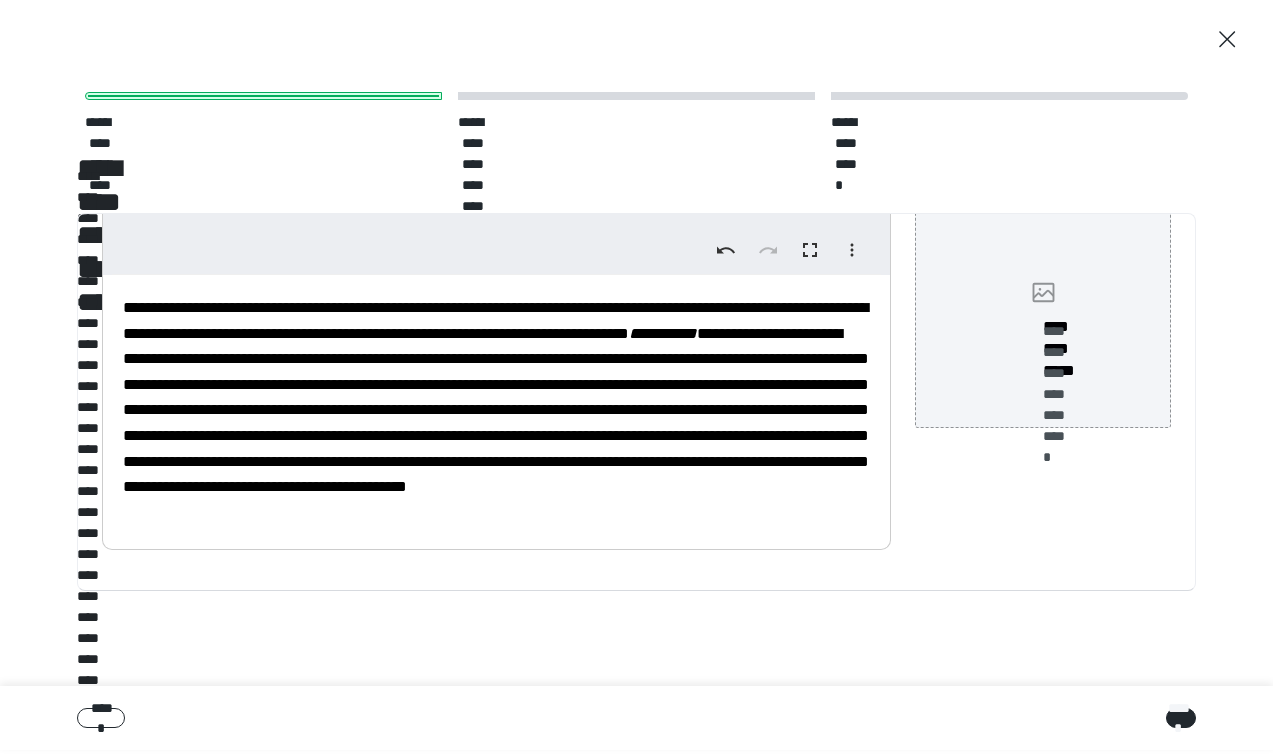 scroll, scrollTop: 205, scrollLeft: 0, axis: vertical 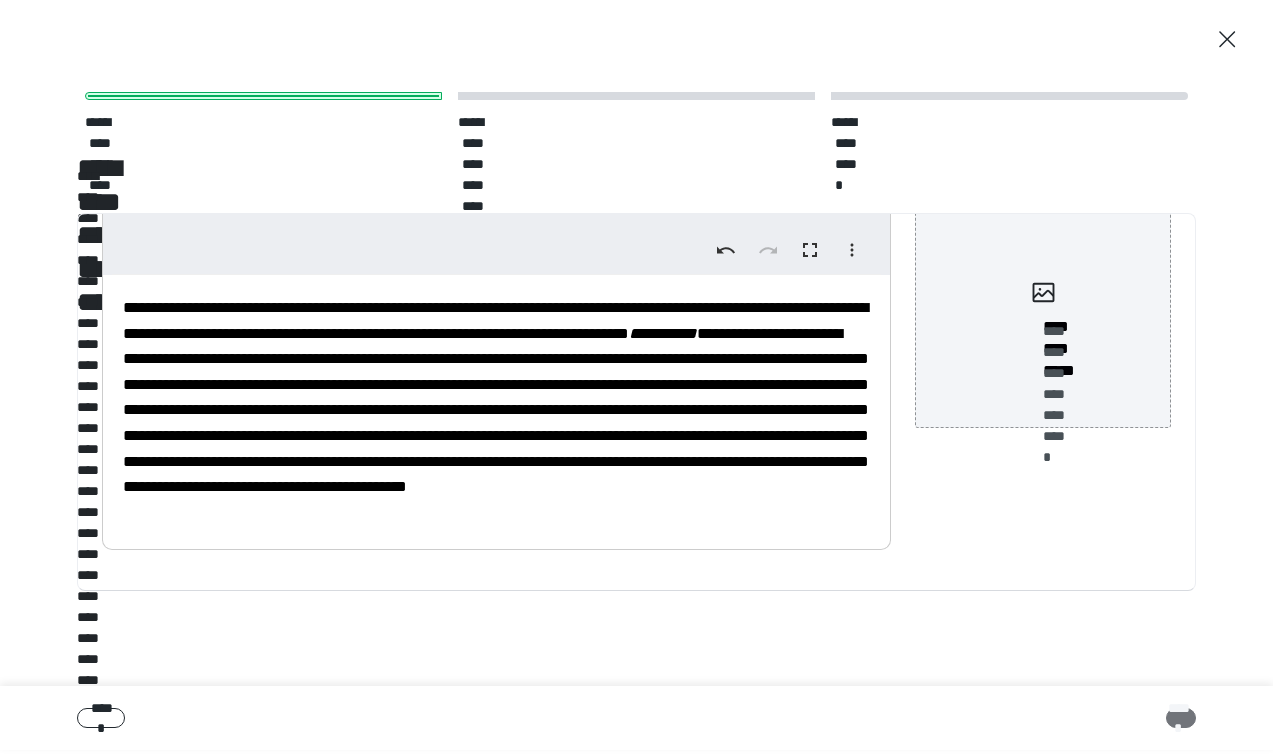 click on "******" at bounding box center [1181, 718] 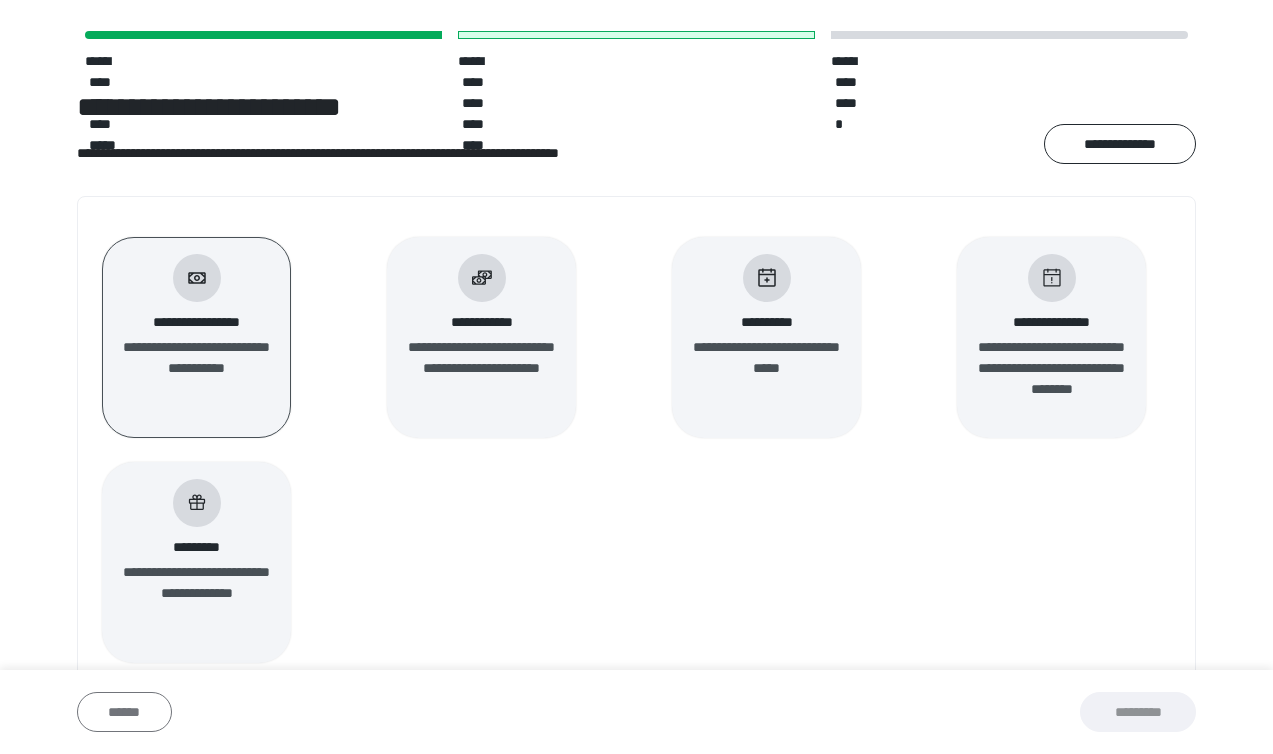 click on "******" at bounding box center [124, 712] 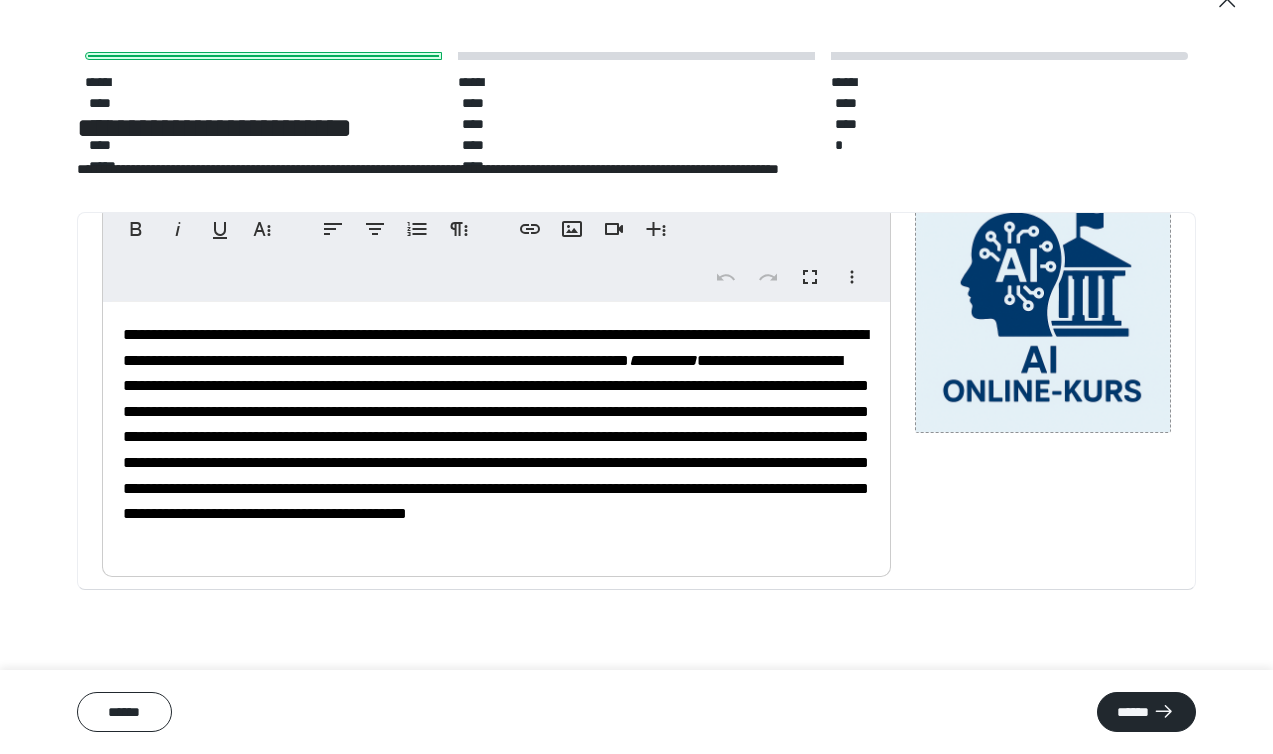 scroll, scrollTop: 203, scrollLeft: 0, axis: vertical 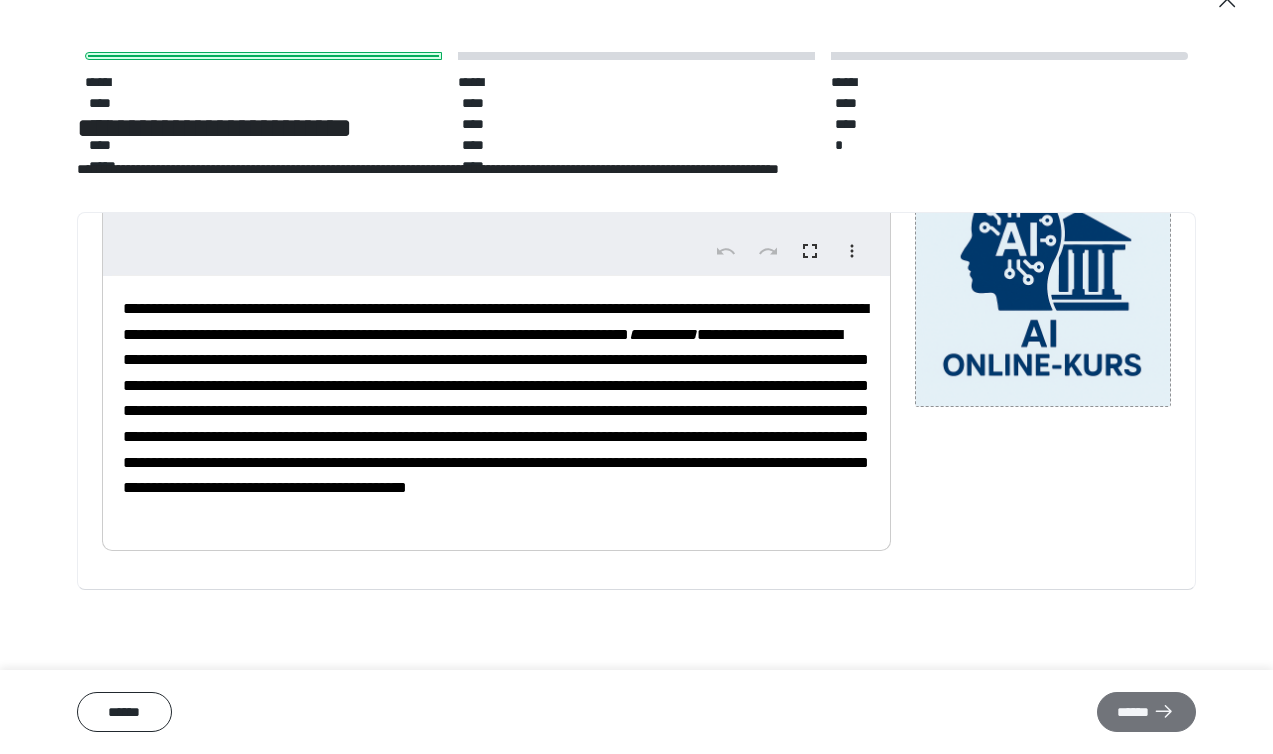 click on "******" at bounding box center [1146, 712] 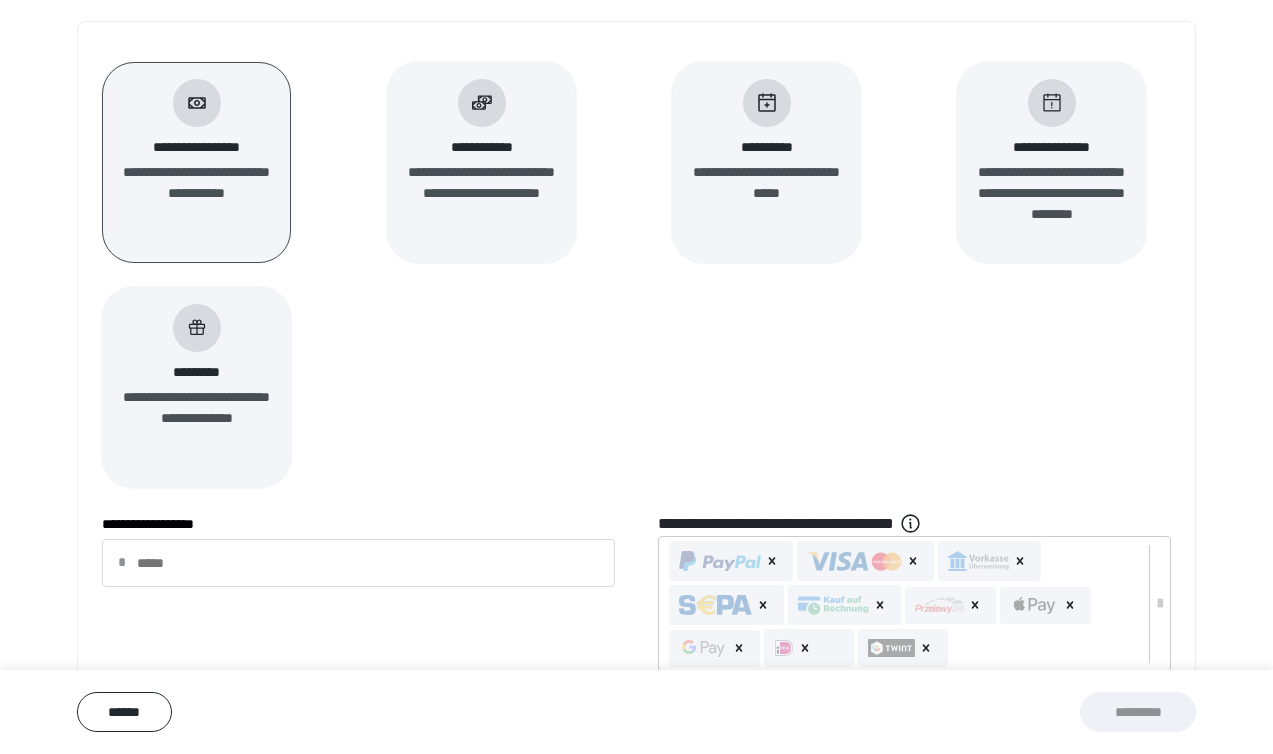 scroll, scrollTop: 242, scrollLeft: 0, axis: vertical 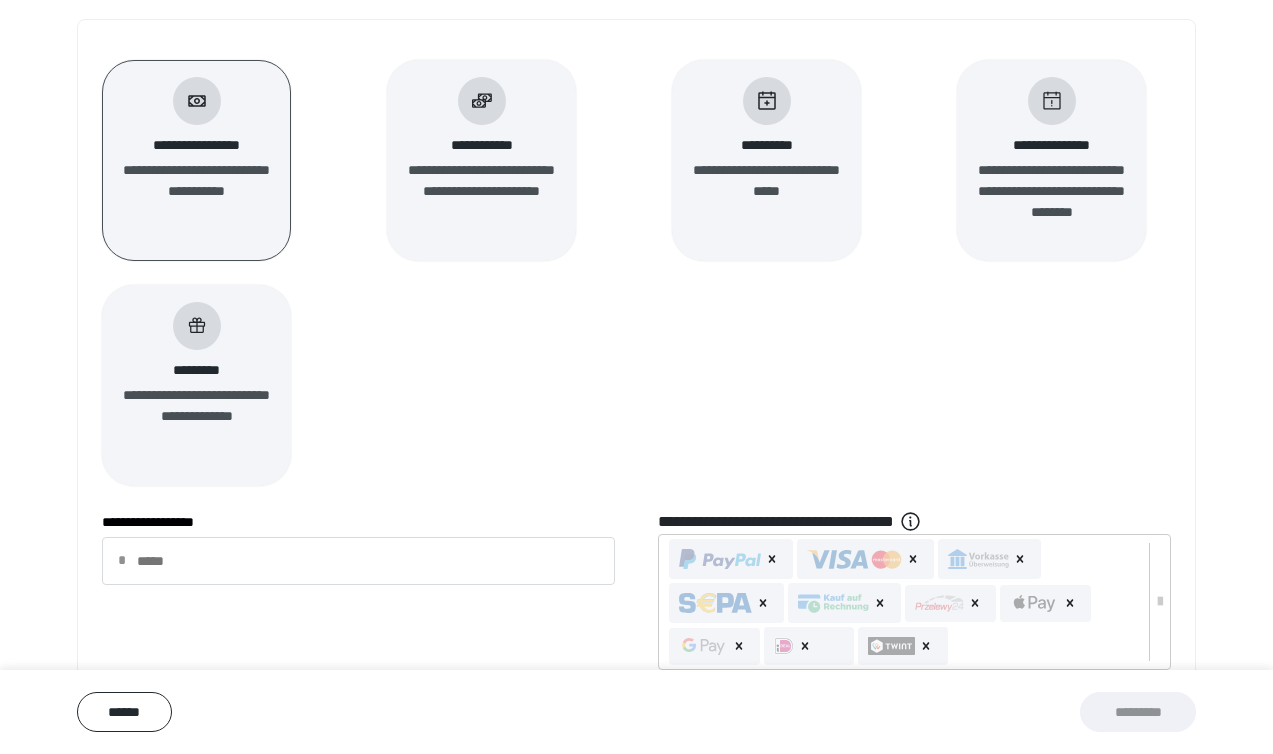click on "**********" at bounding box center [196, 191] 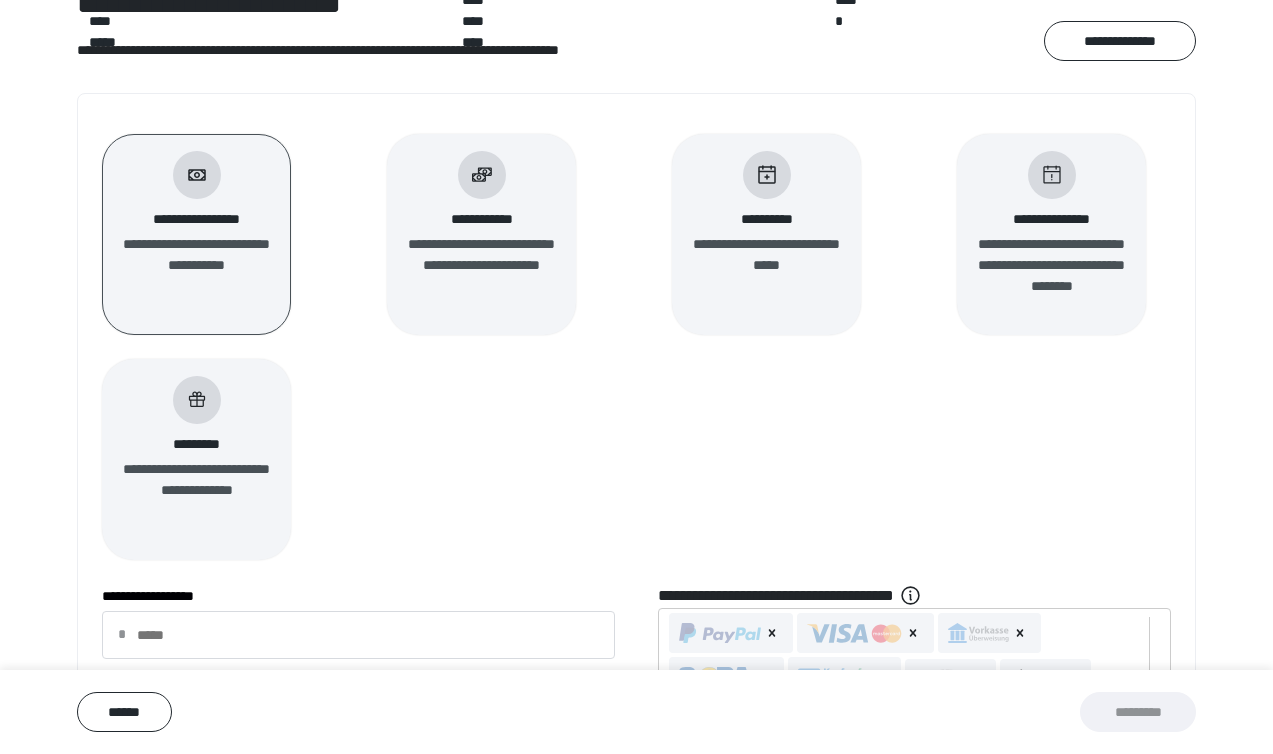 scroll, scrollTop: 176, scrollLeft: 0, axis: vertical 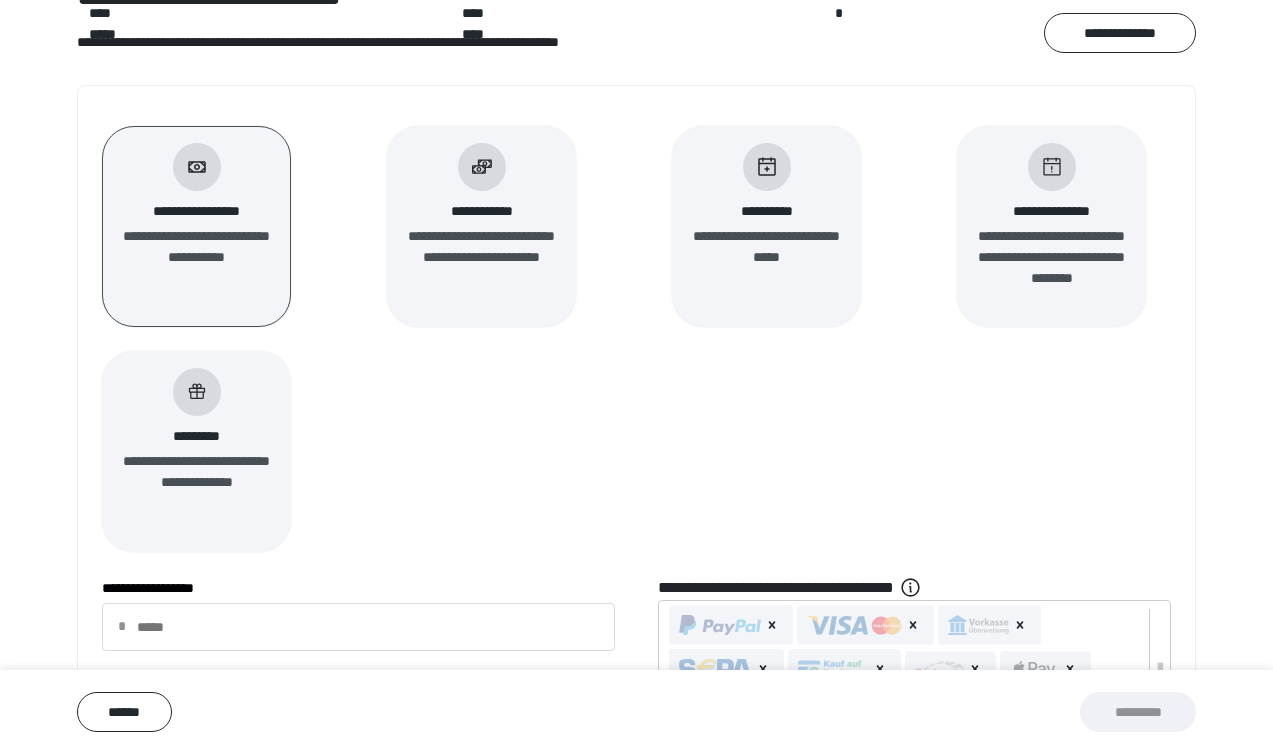 click on "**********" at bounding box center (196, 451) 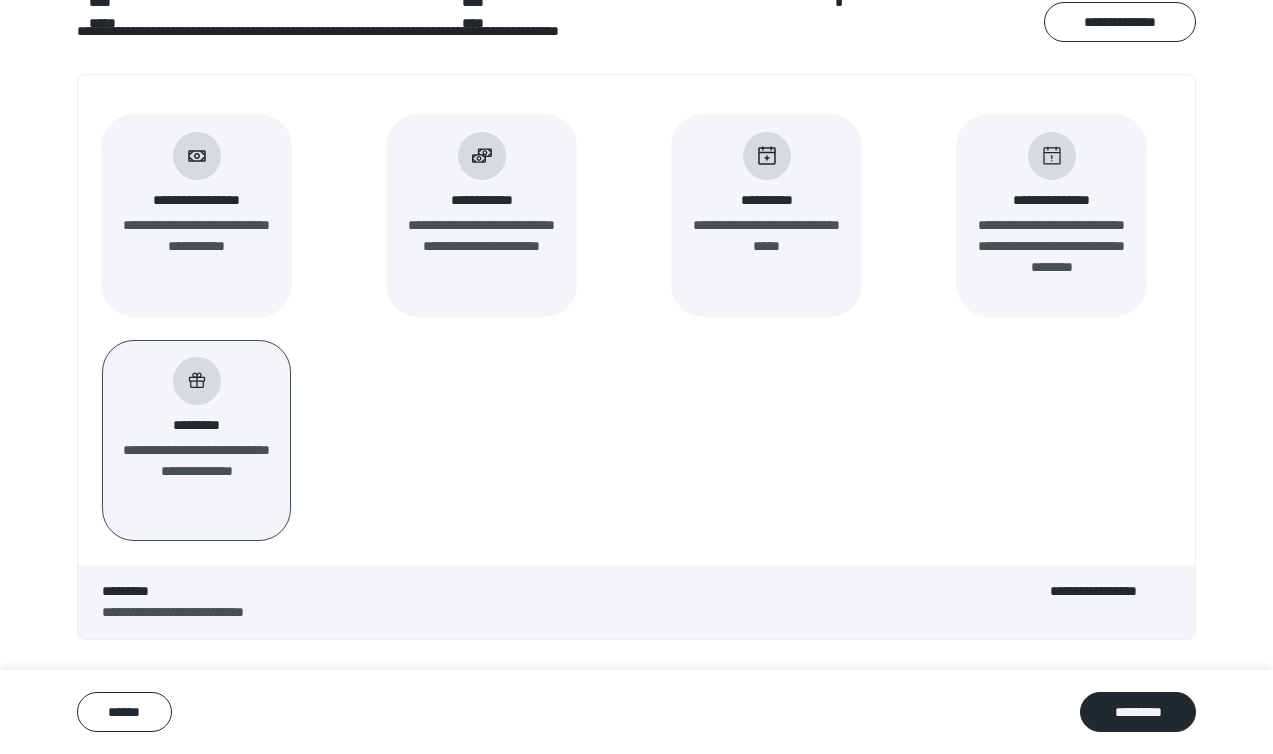 scroll, scrollTop: 208, scrollLeft: 0, axis: vertical 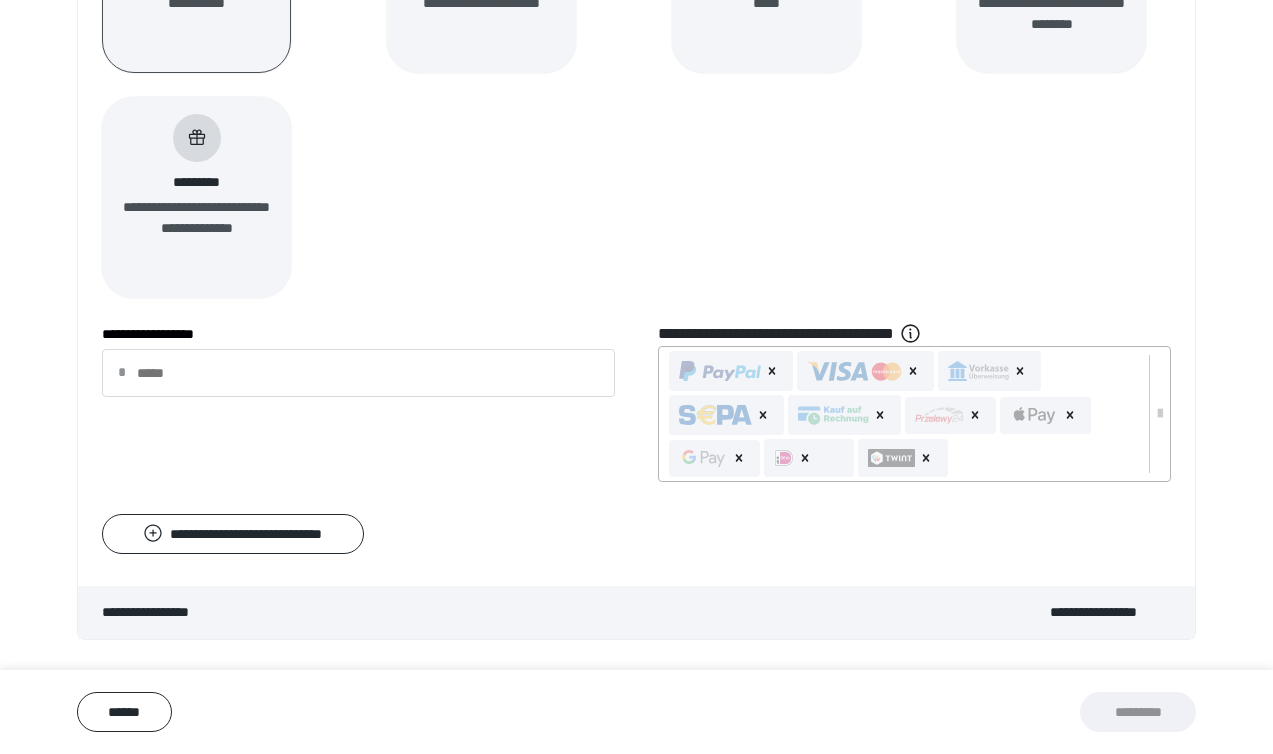 click at bounding box center (720, 371) 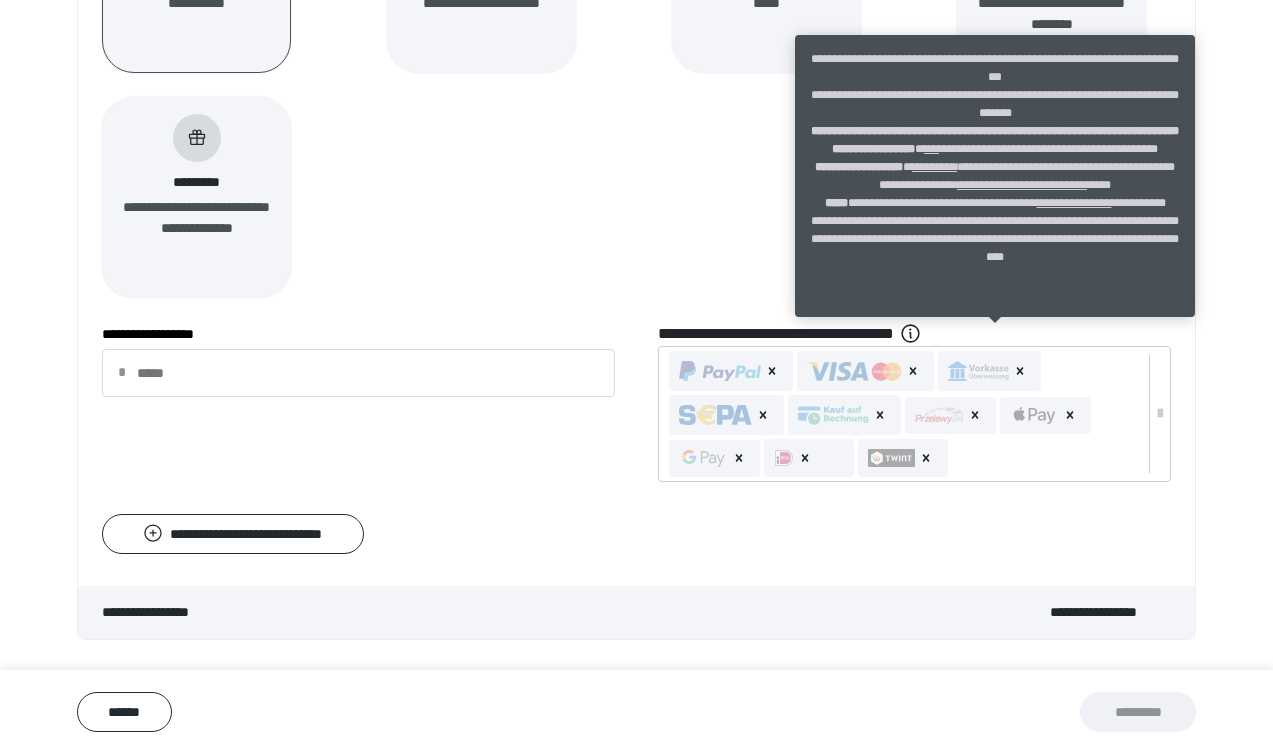 click 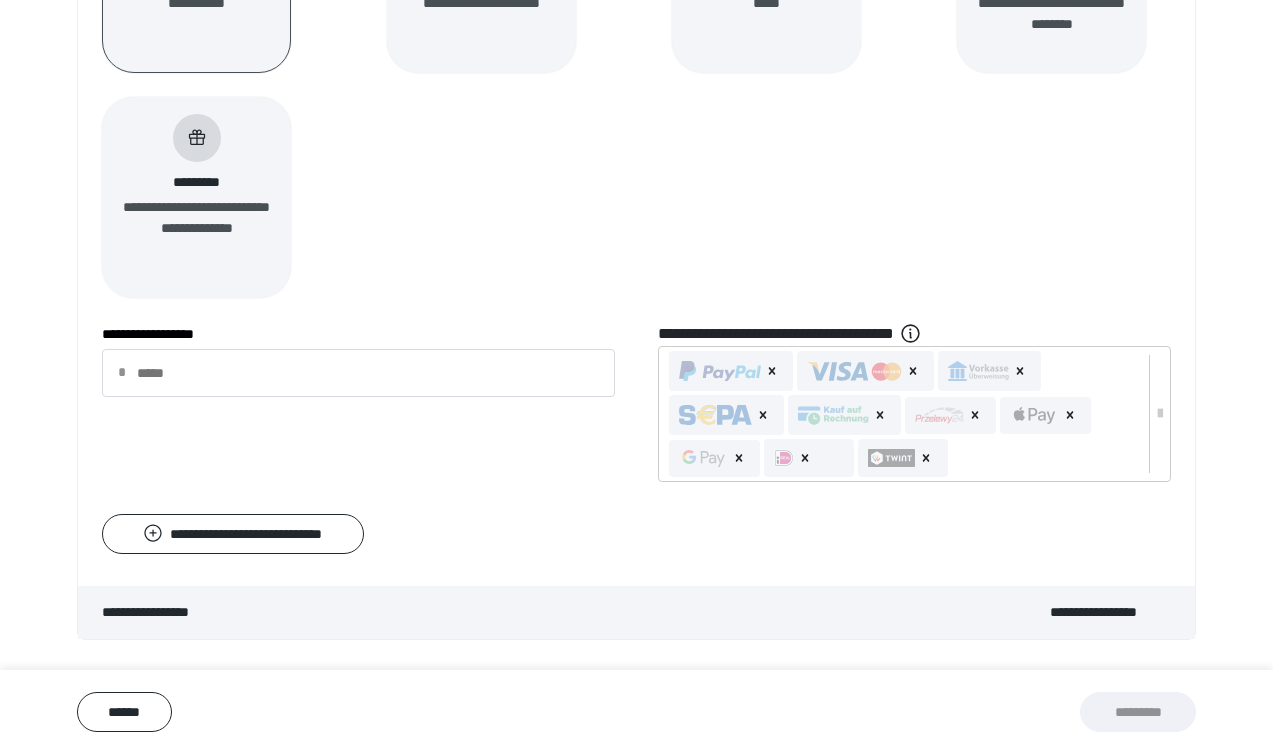 click on "**********" at bounding box center (636, 97) 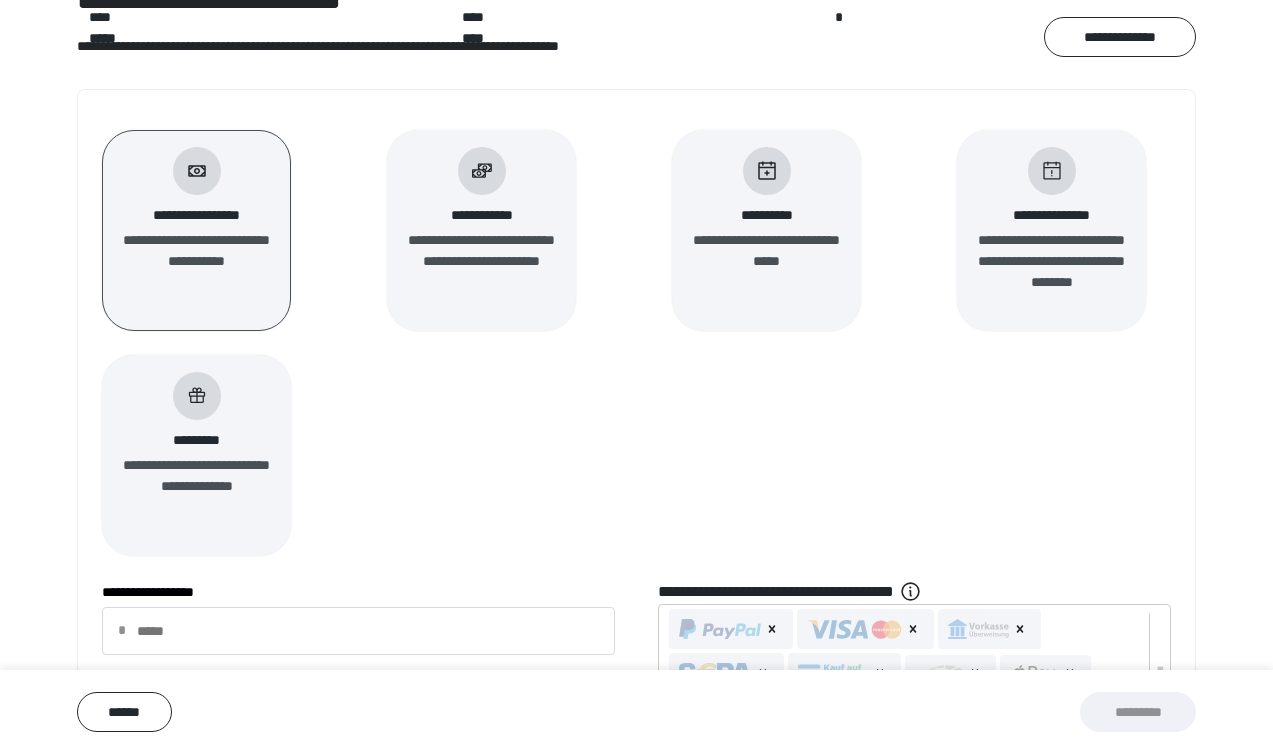 scroll, scrollTop: 179, scrollLeft: 0, axis: vertical 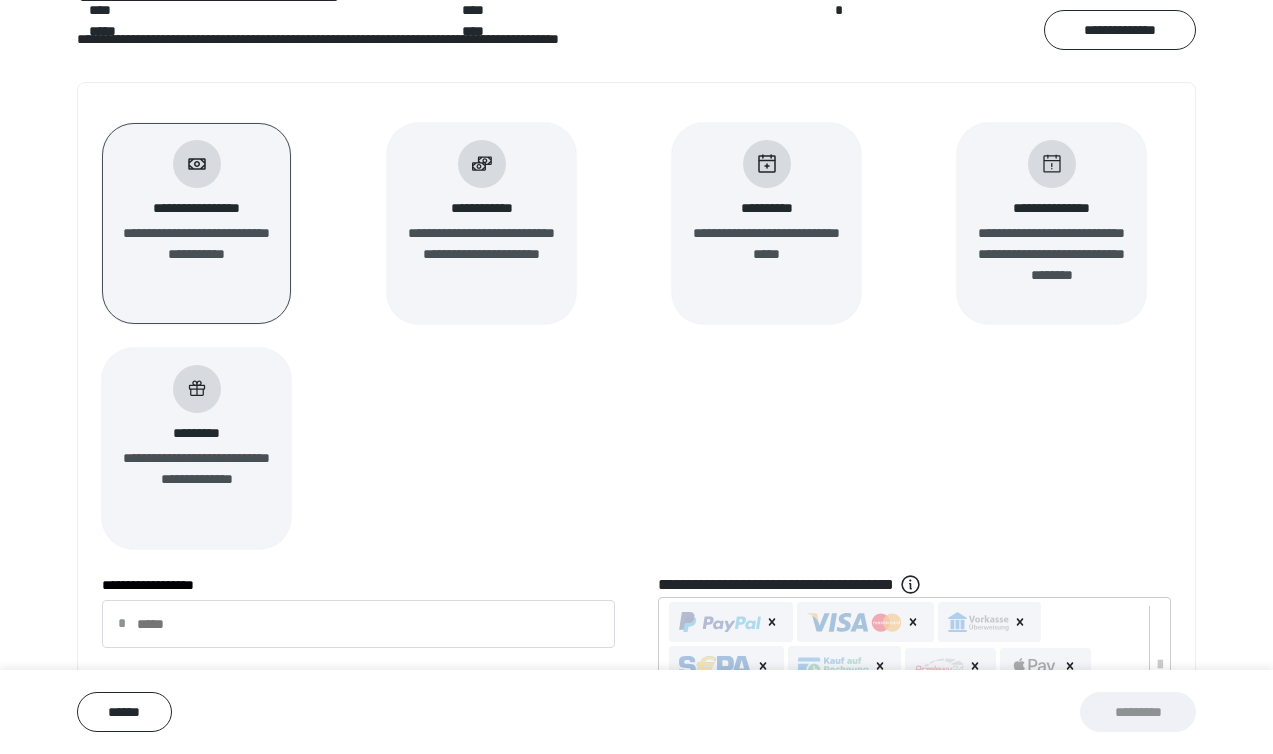 click on "**********" at bounding box center (196, 479) 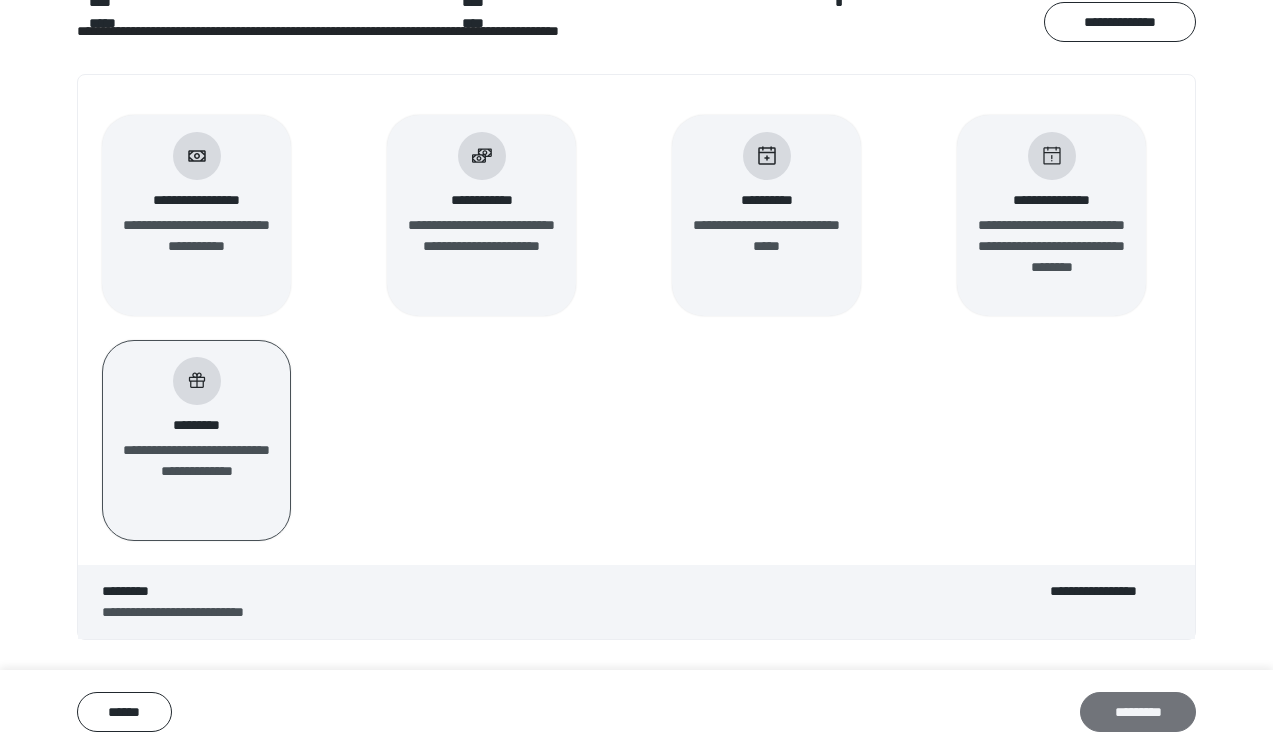 scroll, scrollTop: 208, scrollLeft: 0, axis: vertical 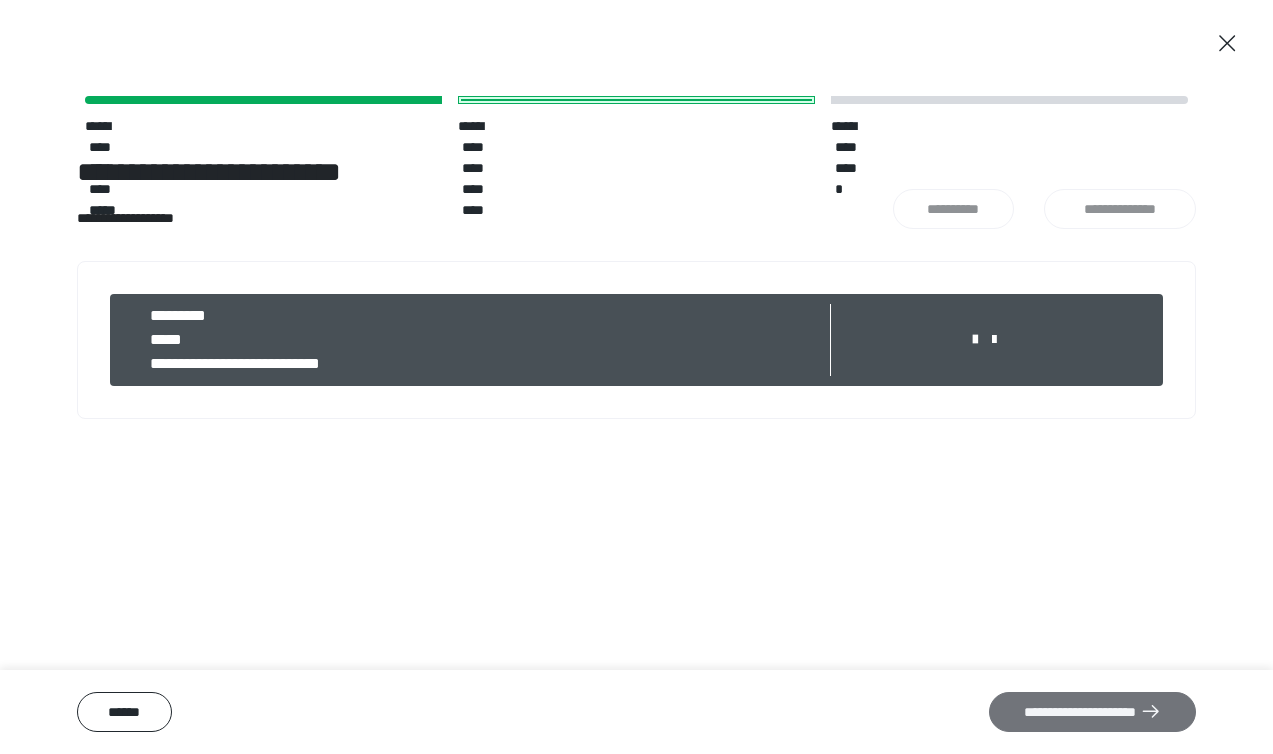 click on "**********" at bounding box center [1092, 712] 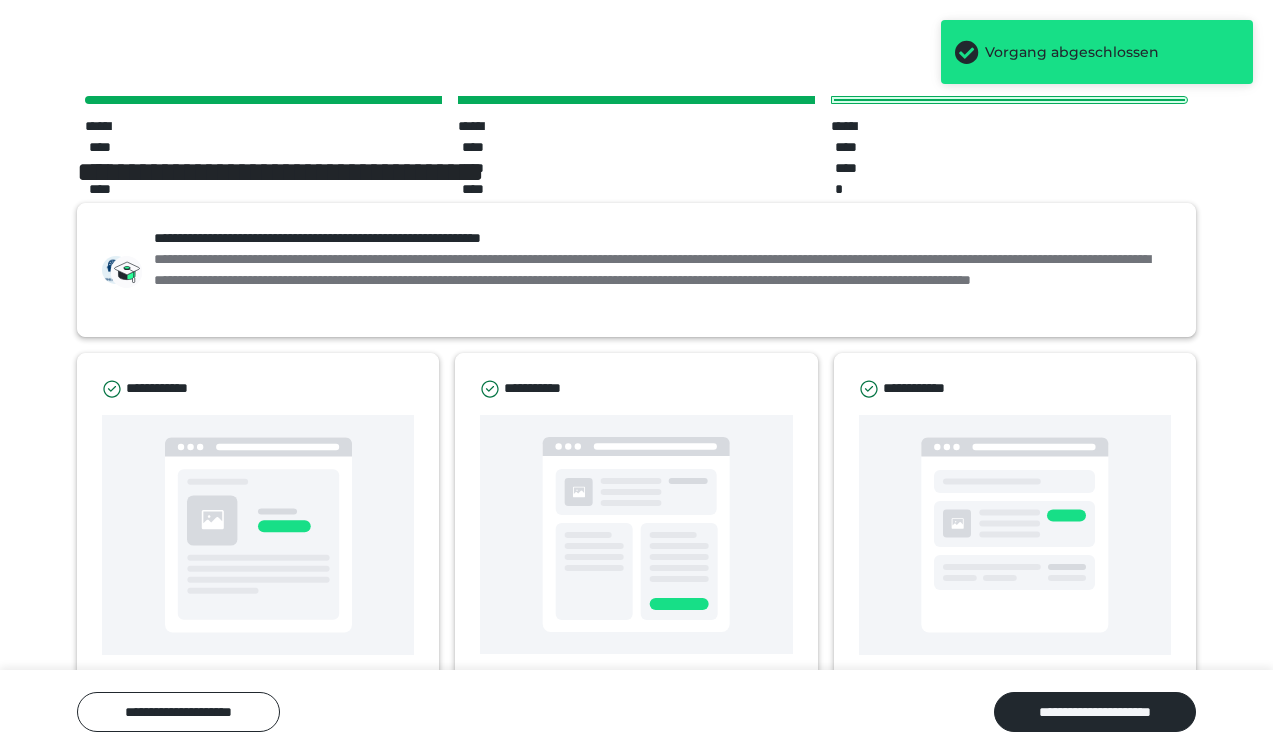 click on "**********" at bounding box center [660, 280] 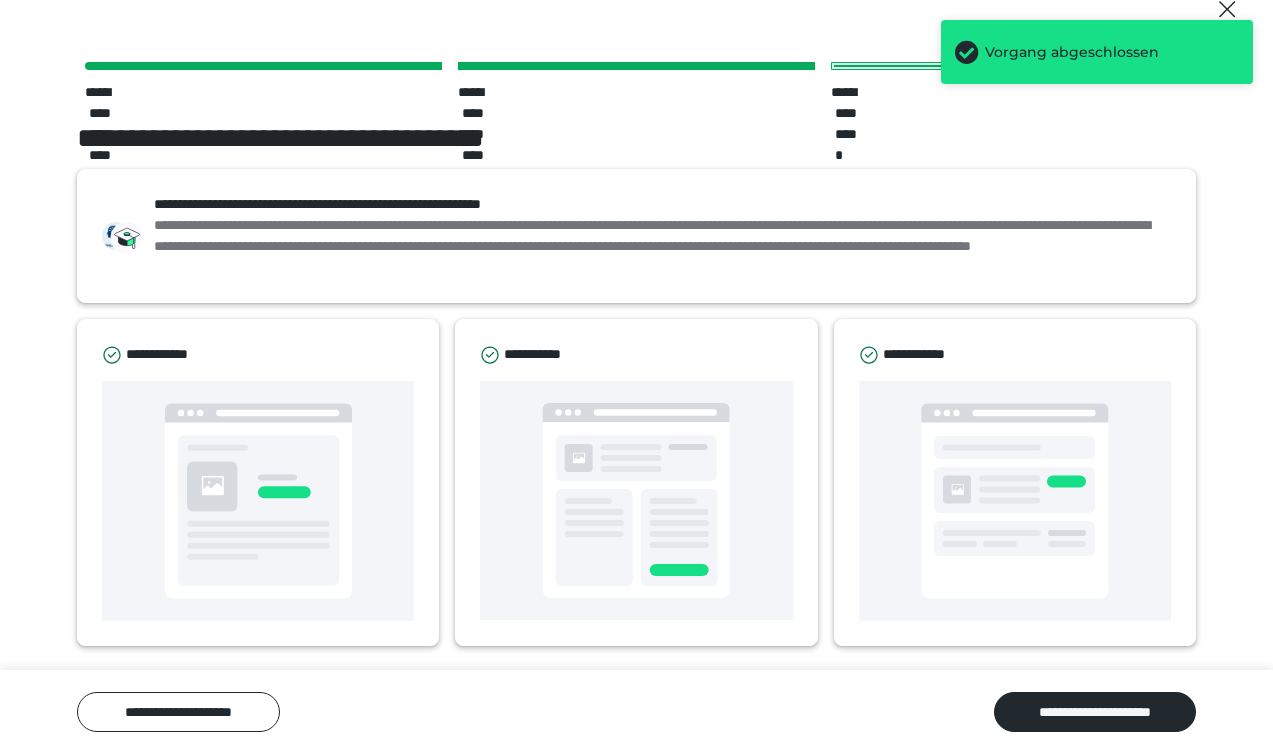 scroll, scrollTop: 55, scrollLeft: 0, axis: vertical 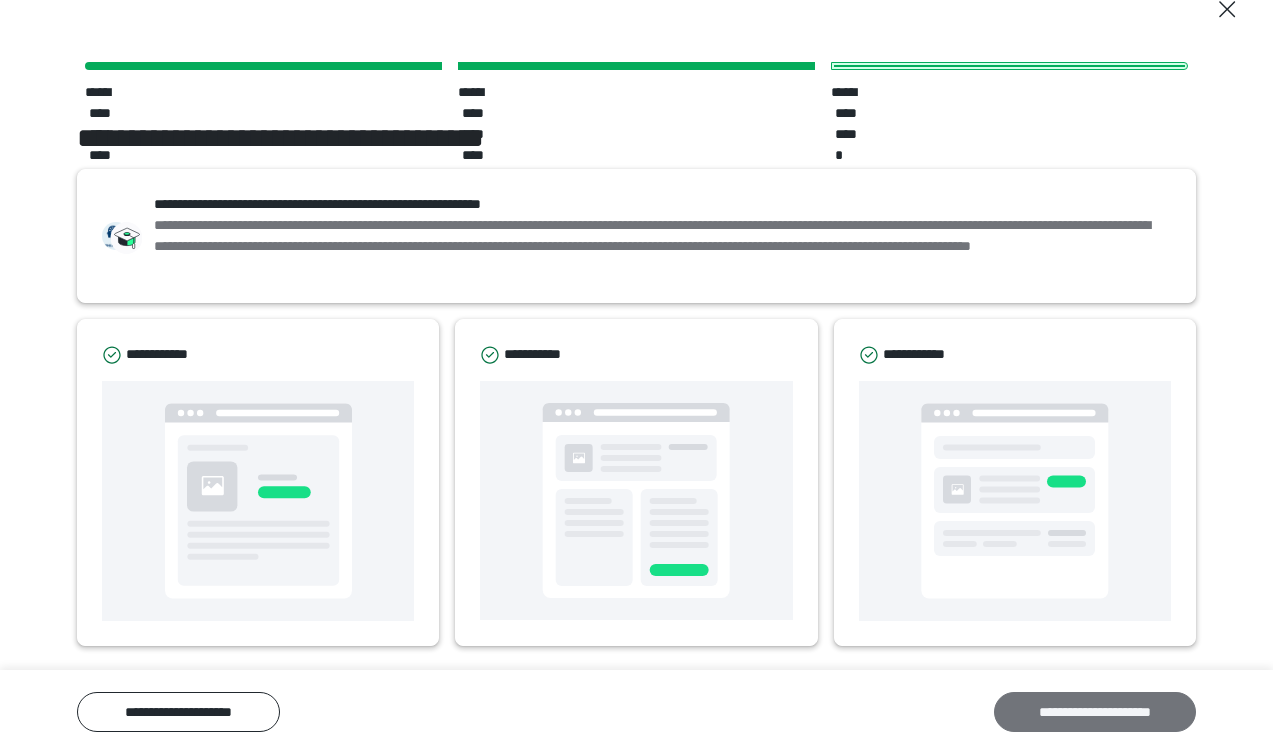 click on "**********" at bounding box center (1095, 712) 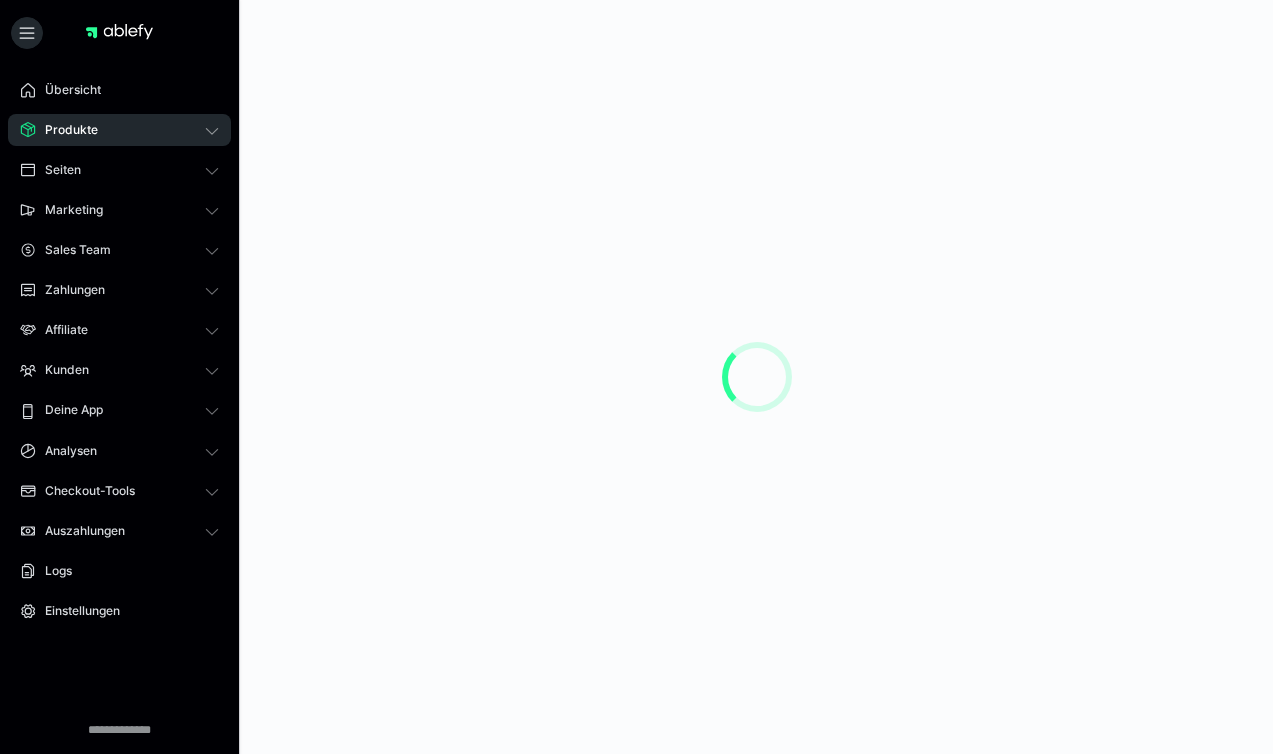 scroll, scrollTop: 0, scrollLeft: 0, axis: both 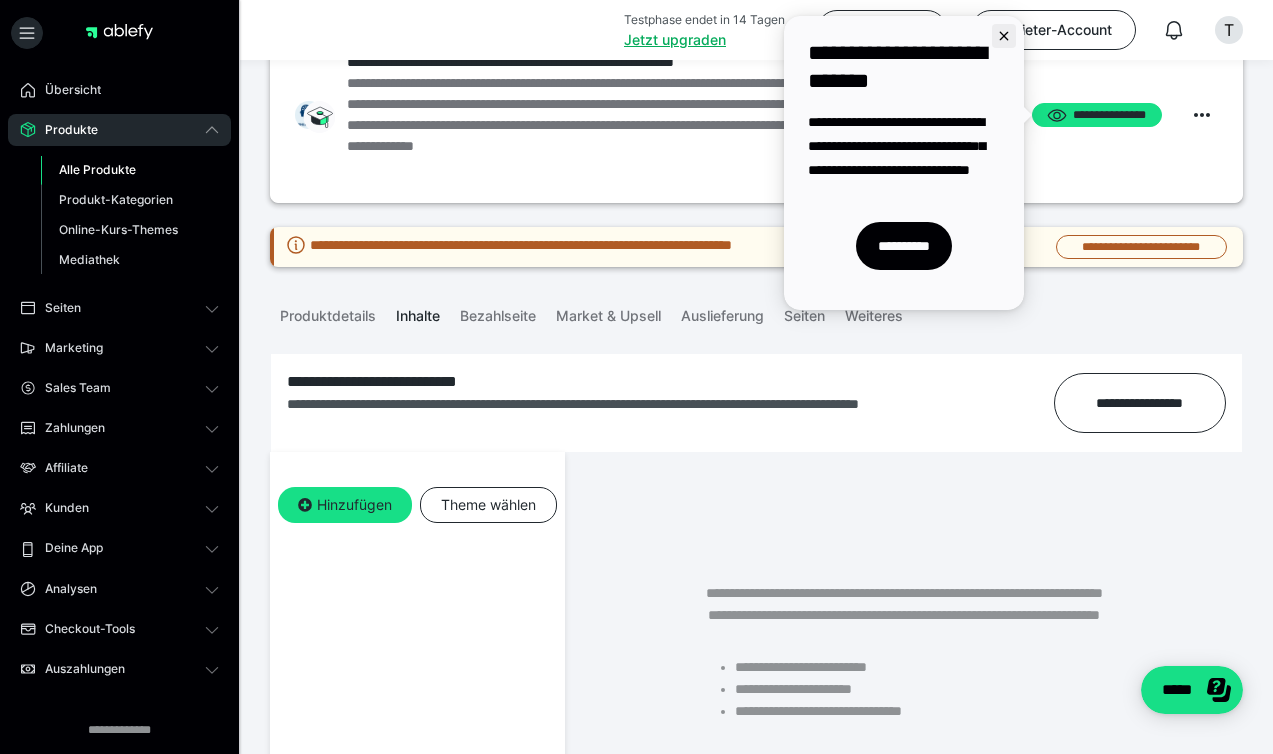 click 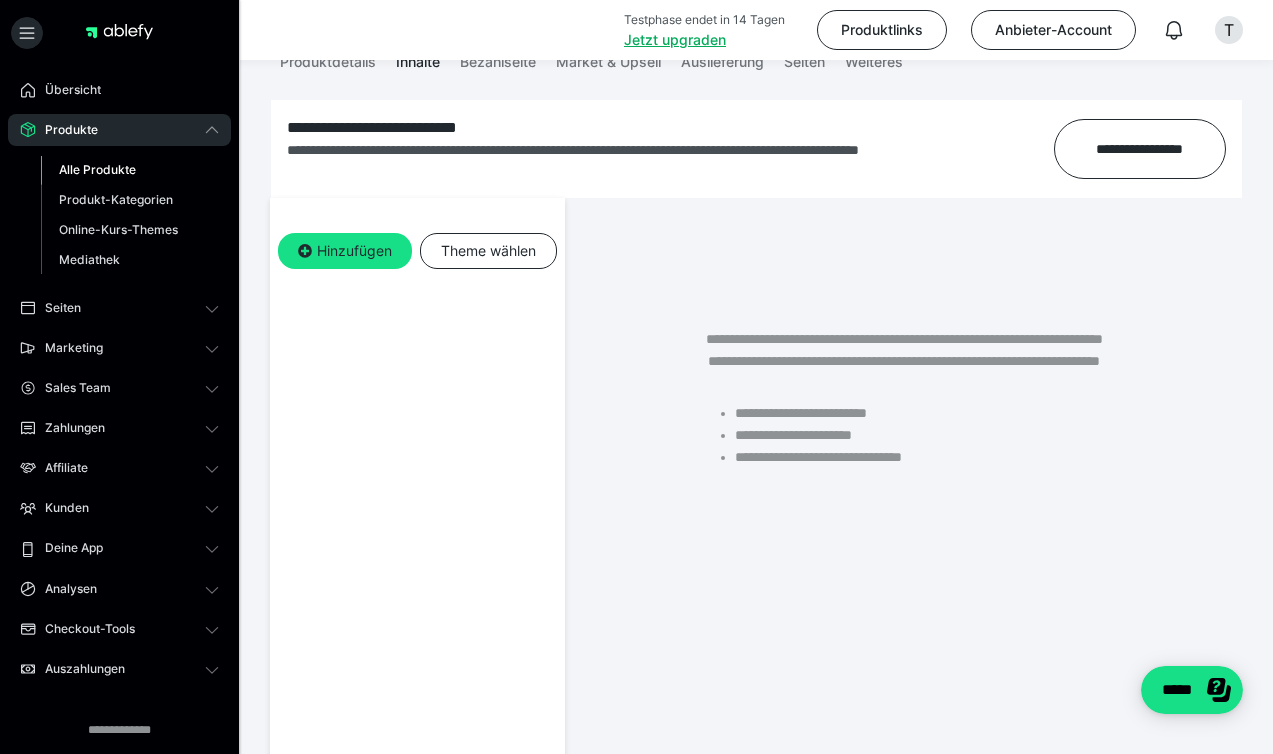 scroll, scrollTop: 322, scrollLeft: 0, axis: vertical 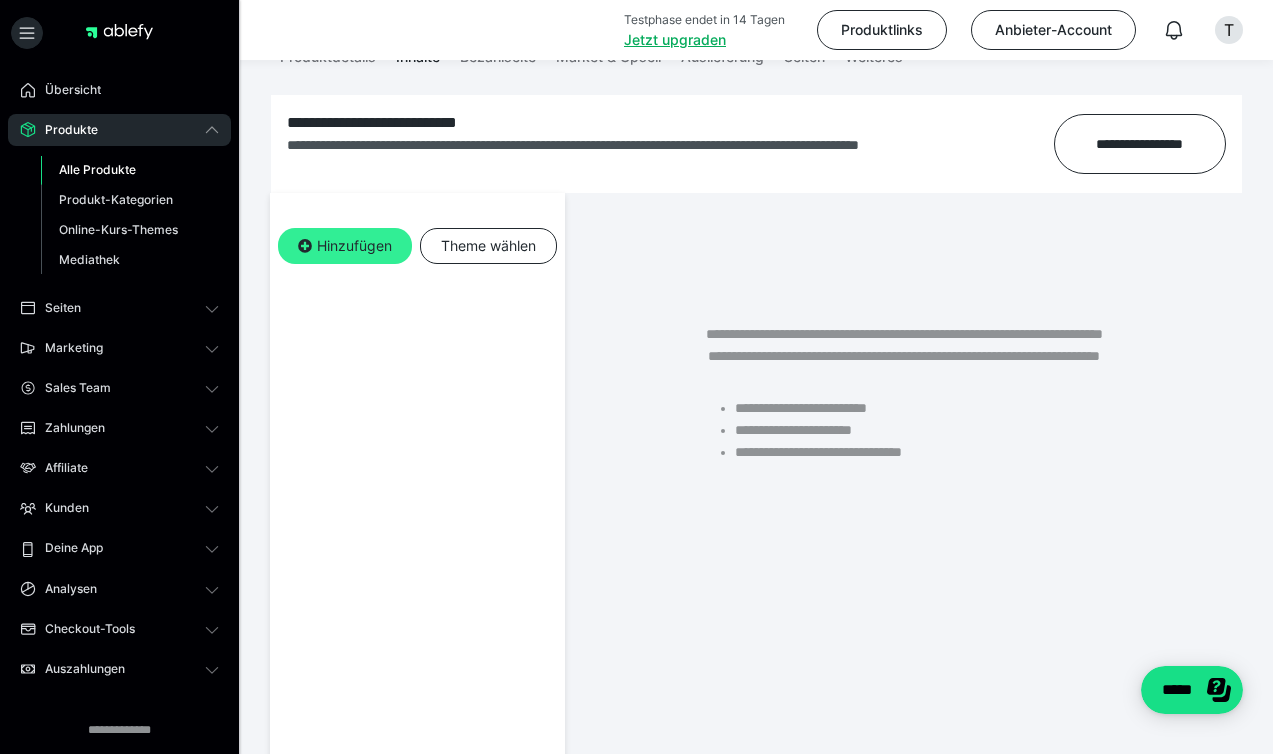 click on "Hinzufügen" at bounding box center [345, 246] 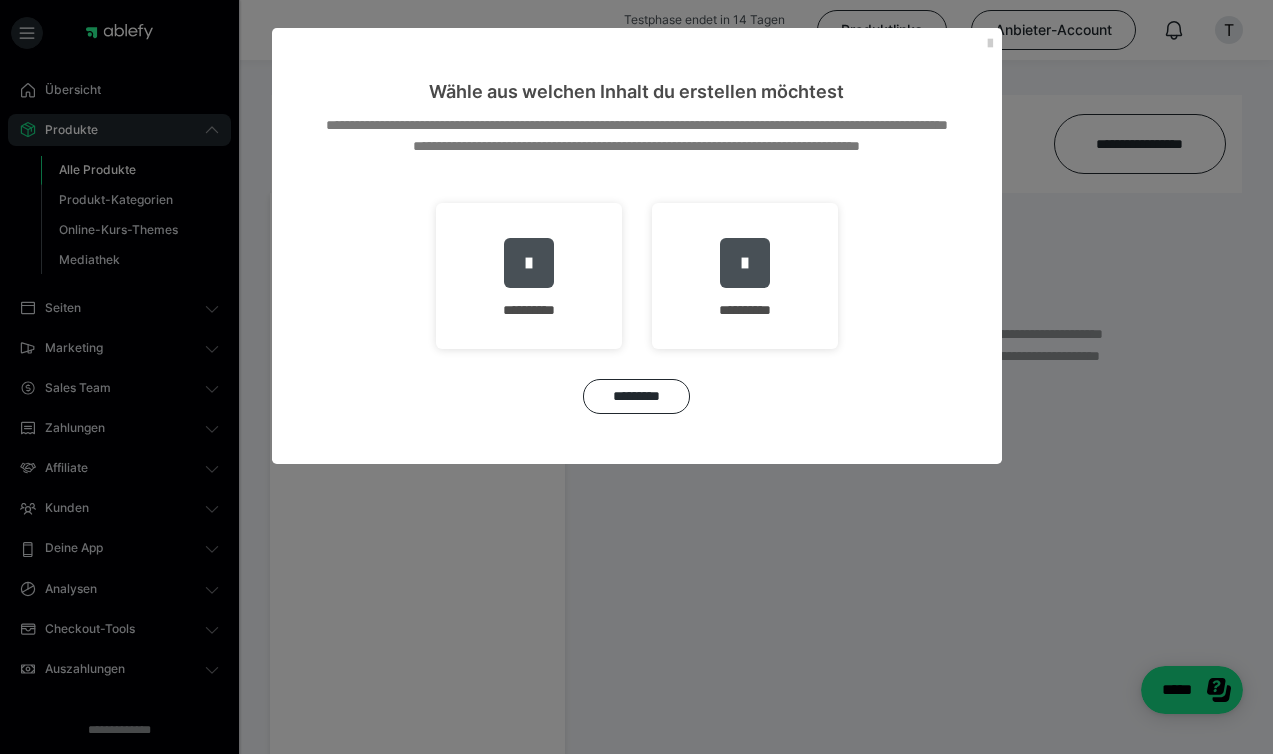 click on "**********" at bounding box center [637, 284] 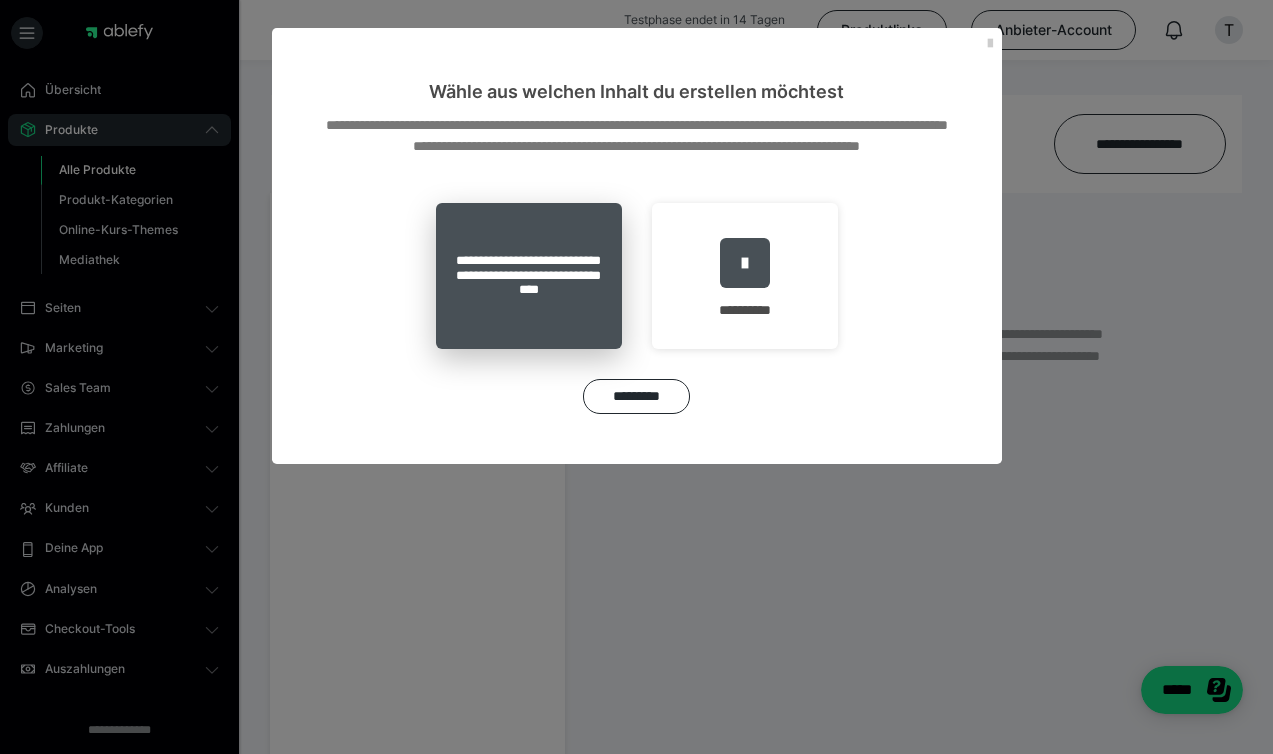 click on "**********" at bounding box center [529, 276] 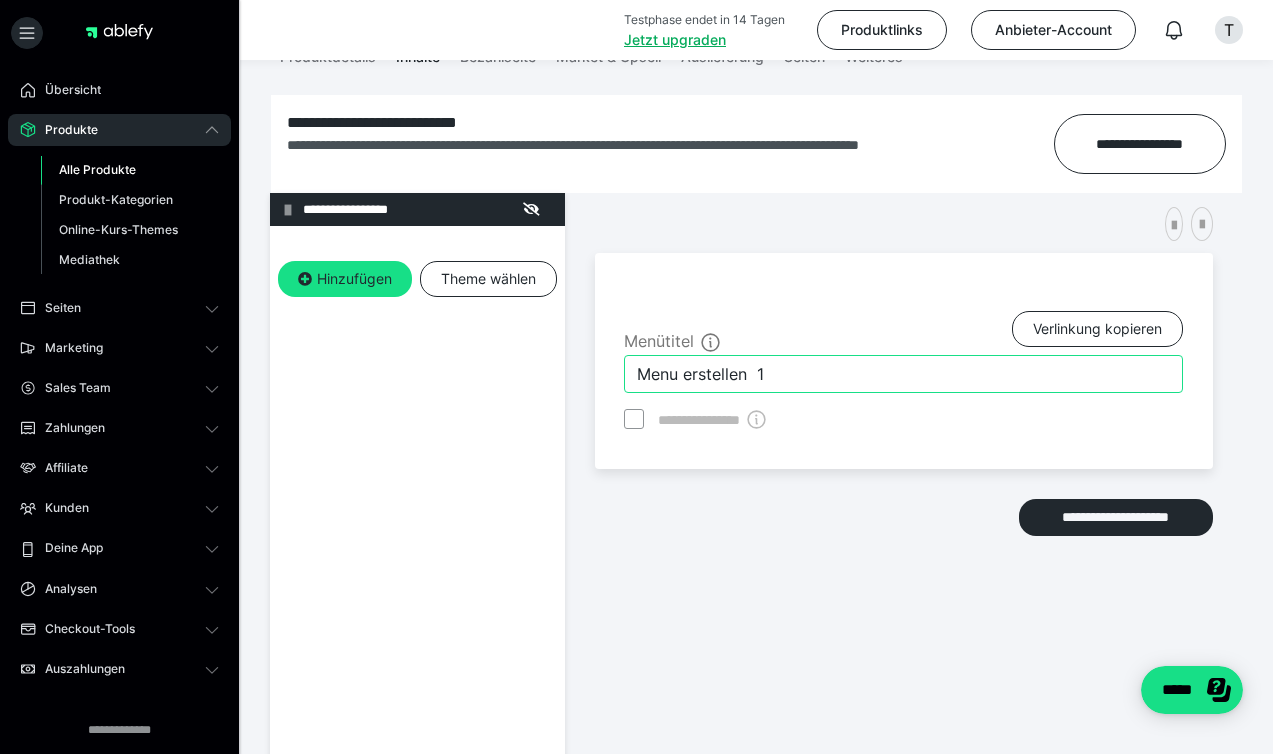 click on "Menu erstellen  1" at bounding box center [903, 374] 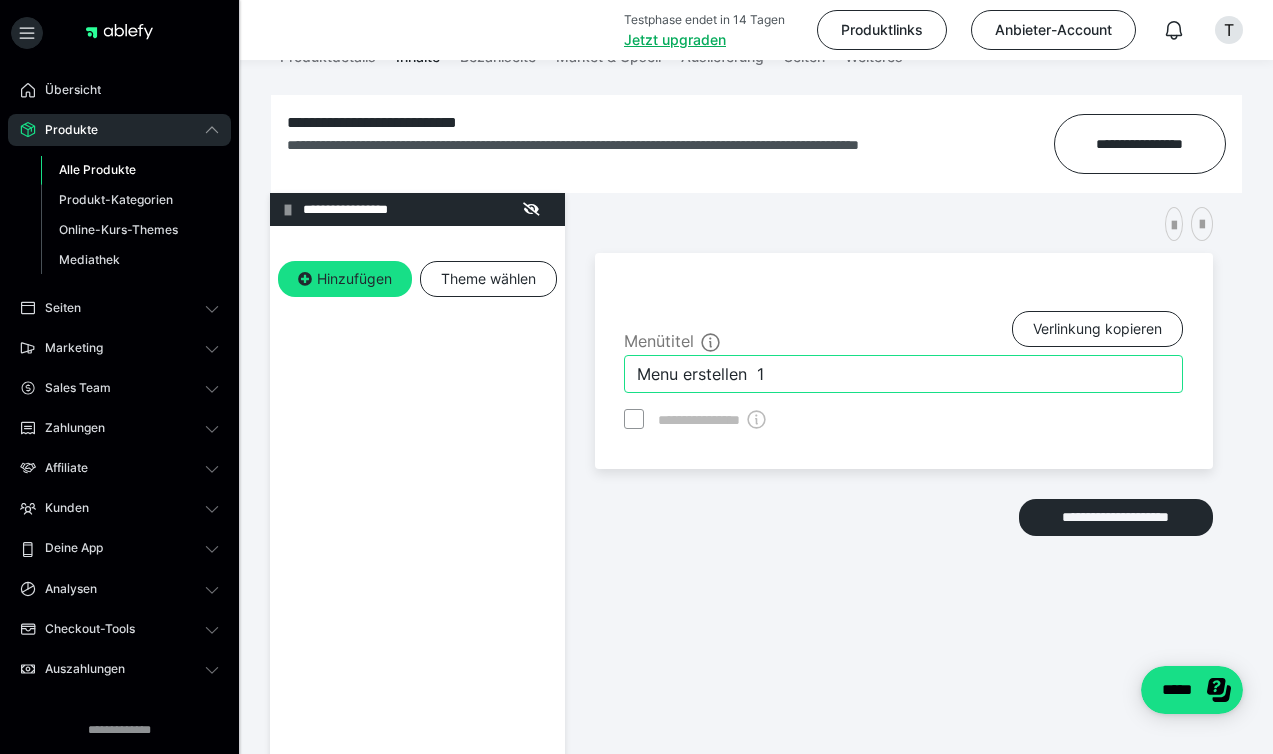 click on "Menu erstellen  1" at bounding box center [903, 374] 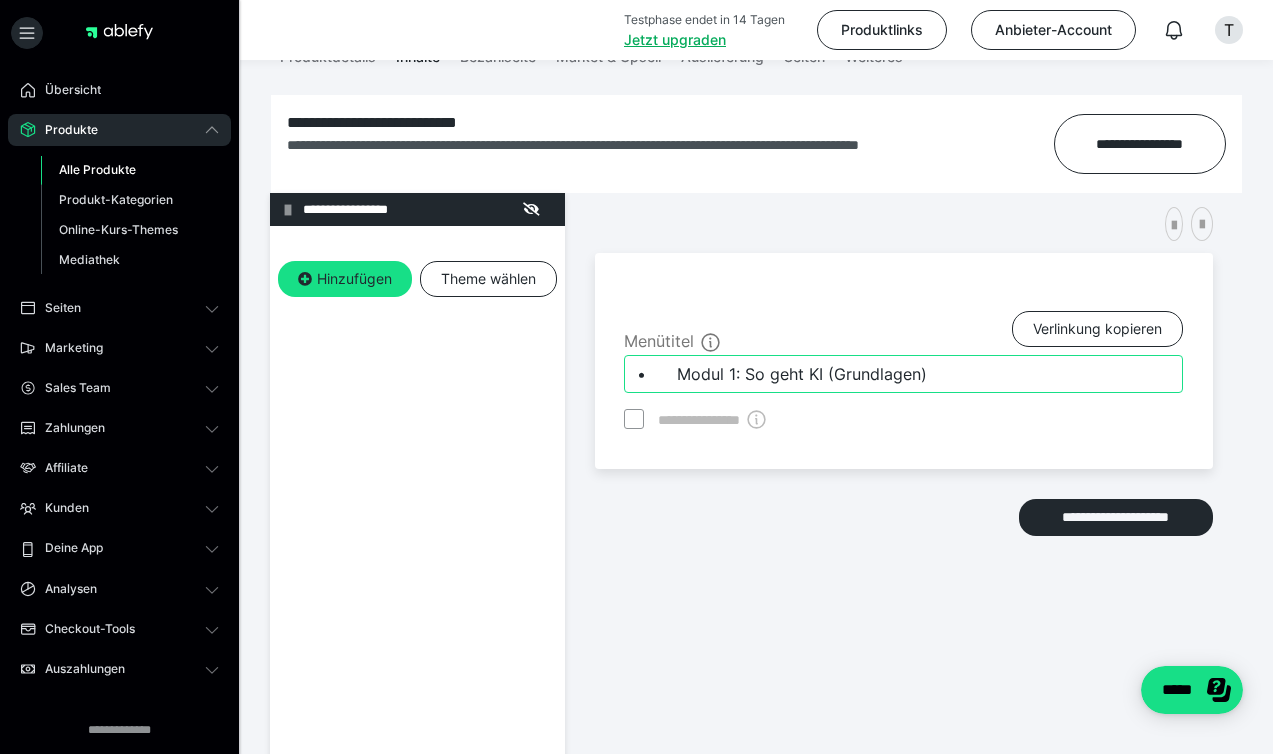 click on "•	Modul 1: So geht KI (Grundlagen)" at bounding box center [903, 374] 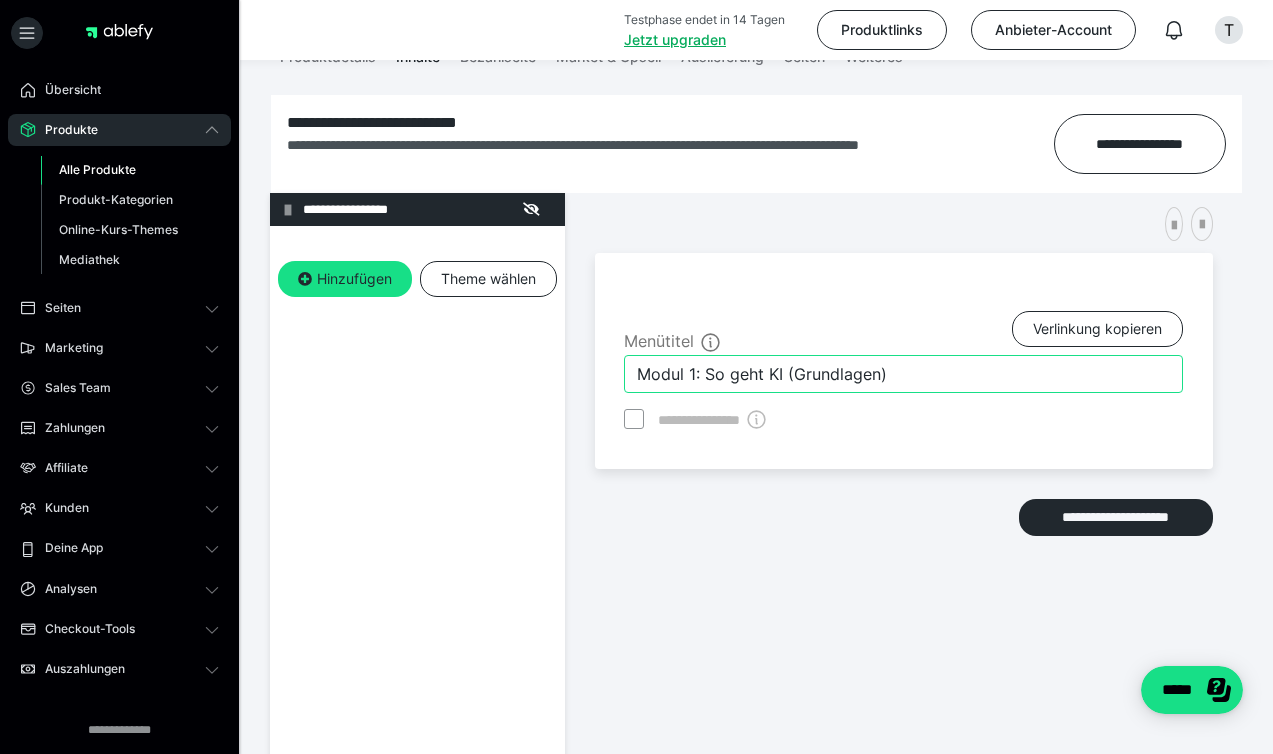 type on "Modul 1: So geht KI (Grundlagen)" 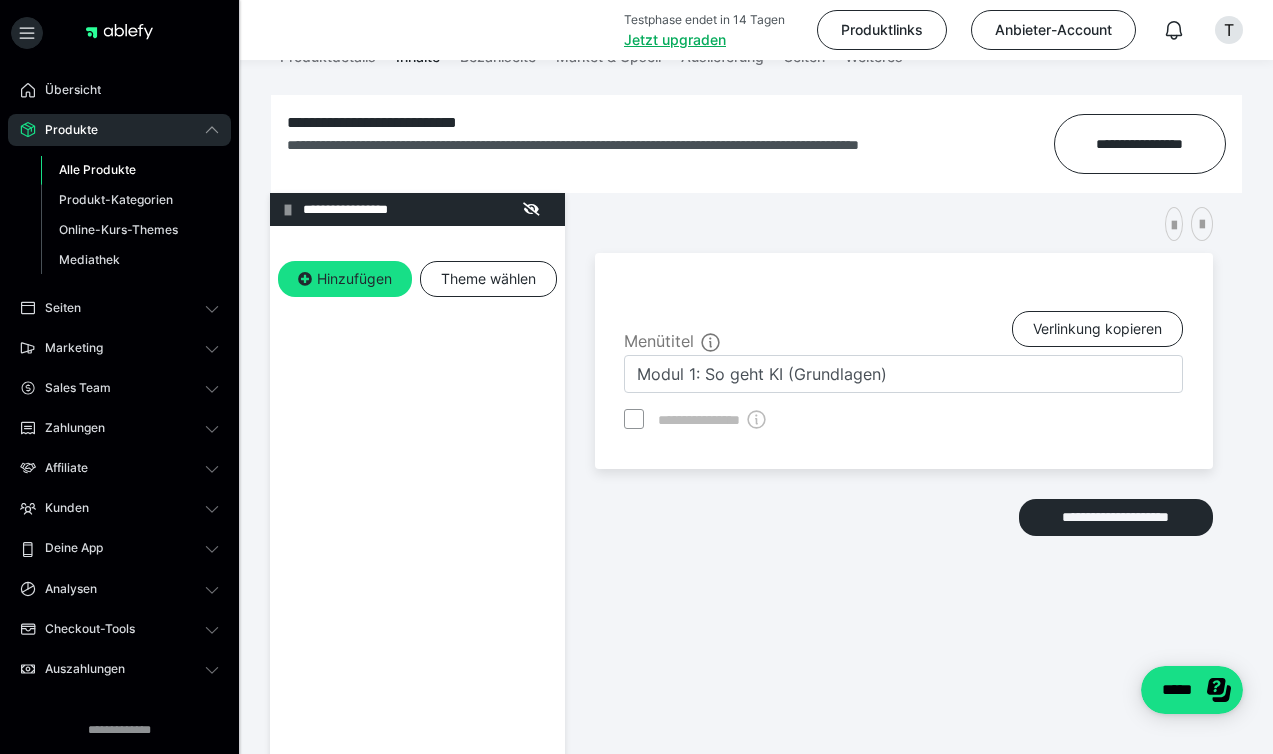 click on "Menütitel Verlinkung kopieren" at bounding box center [903, 332] 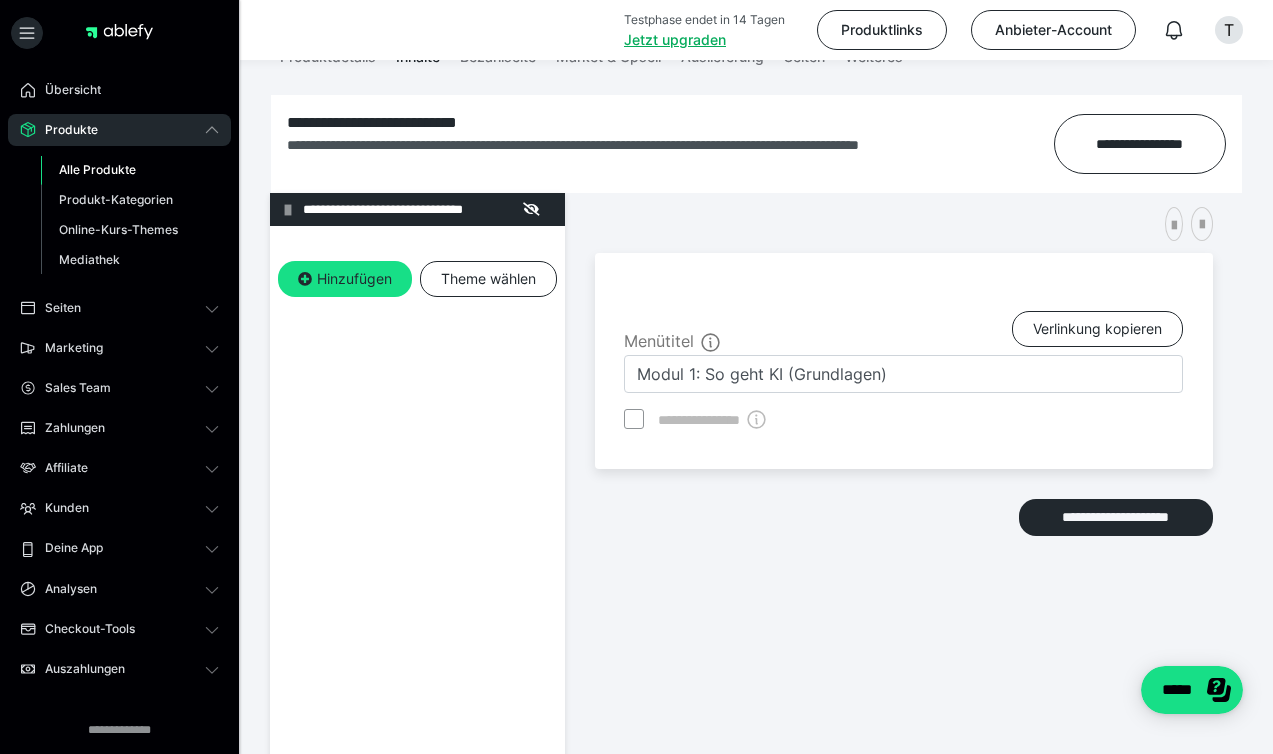 click on "**********" at bounding box center (904, 505) 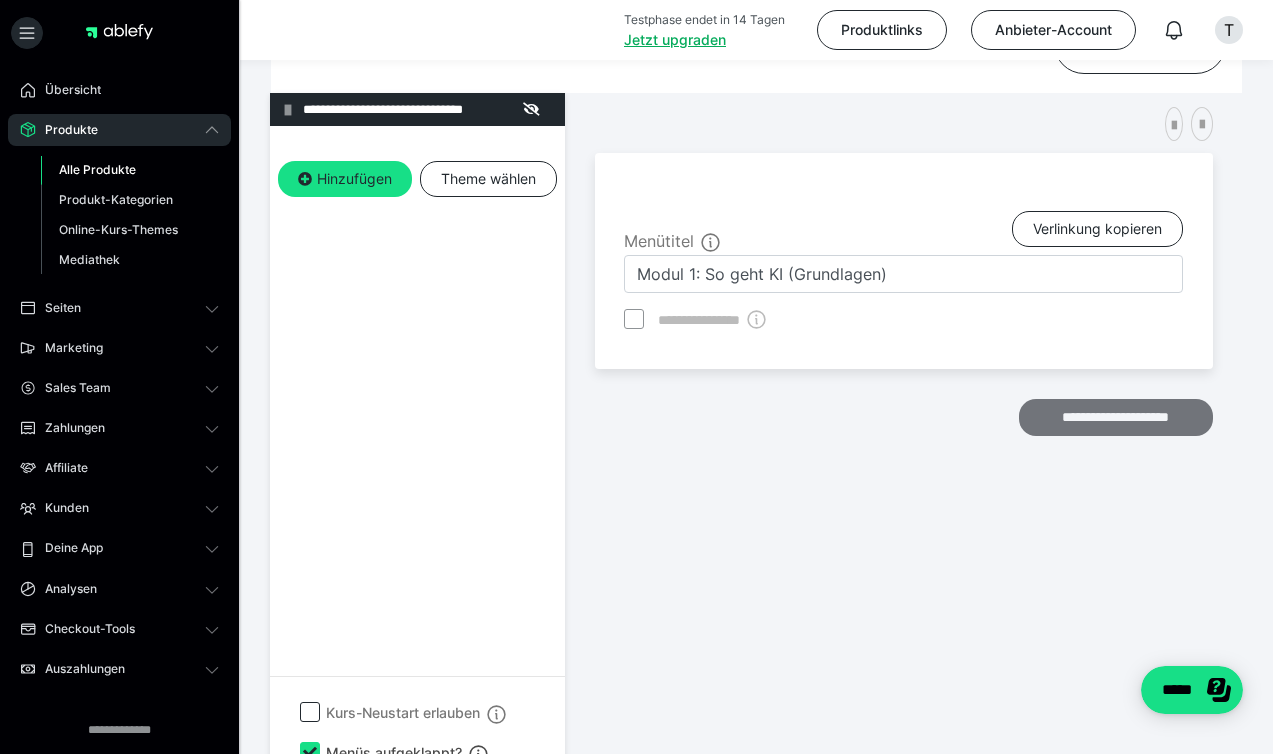 scroll, scrollTop: 443, scrollLeft: 0, axis: vertical 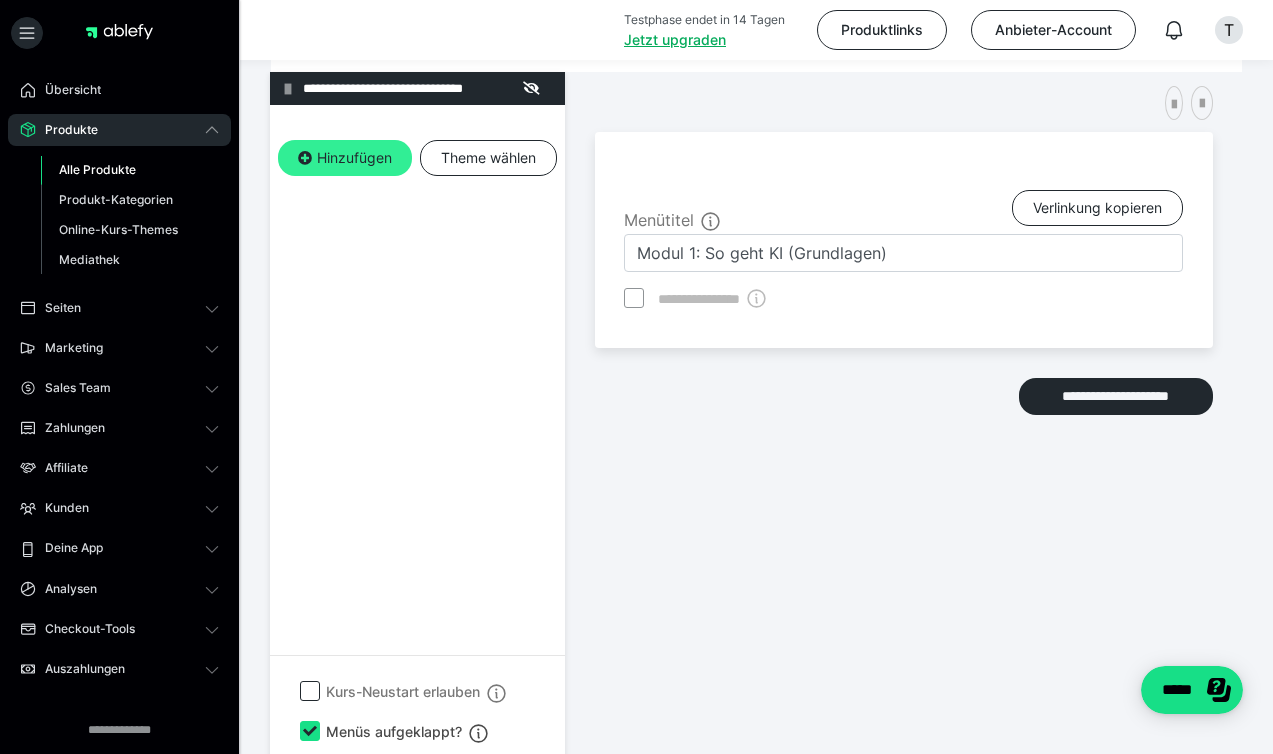 click on "Hinzufügen" at bounding box center [345, 158] 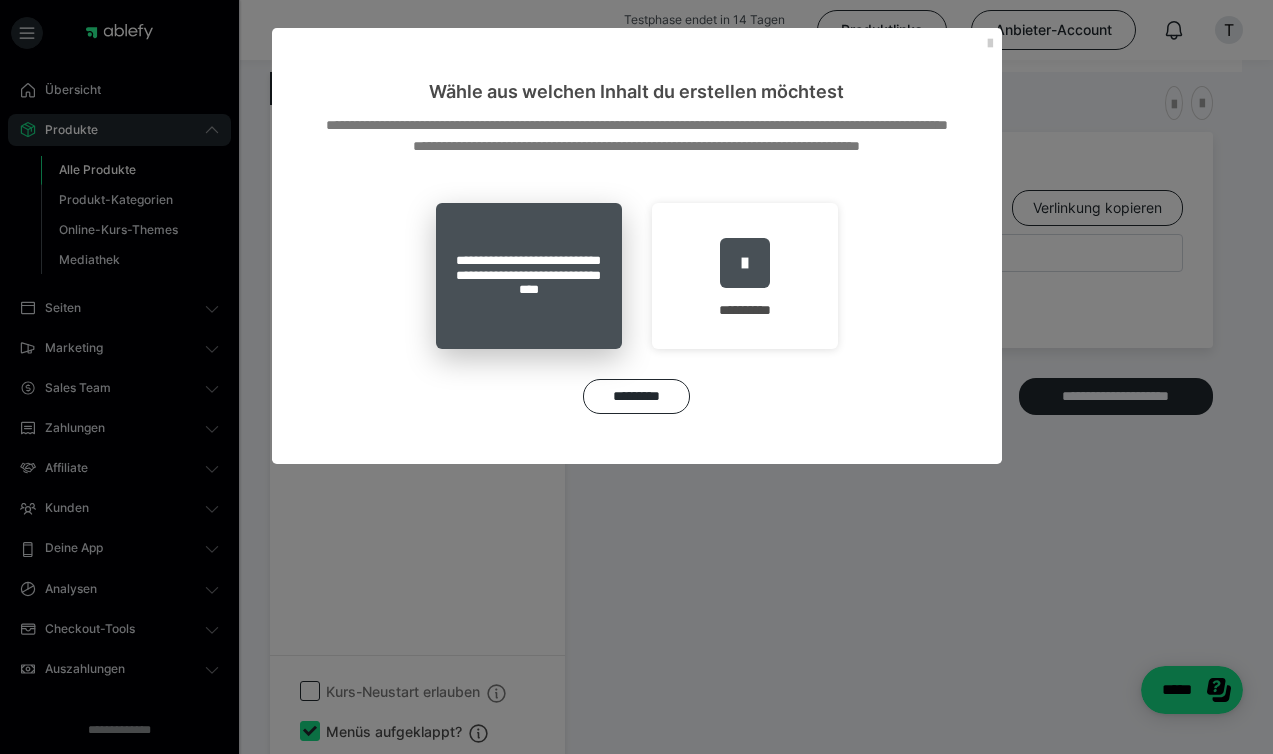 click on "**********" at bounding box center [529, 276] 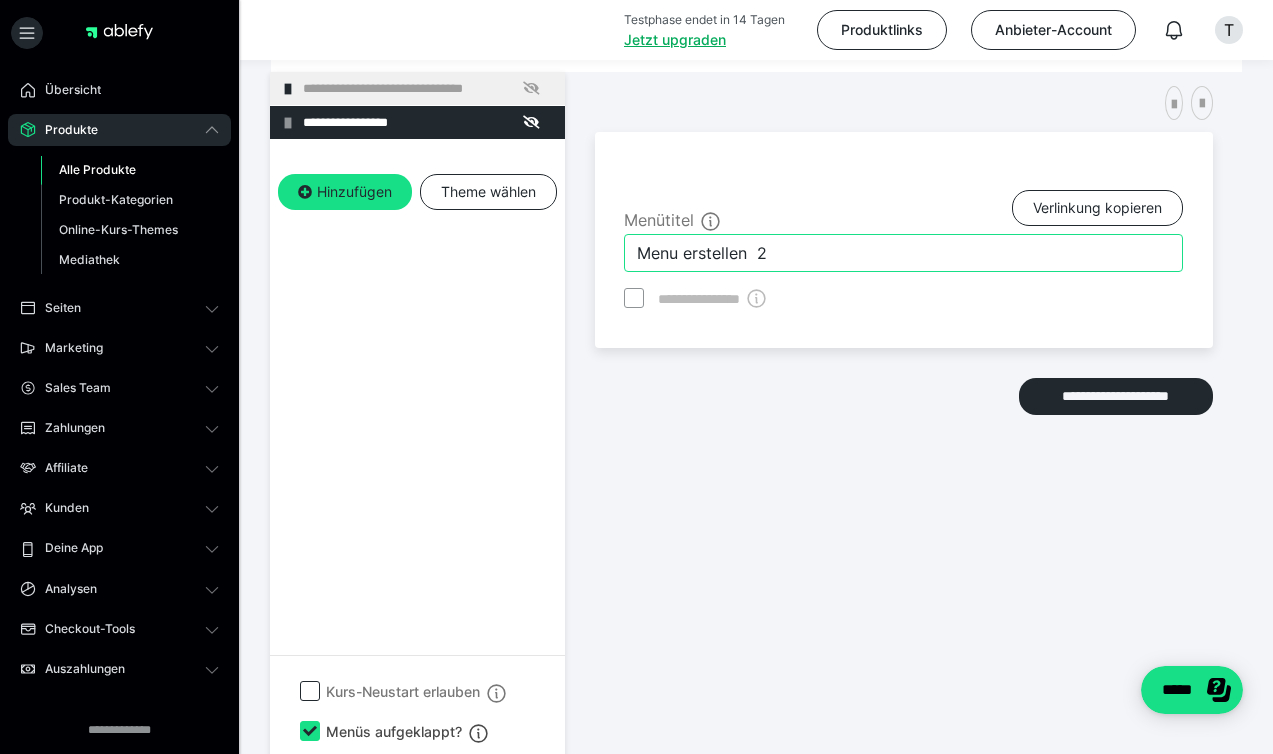 drag, startPoint x: 816, startPoint y: 255, endPoint x: 573, endPoint y: 244, distance: 243.24884 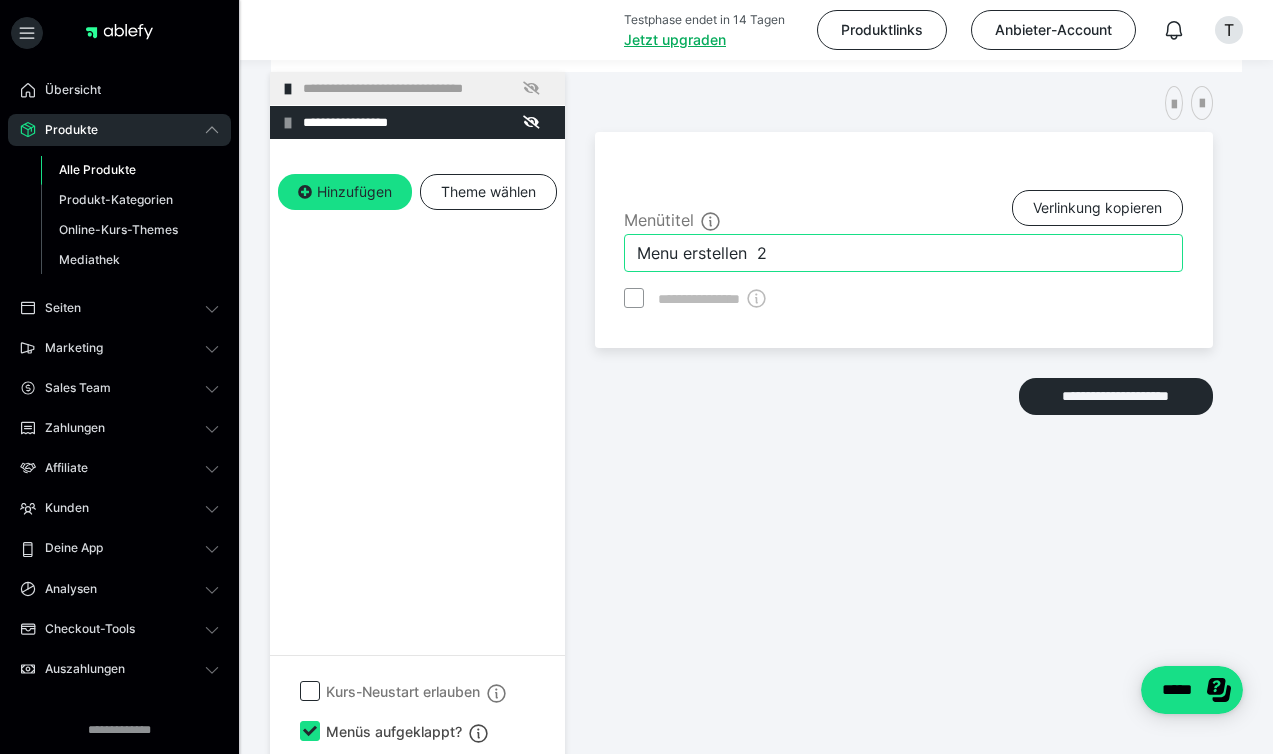 click on "**********" at bounding box center (756, 419) 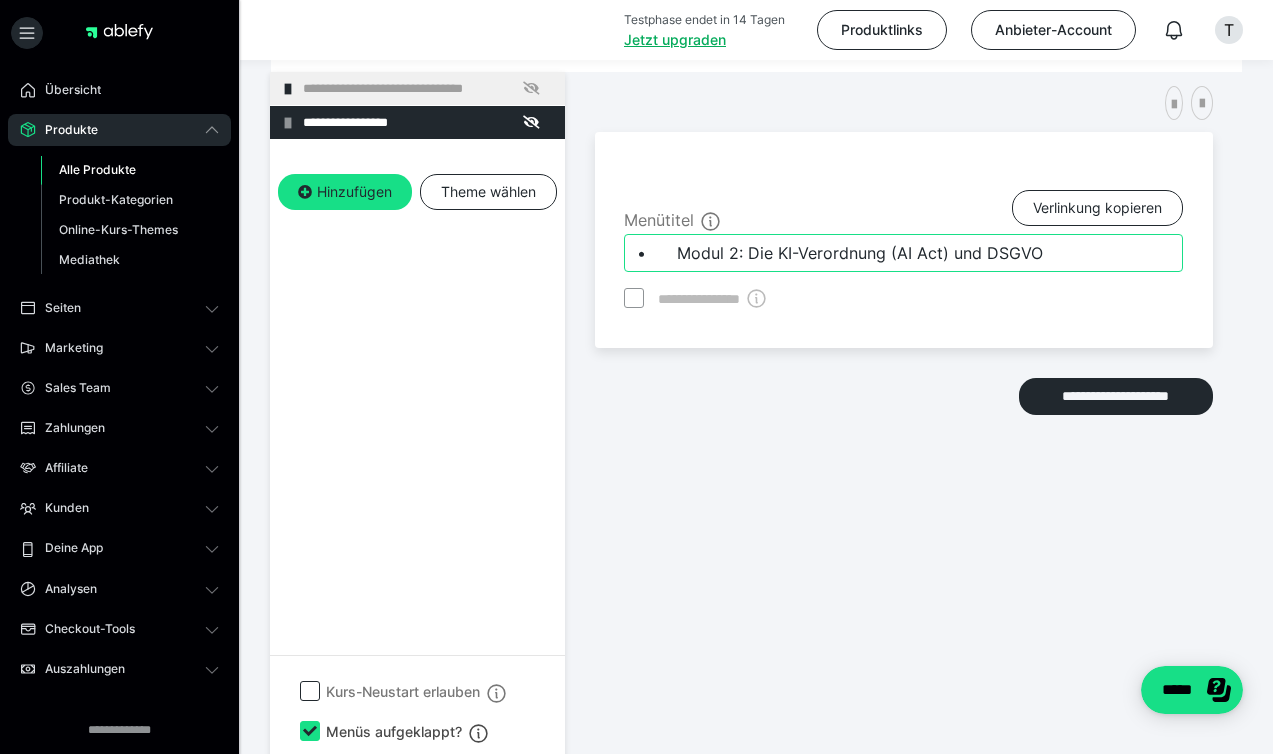 click on "•	Modul 2: Die KI-Verordnung (AI Act) und DSGVO" at bounding box center (903, 253) 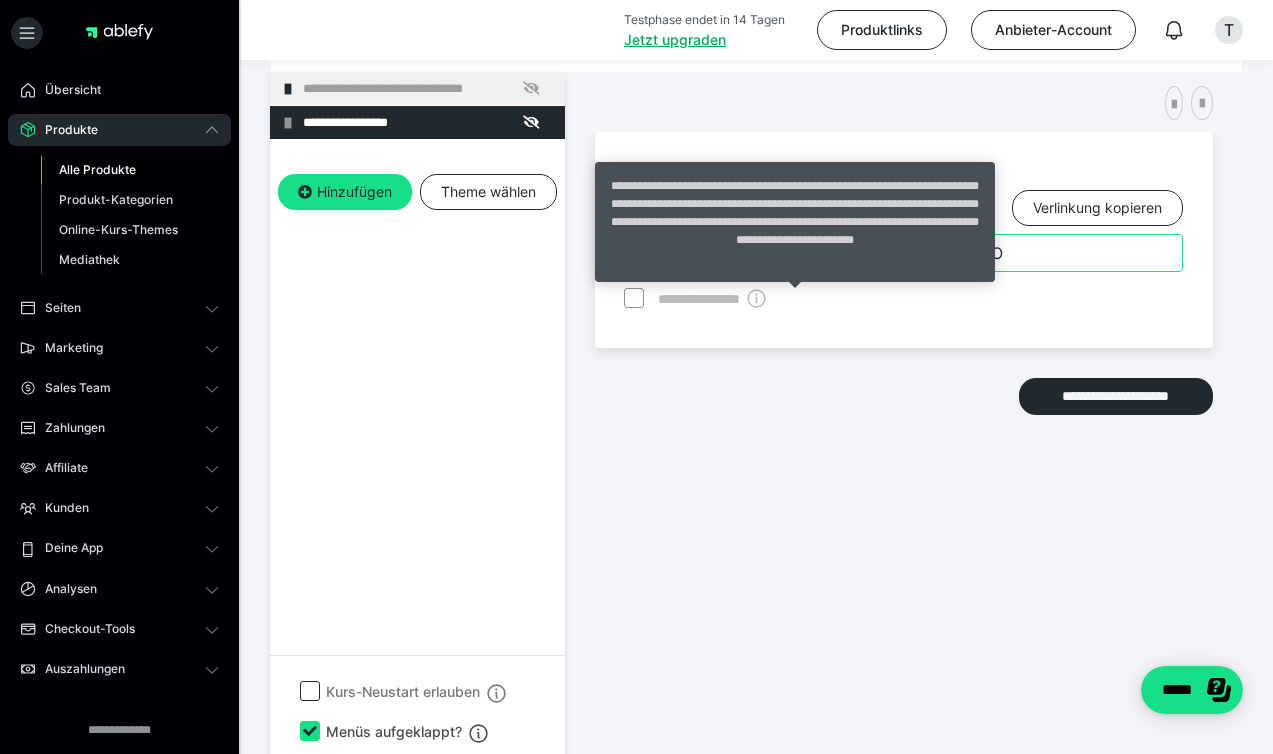 type on "Modul 2: Die KI-Verordnung (AI Act) und DSGVO" 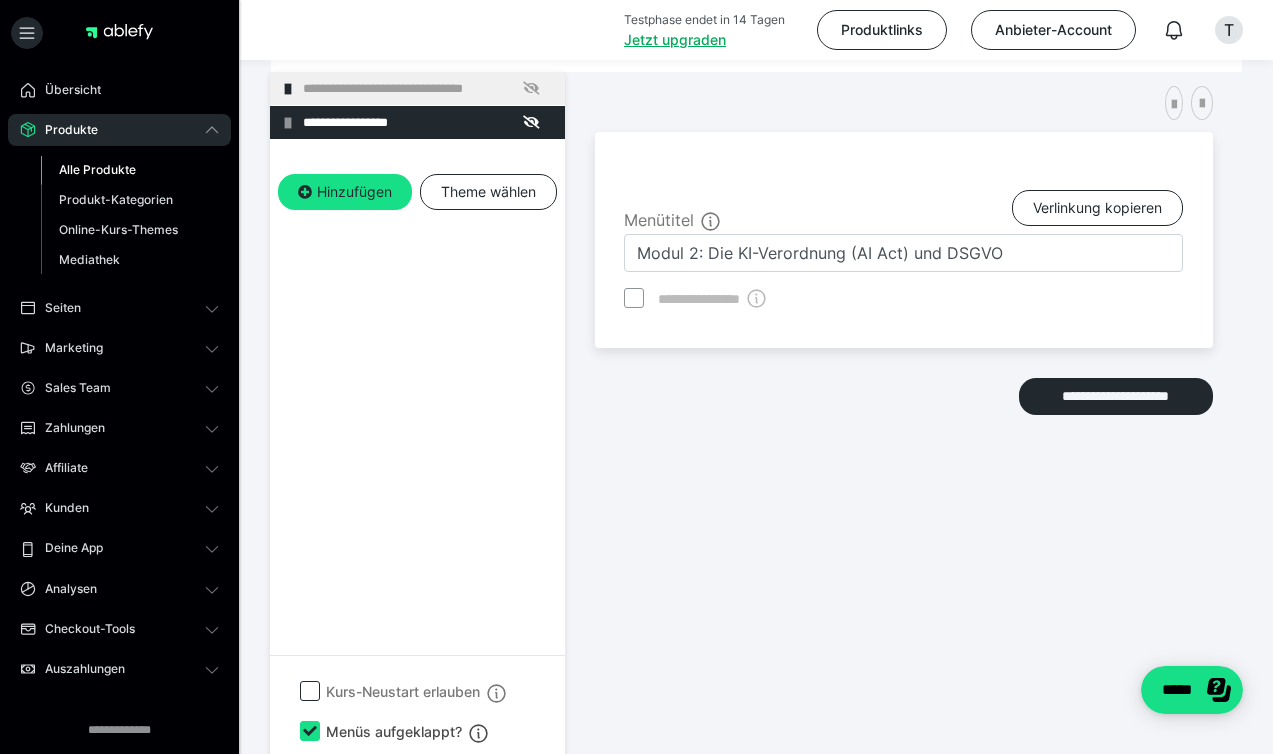 click on "**********" at bounding box center [904, 384] 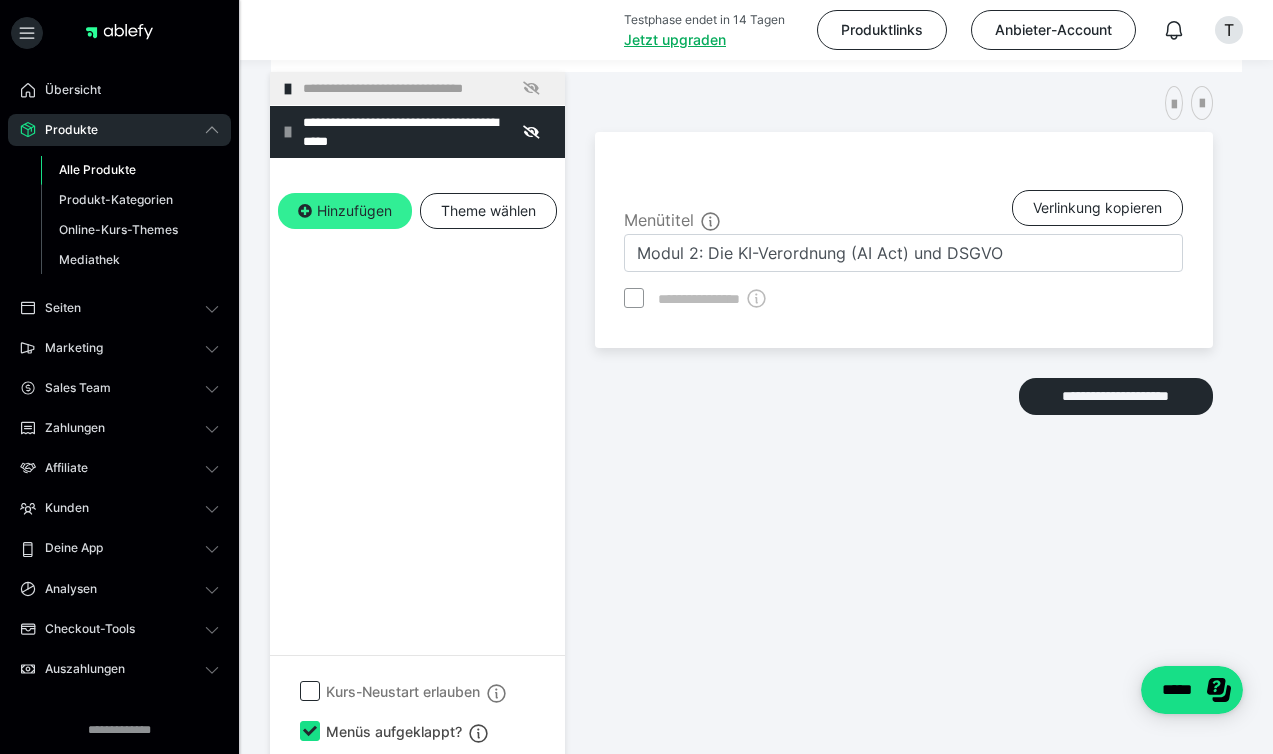click on "Hinzufügen" at bounding box center (345, 211) 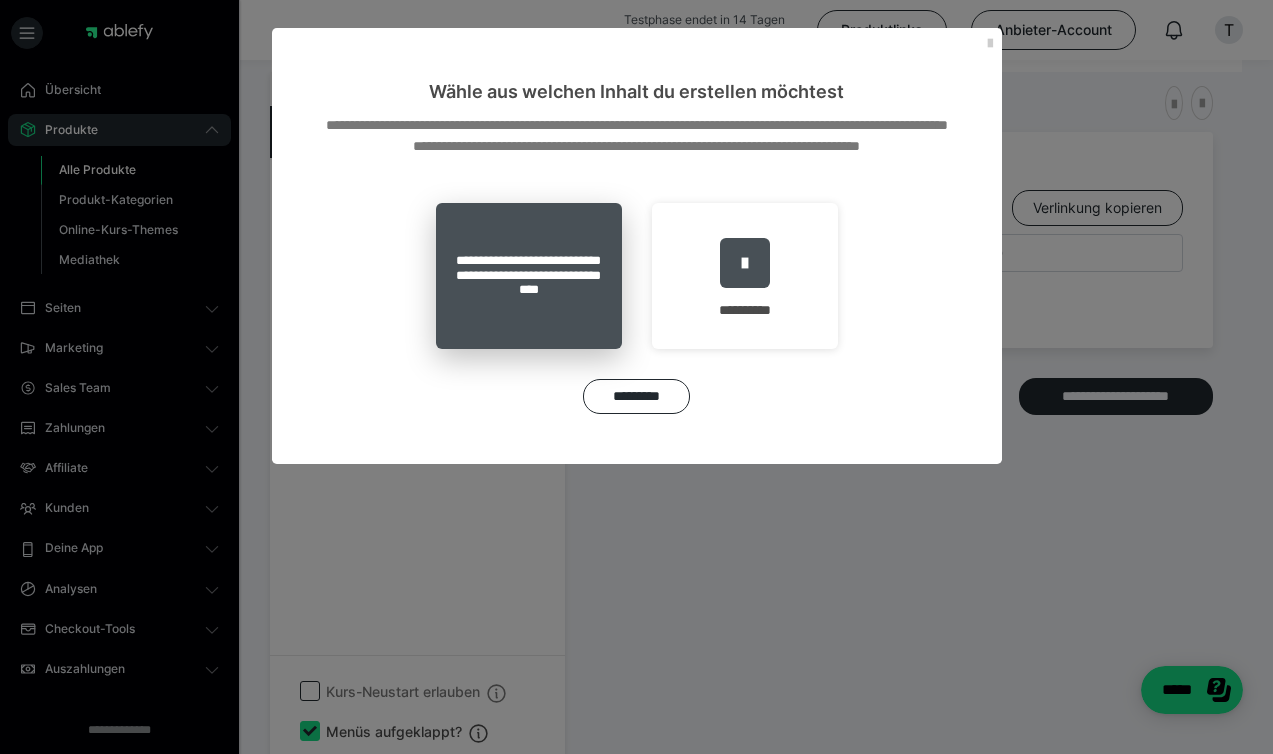 click on "**********" at bounding box center (529, 276) 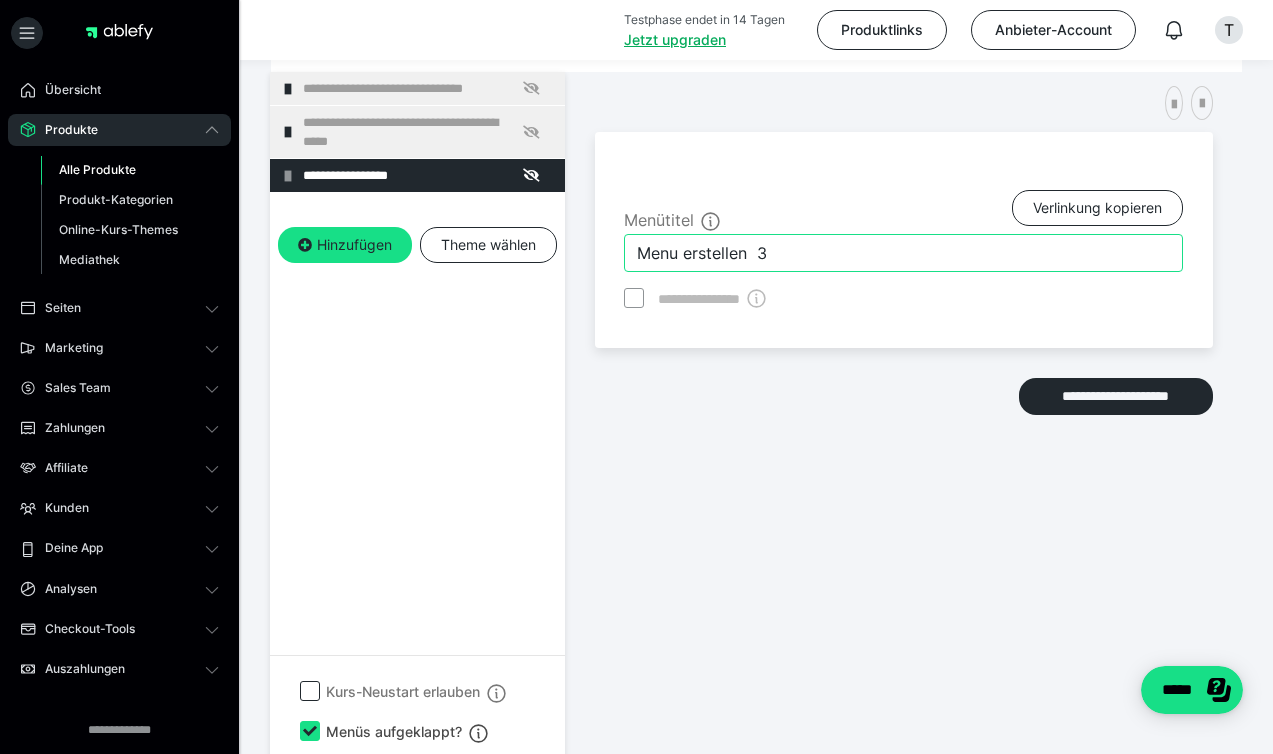 drag, startPoint x: 814, startPoint y: 253, endPoint x: 580, endPoint y: 237, distance: 234.54637 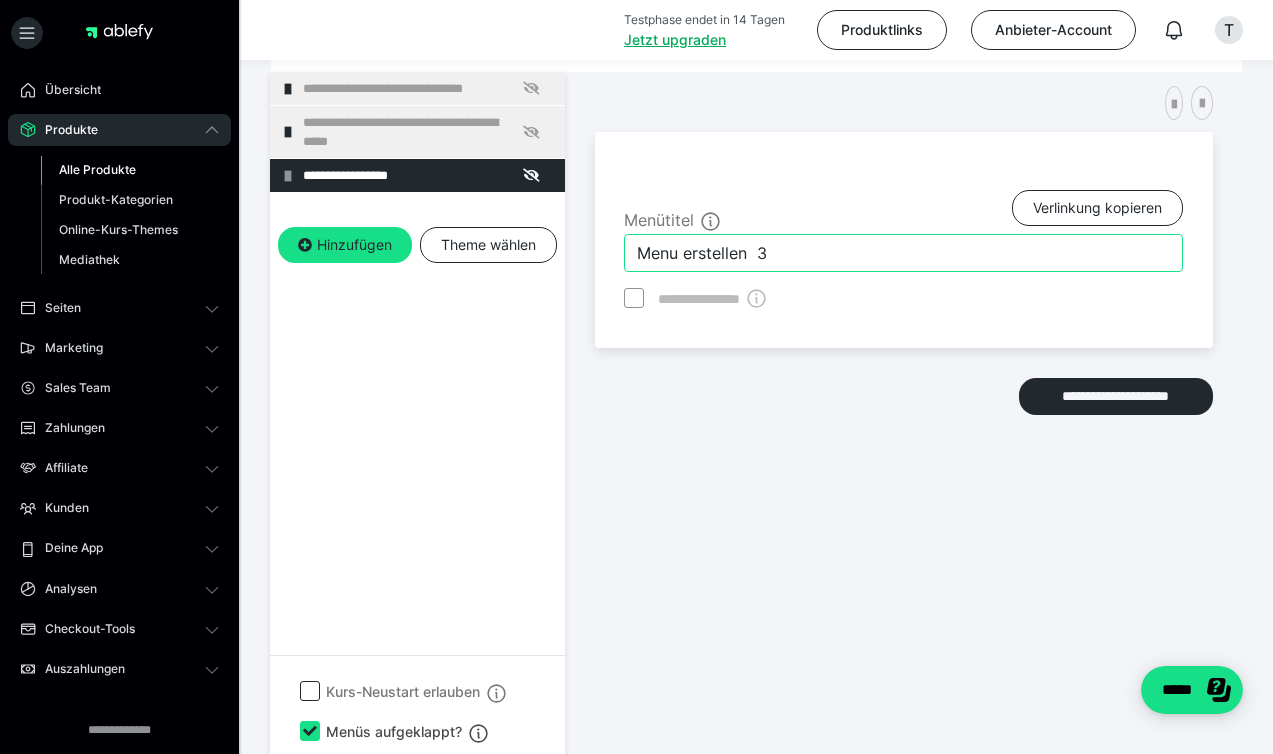 click on "**********" at bounding box center [756, 419] 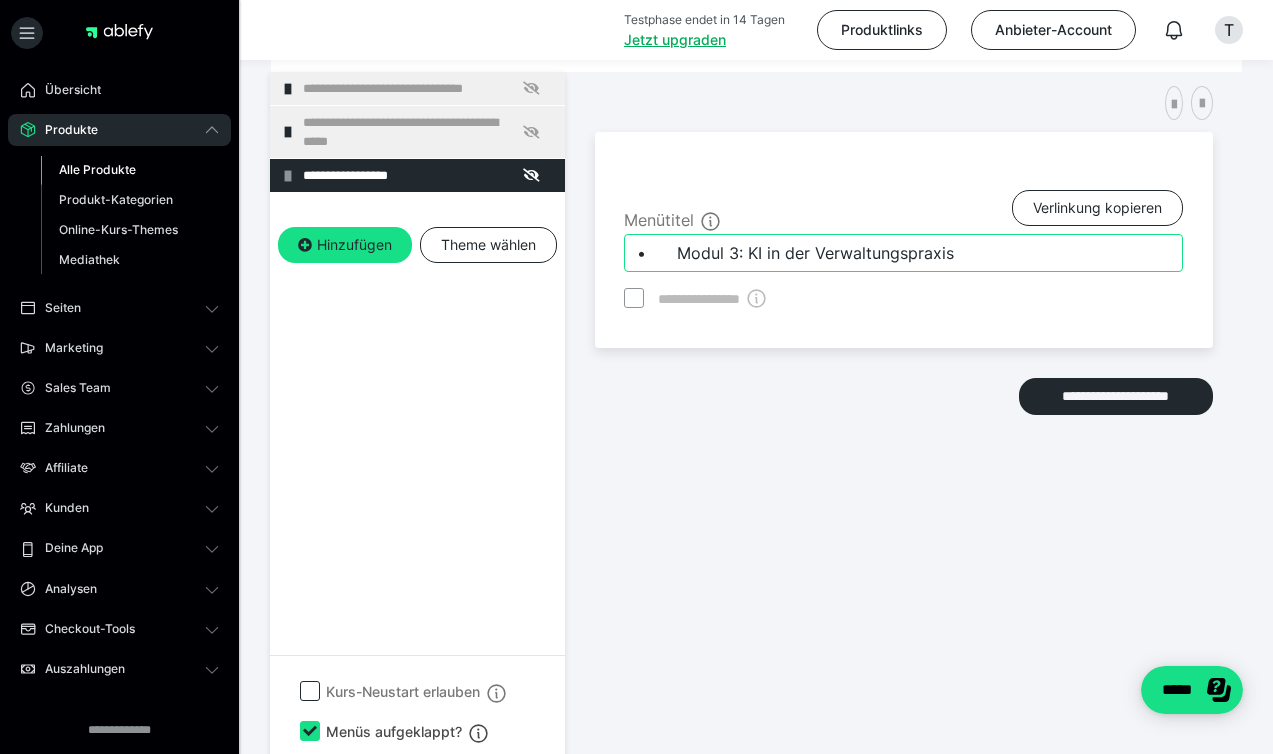 click on "•	Modul 3: KI in der Verwaltungspraxis" at bounding box center (903, 253) 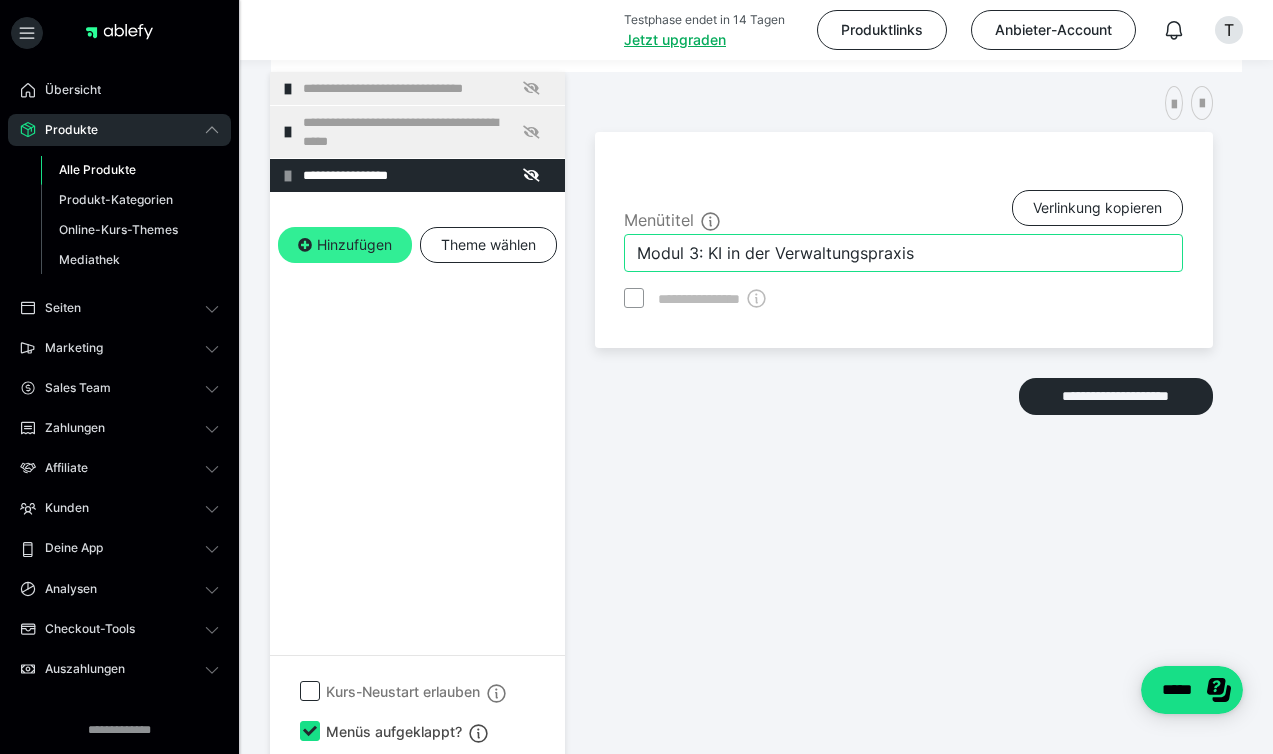 type on "Modul 3: KI in der Verwaltungspraxis" 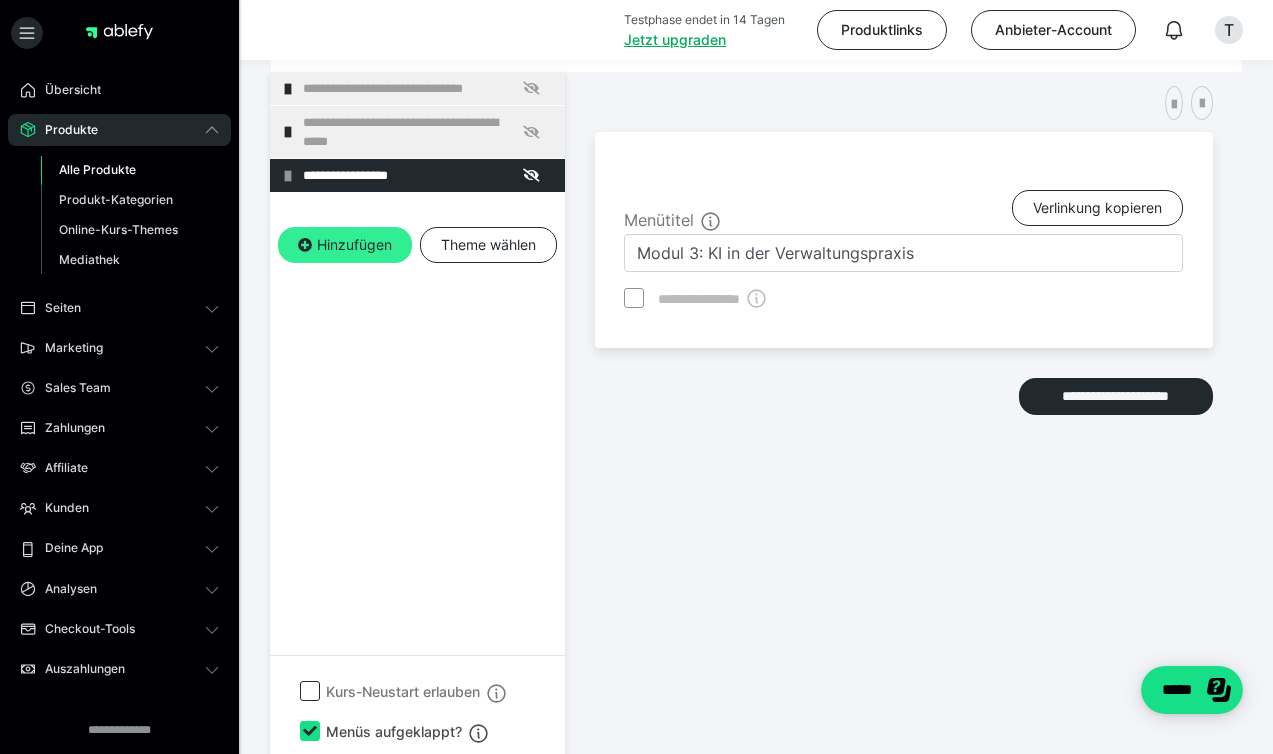 click on "Hinzufügen" at bounding box center (345, 245) 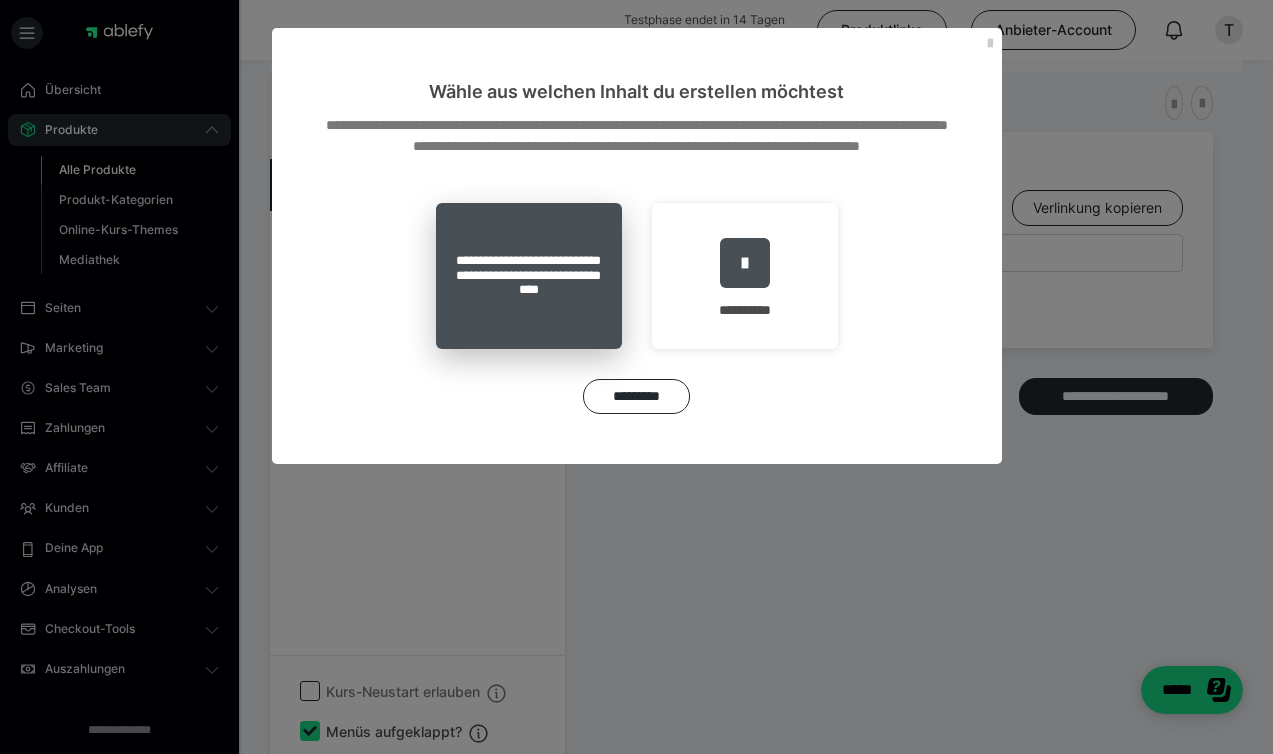 click on "**********" at bounding box center (529, 276) 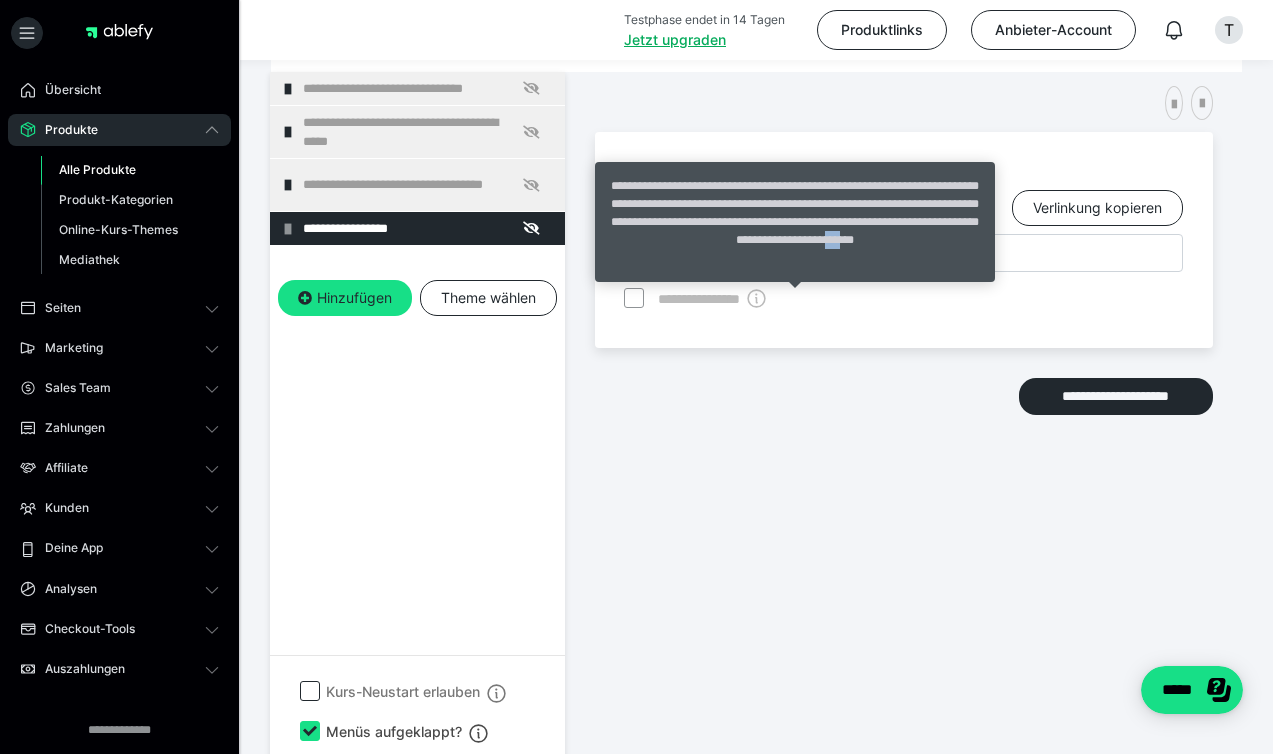 click on "**********" at bounding box center [795, 222] 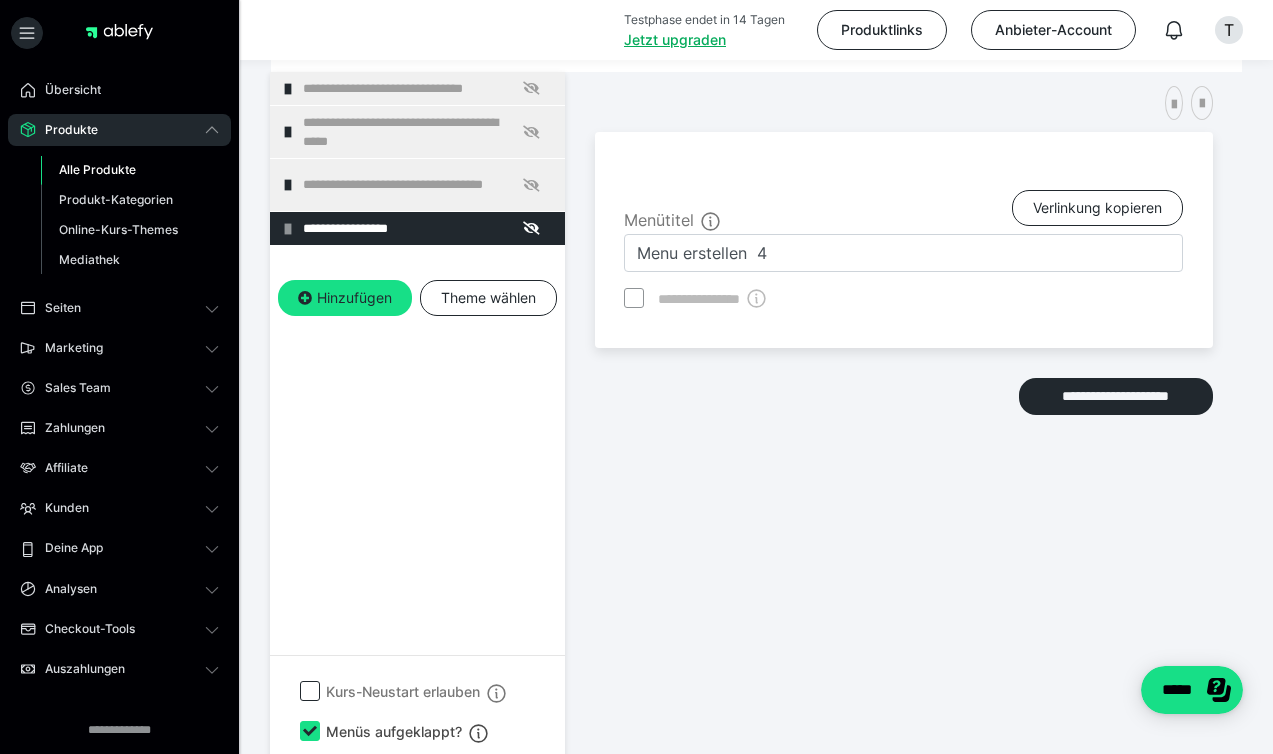 click on "**********" at bounding box center (904, 240) 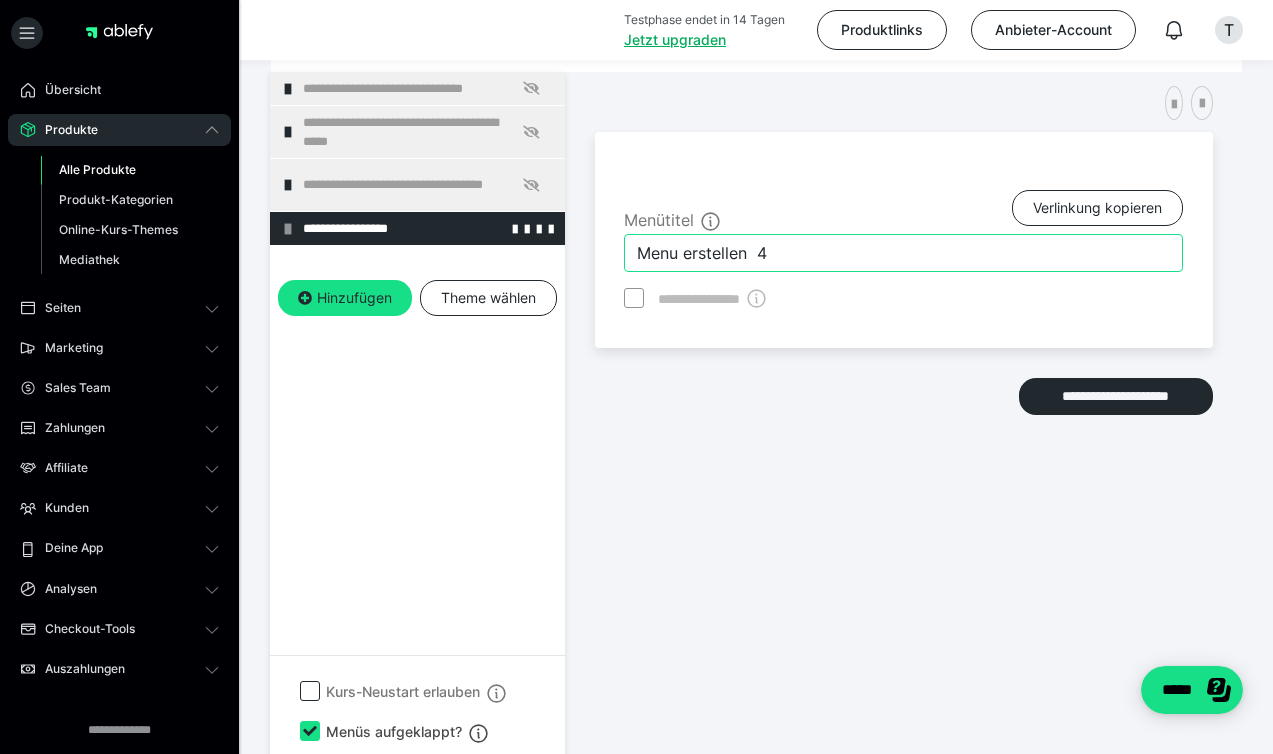 drag, startPoint x: 826, startPoint y: 243, endPoint x: 530, endPoint y: 232, distance: 296.2043 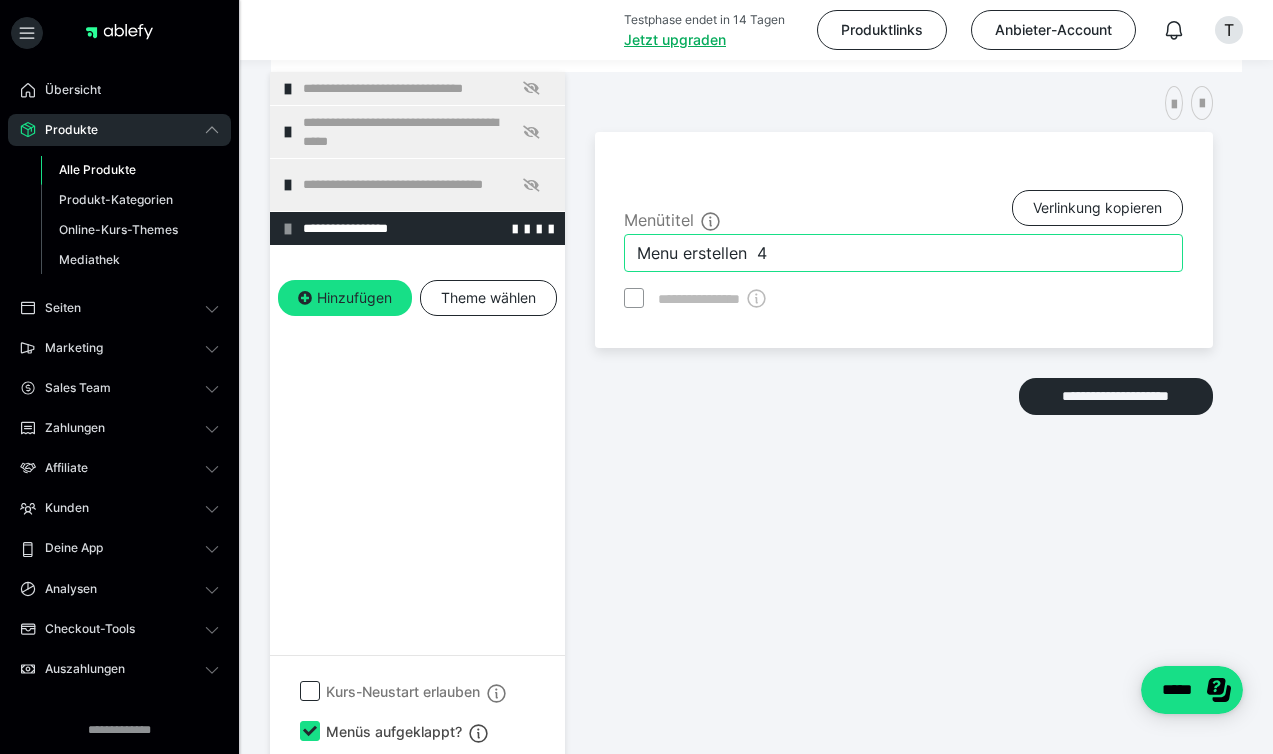 click on "**********" at bounding box center [756, 419] 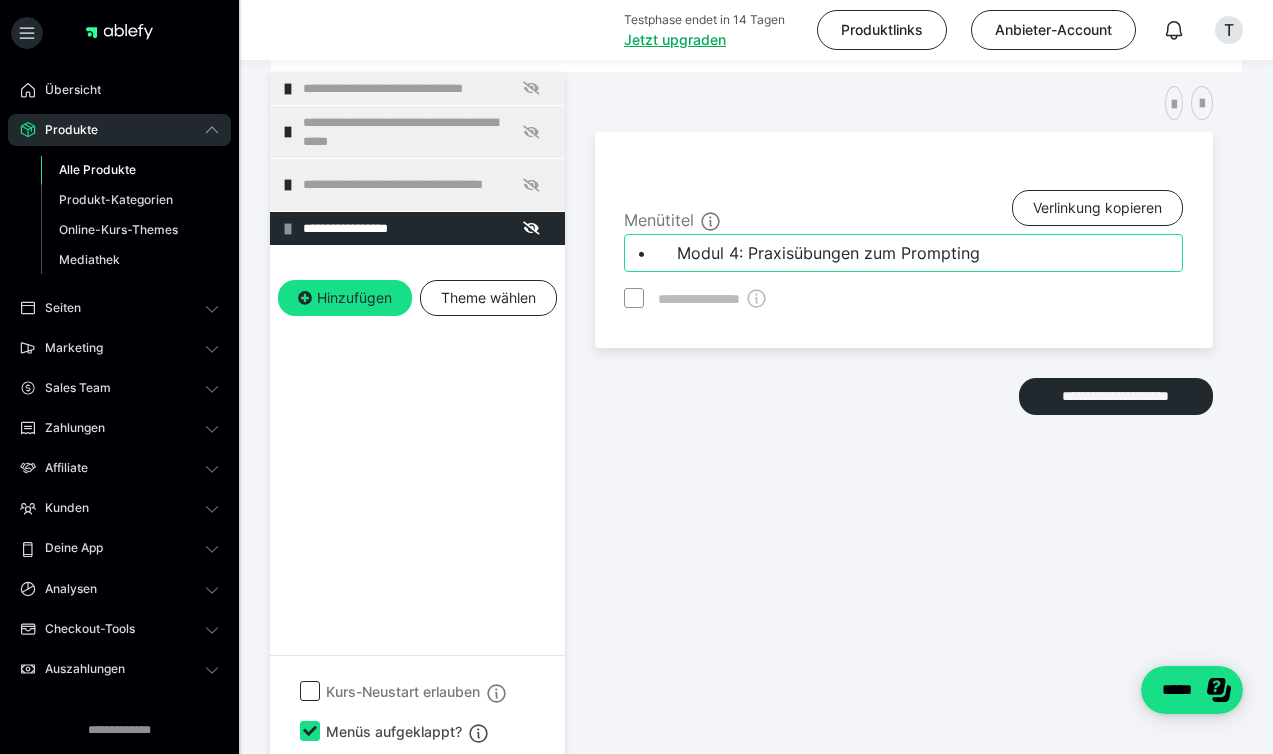 click on "•	Modul 4: Praxisübungen zum Prompting" at bounding box center (903, 253) 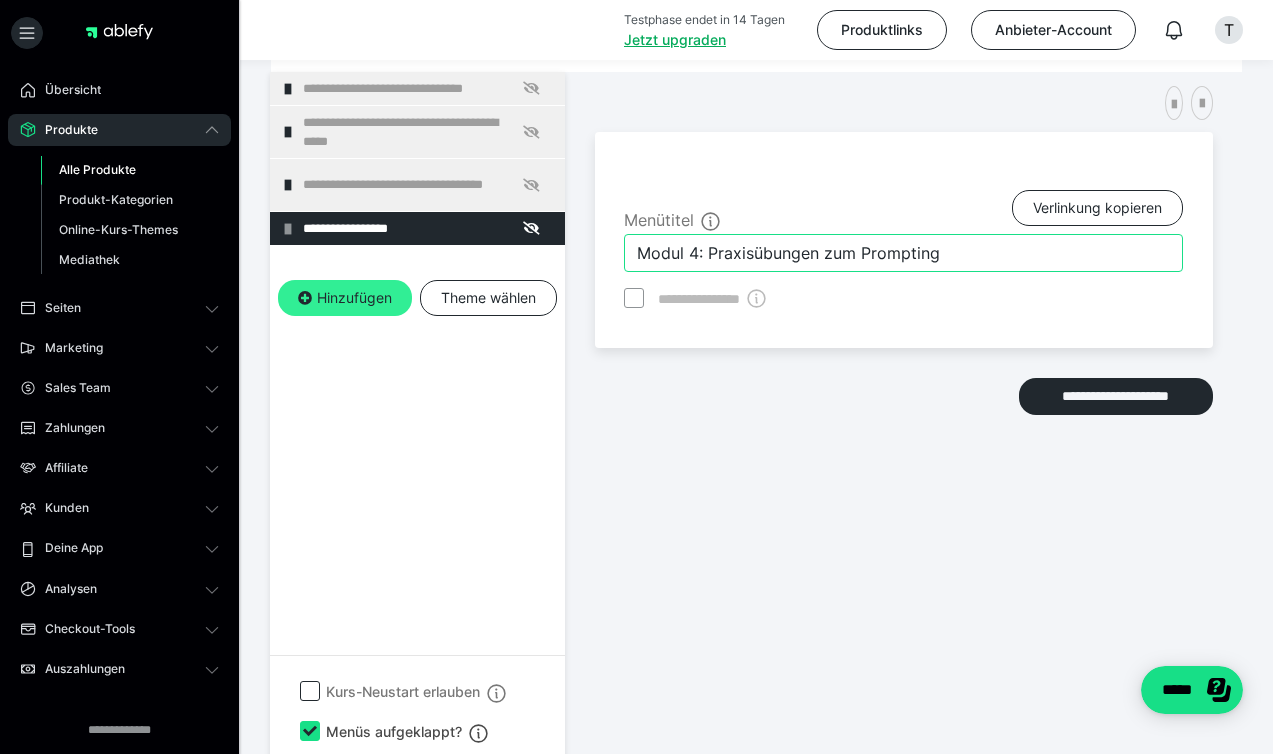 type on "Modul 4: Praxisübungen zum Prompting" 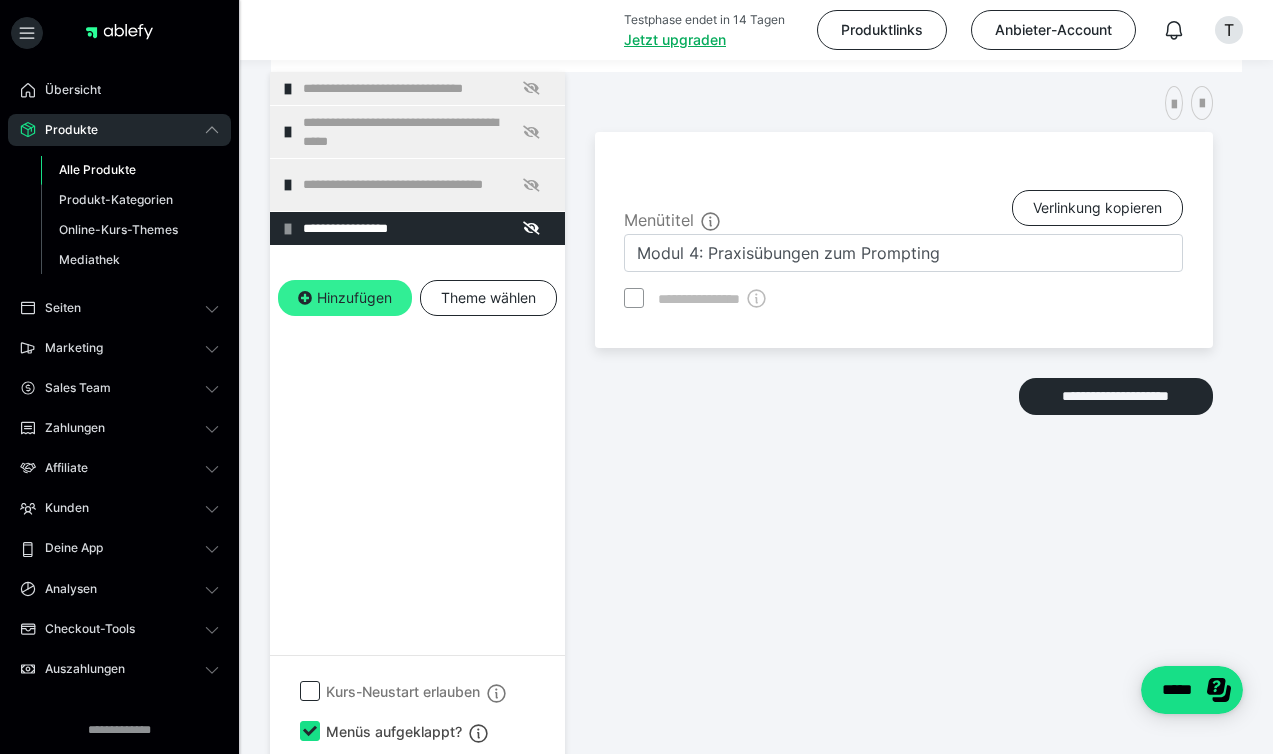 click on "Hinzufügen" at bounding box center [345, 298] 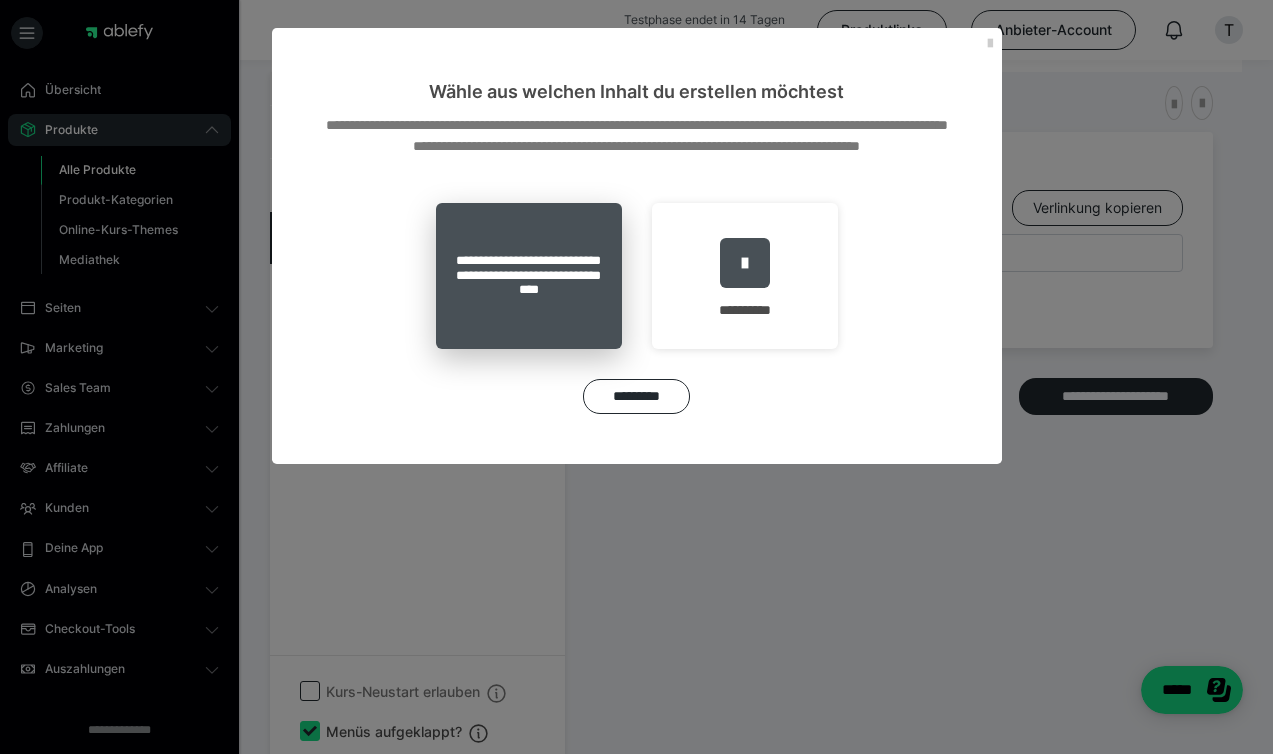 click on "**********" at bounding box center (529, 276) 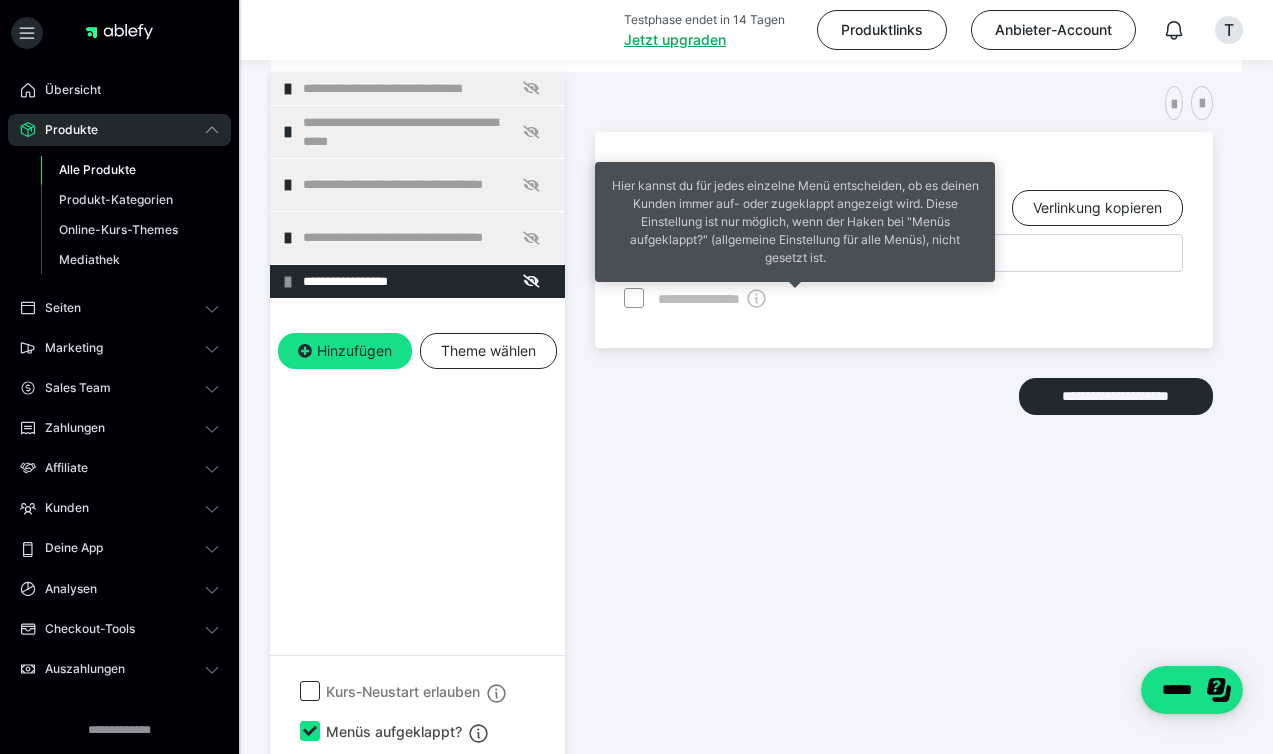 click on "Hier kannst du für jedes einzelne Menü entscheiden, ob es deinen Kunden immer auf- oder zugeklappt angezeigt wird. Diese Einstellung ist nur möglich, wenn der Haken bei "Menüs aufgeklappt?" (allgemeine Einstellung für alle Menüs), nicht gesetzt ist." at bounding box center [795, 222] 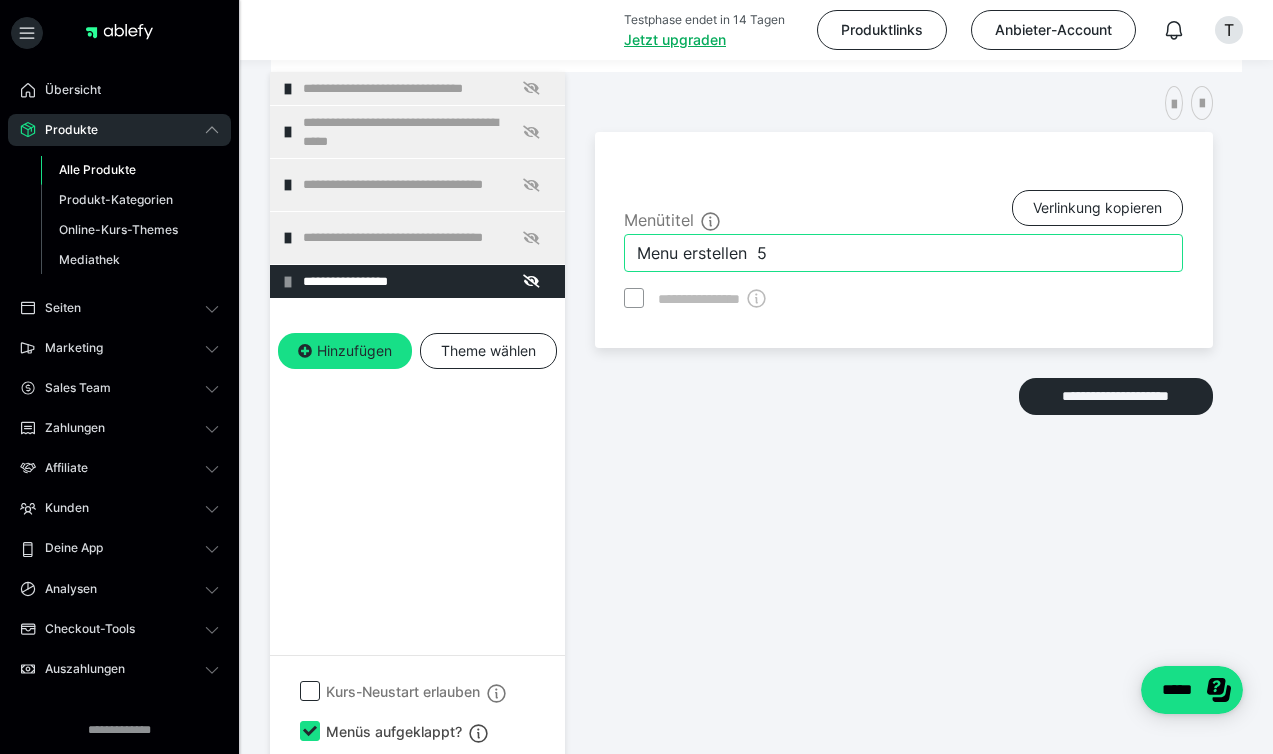 click on "Menu erstellen  5" at bounding box center [903, 253] 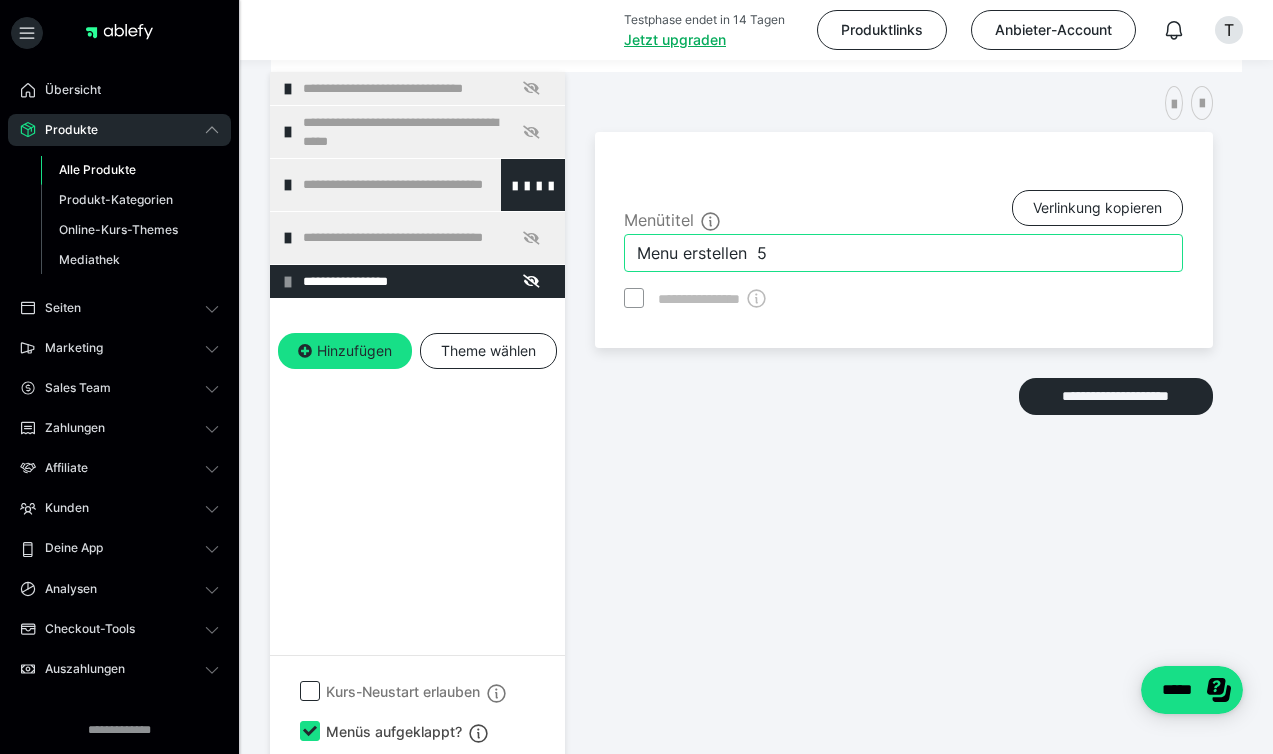drag, startPoint x: 1022, startPoint y: 256, endPoint x: 517, endPoint y: 188, distance: 509.55765 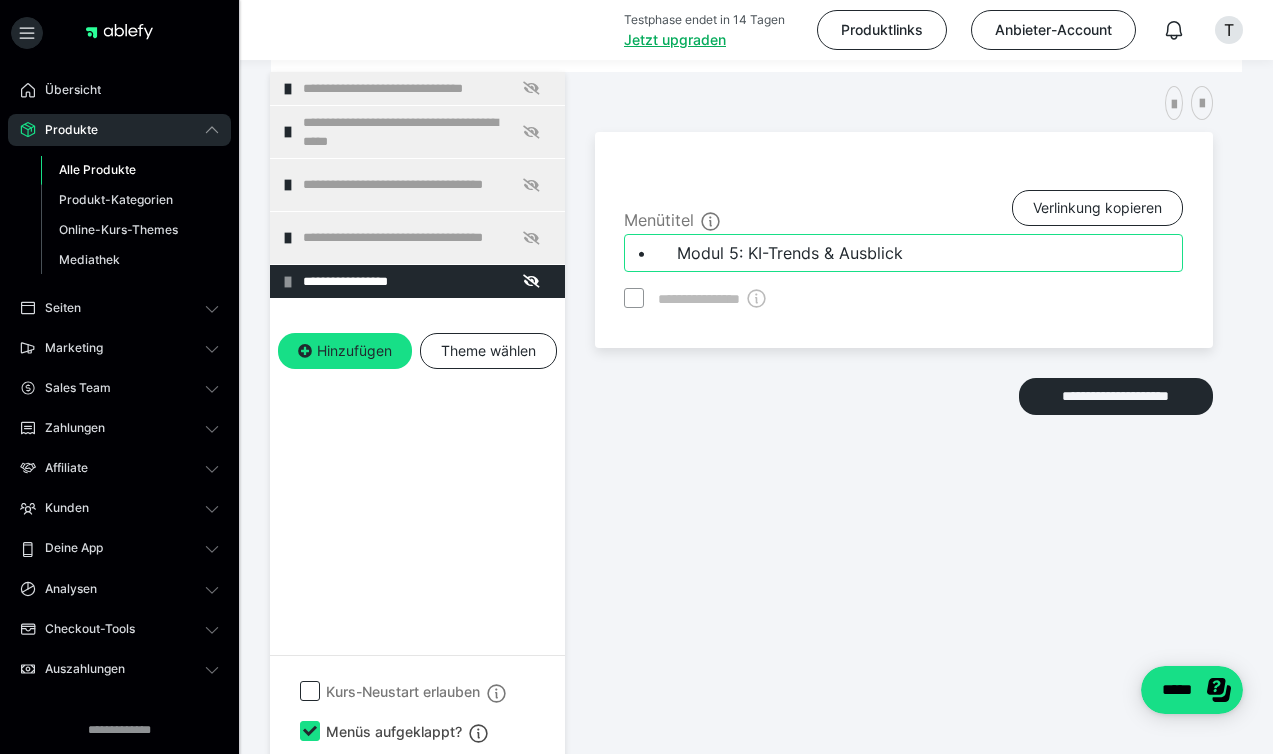 click on "•	Modul 5: KI-Trends & Ausblick" at bounding box center (903, 253) 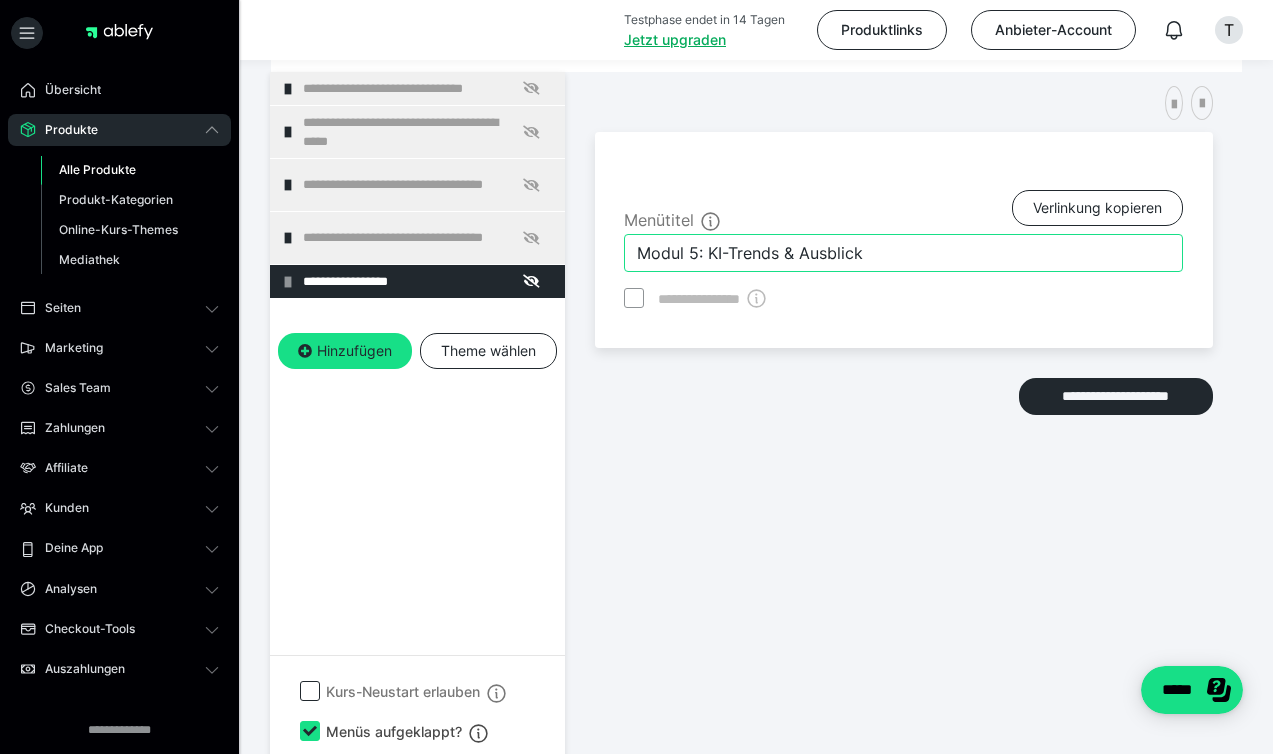 drag, startPoint x: 901, startPoint y: 263, endPoint x: 566, endPoint y: 232, distance: 336.43127 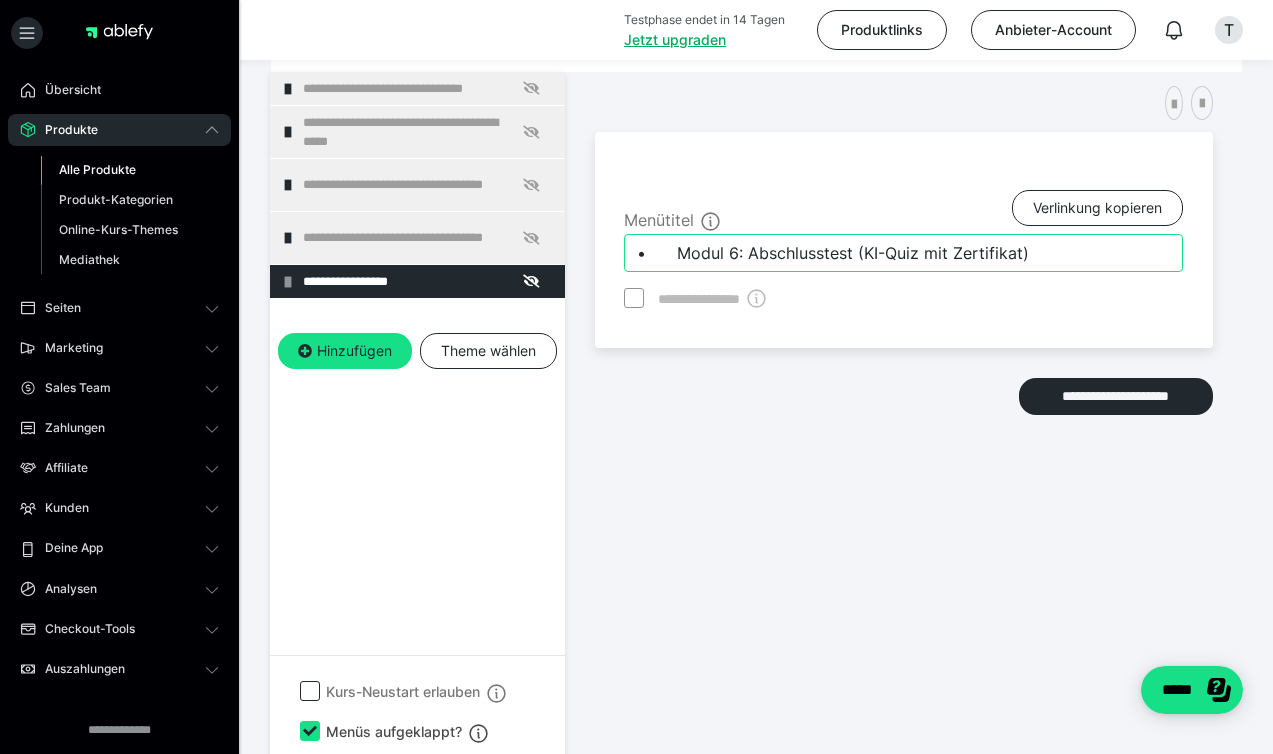 click on "•	Modul 6: Abschlusstest (KI-Quiz mit Zertifikat)" at bounding box center (903, 253) 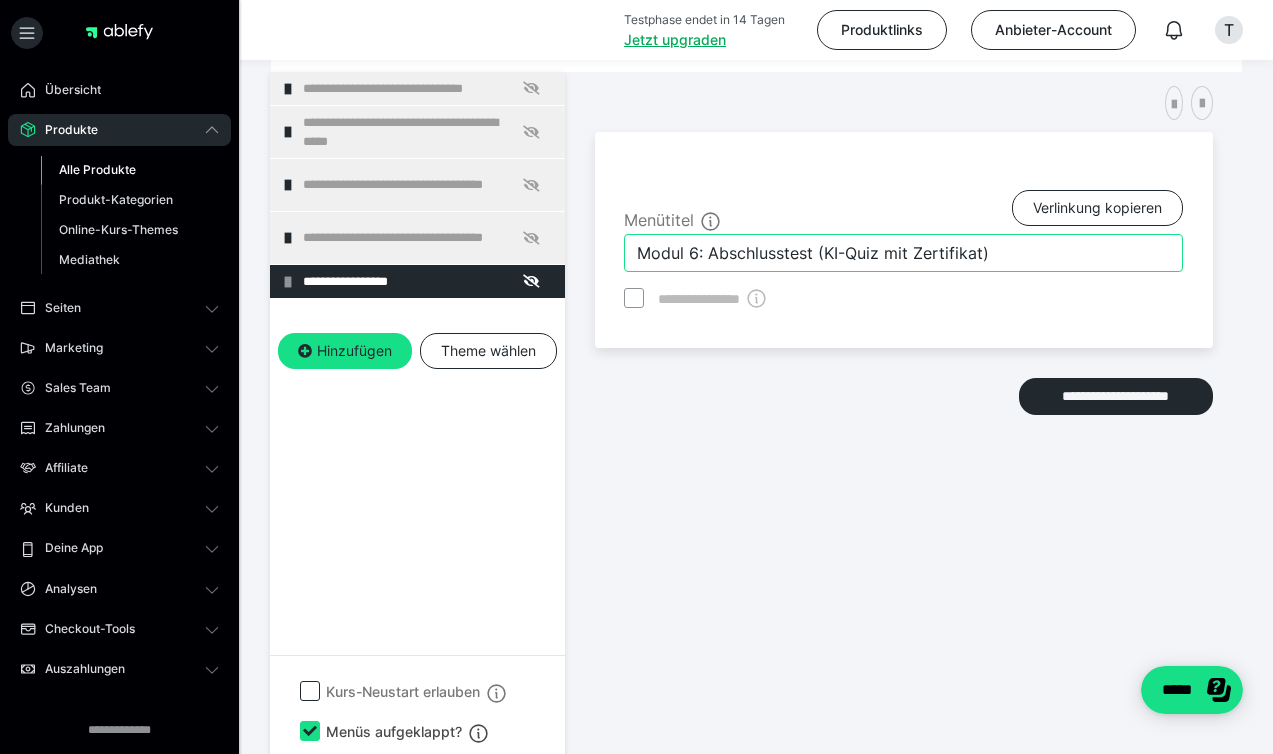 click on "Modul 6: Abschlusstest (KI-Quiz mit Zertifikat)" at bounding box center [903, 253] 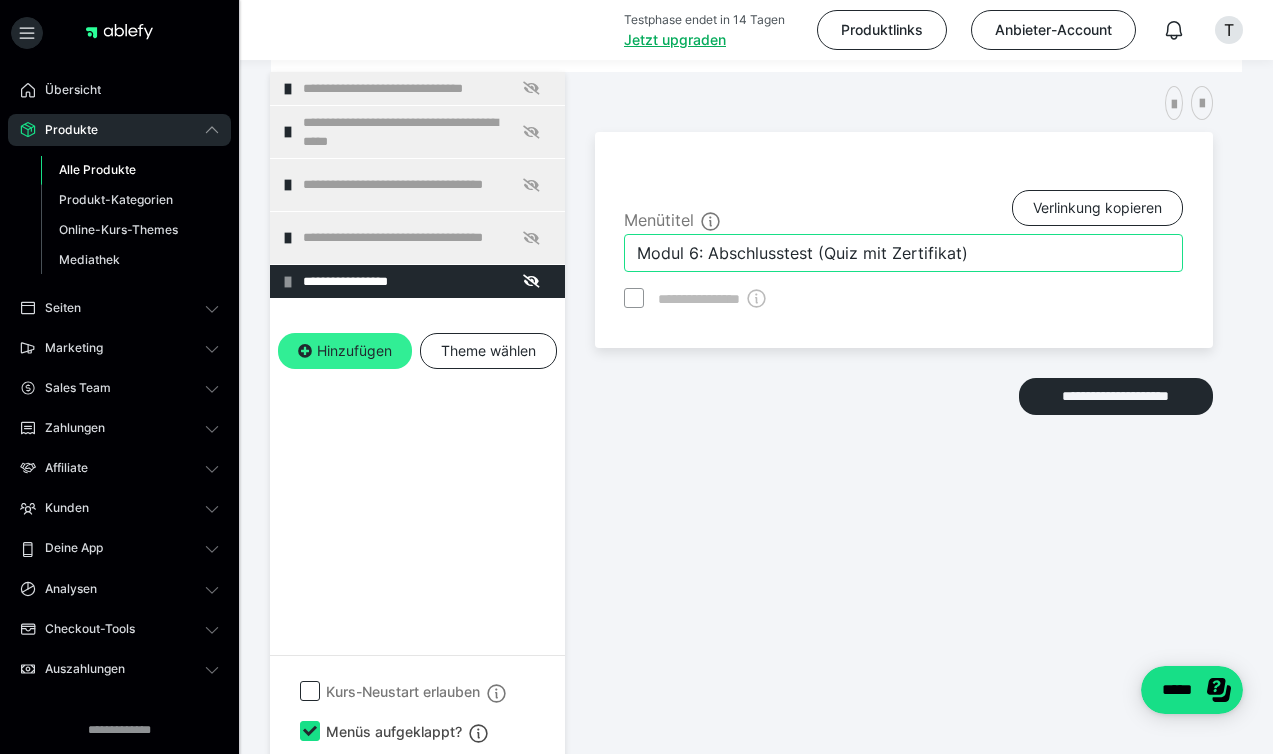 type on "Modul 6: Abschlusstest (Quiz mit Zertifikat)" 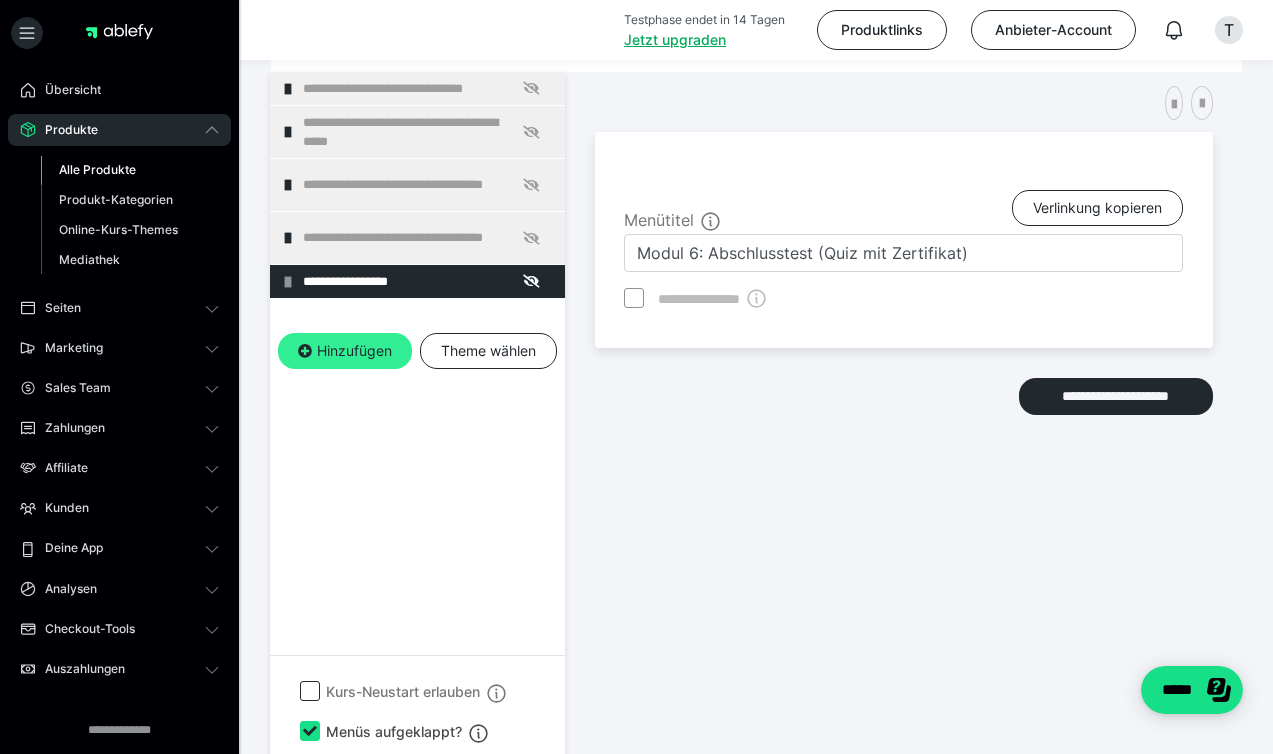 click on "Hinzufügen" at bounding box center (345, 351) 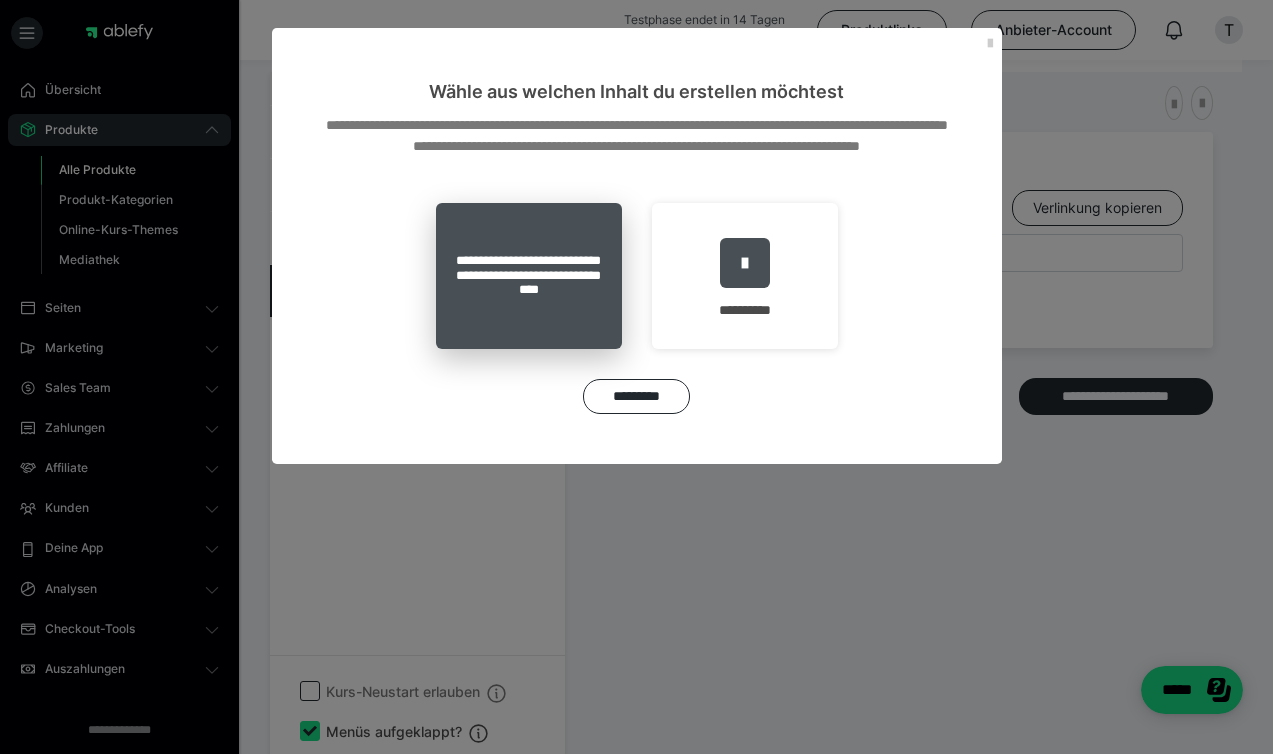 click on "**********" at bounding box center (529, 276) 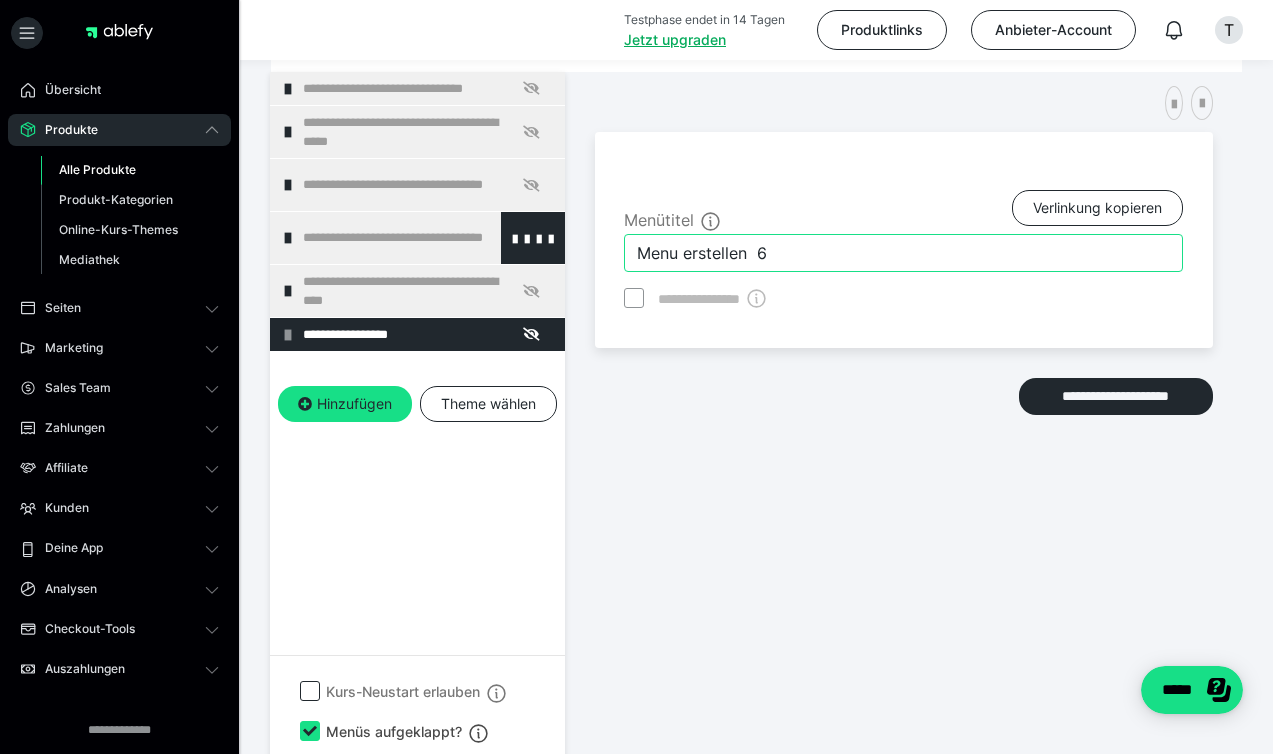 drag, startPoint x: 816, startPoint y: 257, endPoint x: 554, endPoint y: 238, distance: 262.68802 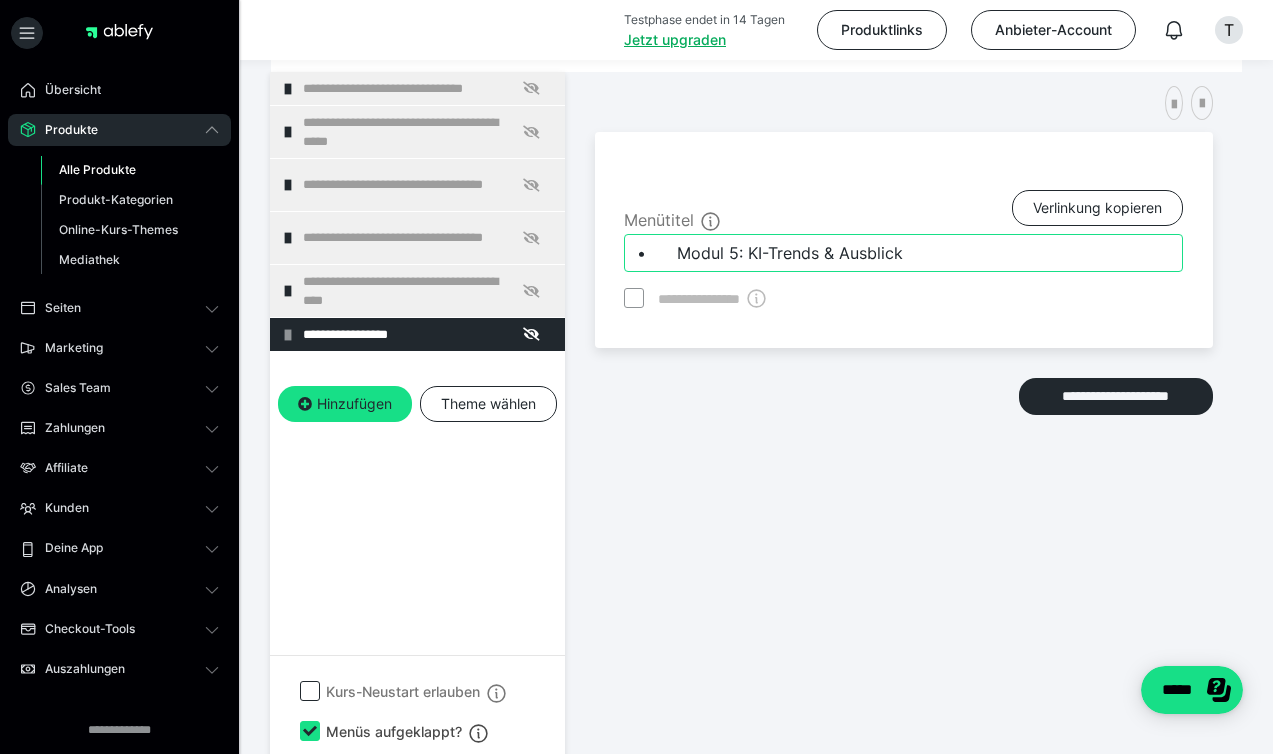click on "•	Modul 5: KI-Trends & Ausblick" at bounding box center [903, 253] 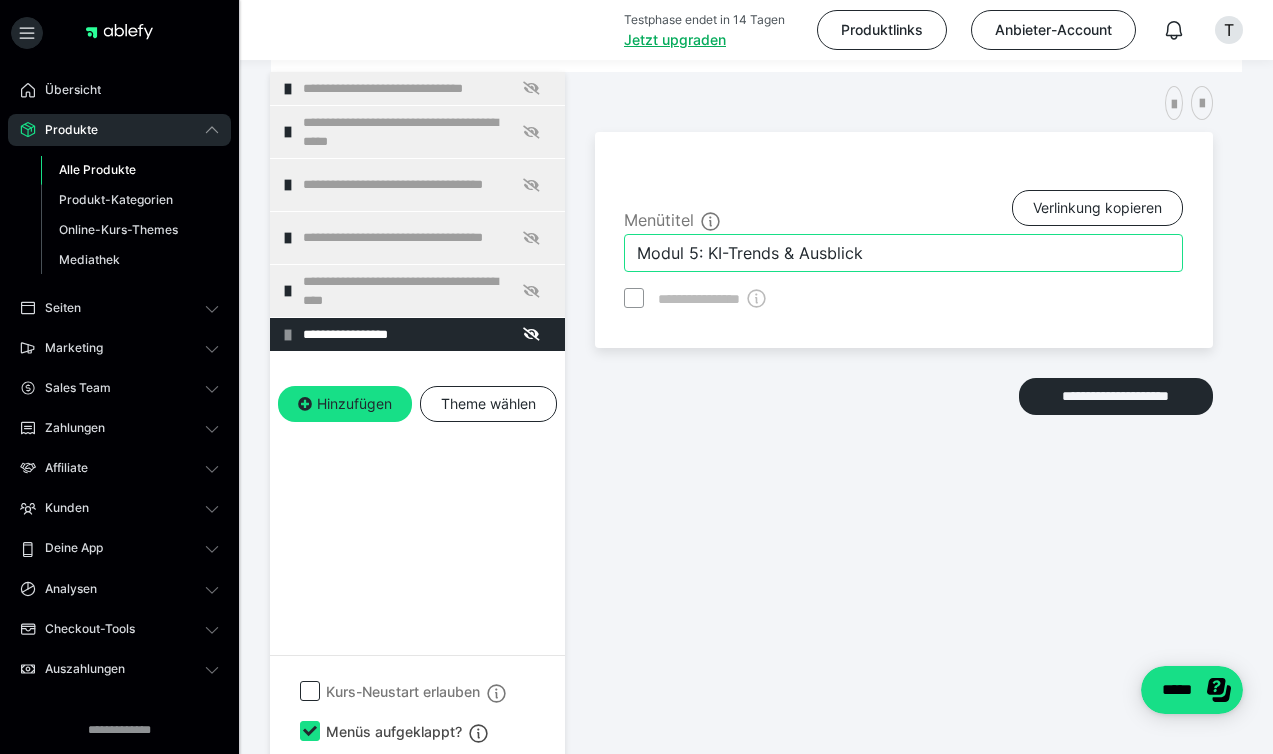 type on "Modul 5: KI-Trends & Ausblick" 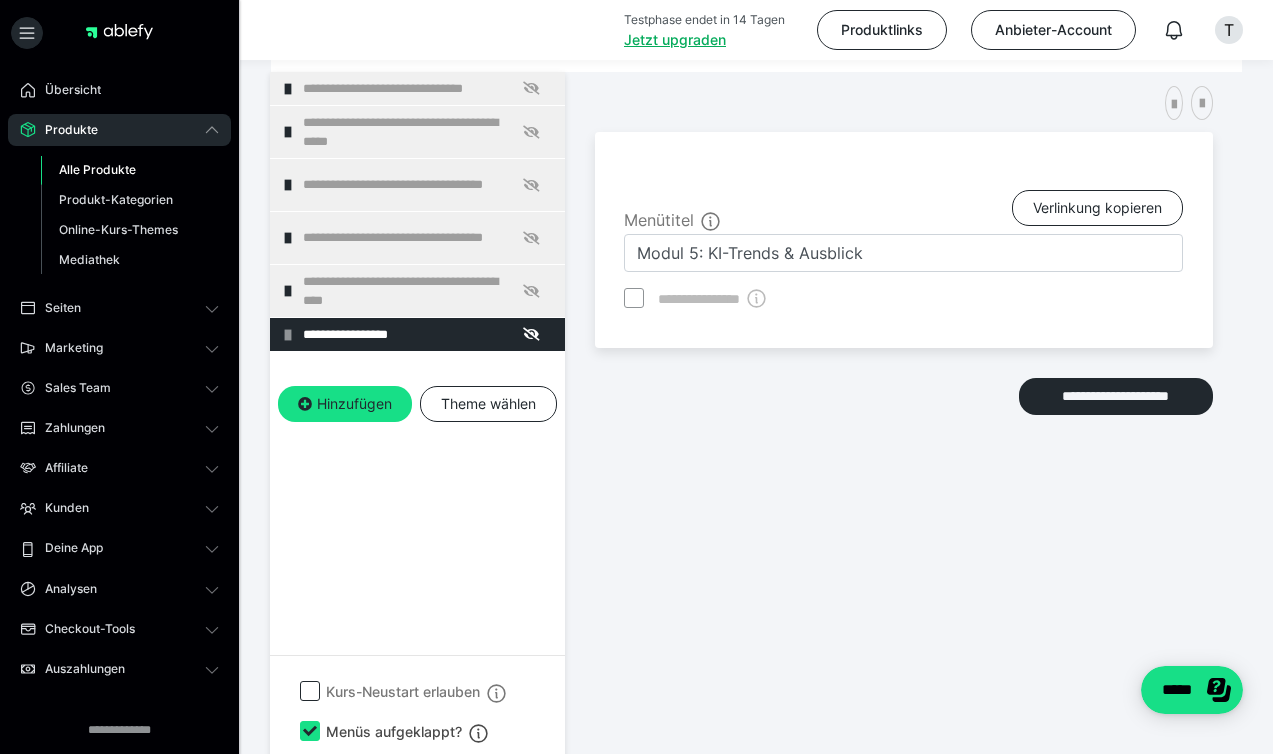 click on "**********" at bounding box center [904, 384] 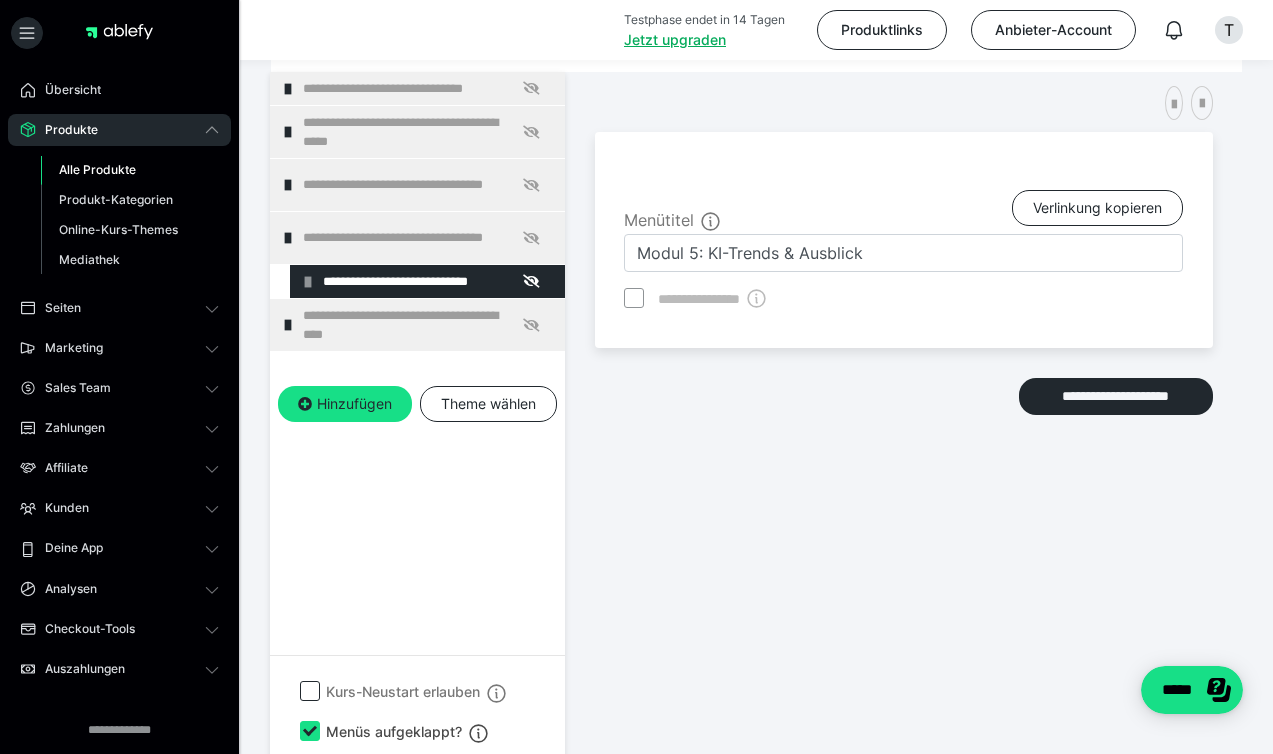 click on "**********" at bounding box center [417, 419] 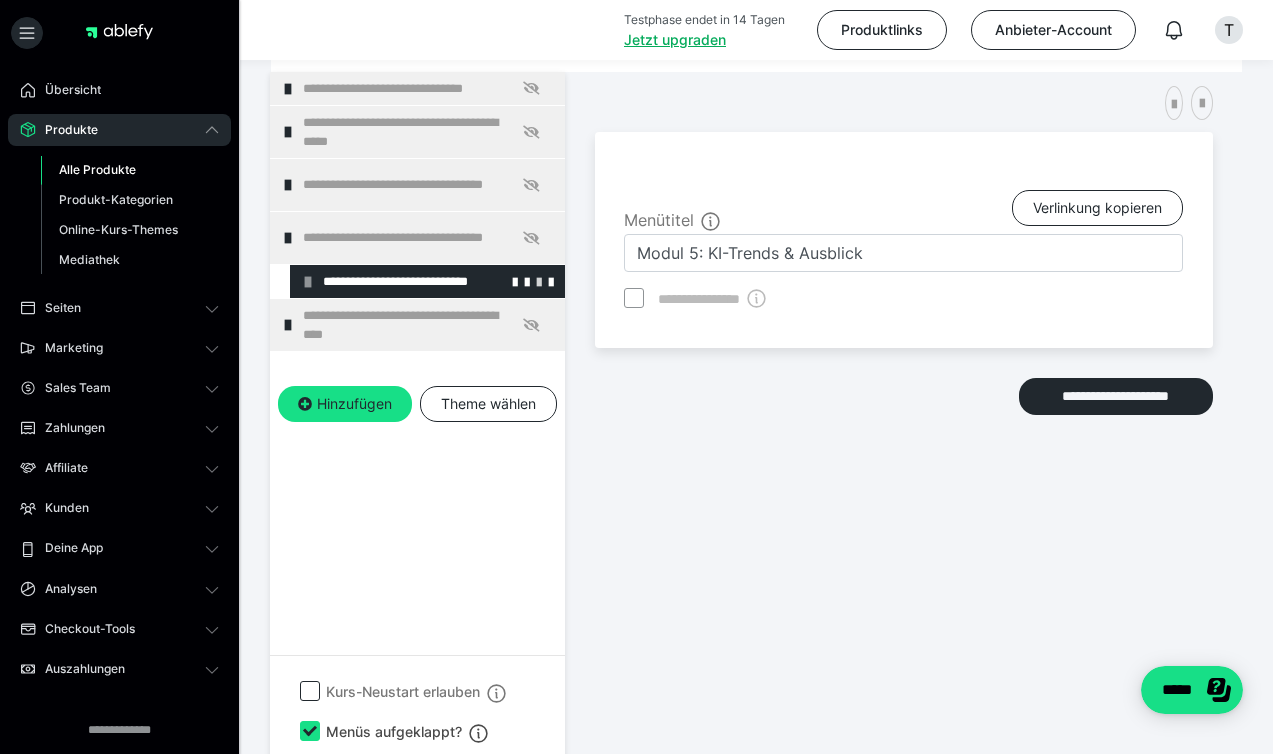 click at bounding box center (539, 281) 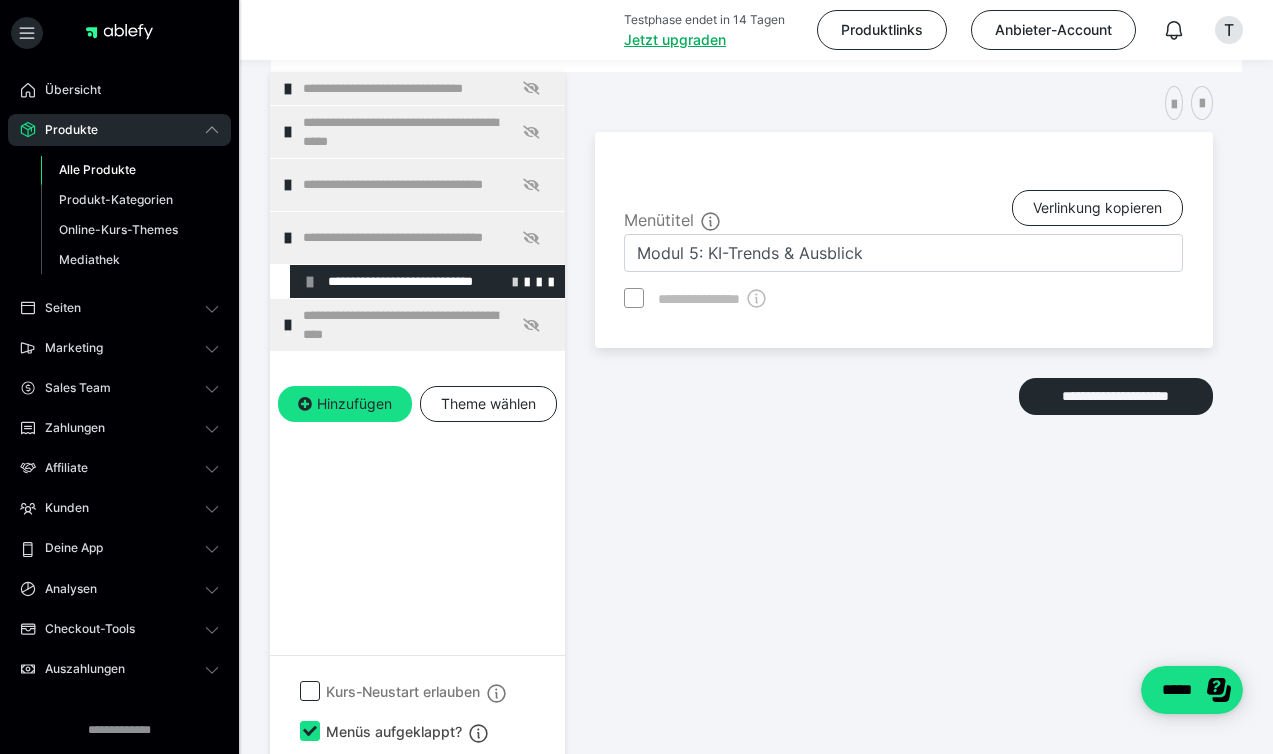 click at bounding box center [515, 281] 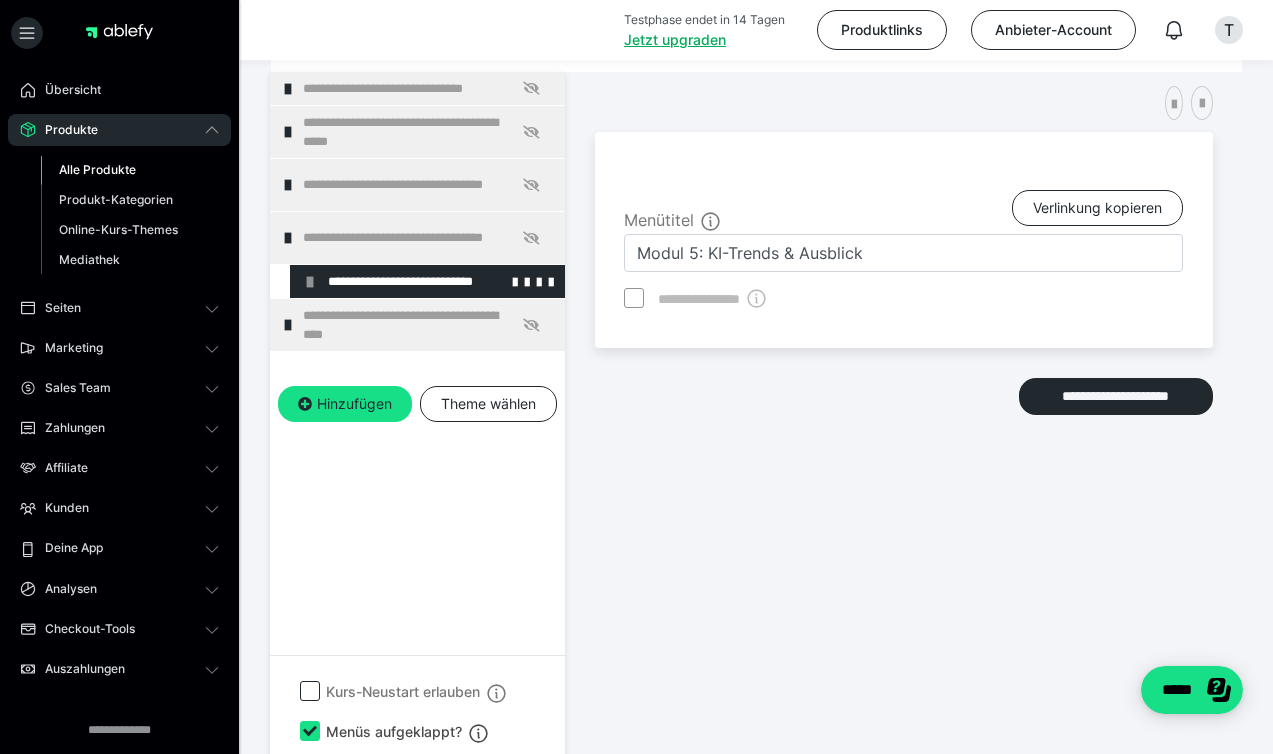 click on "**********" at bounding box center (427, 281) 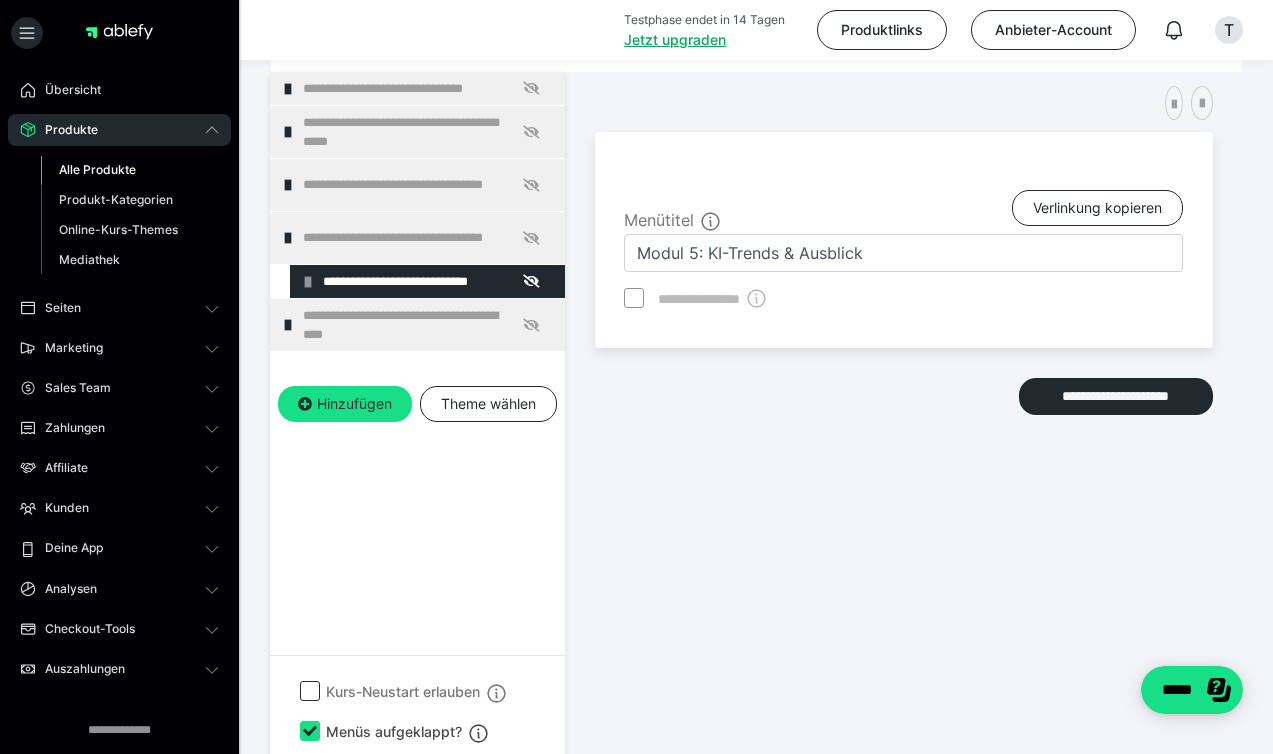 click on "**********" at bounding box center (417, 419) 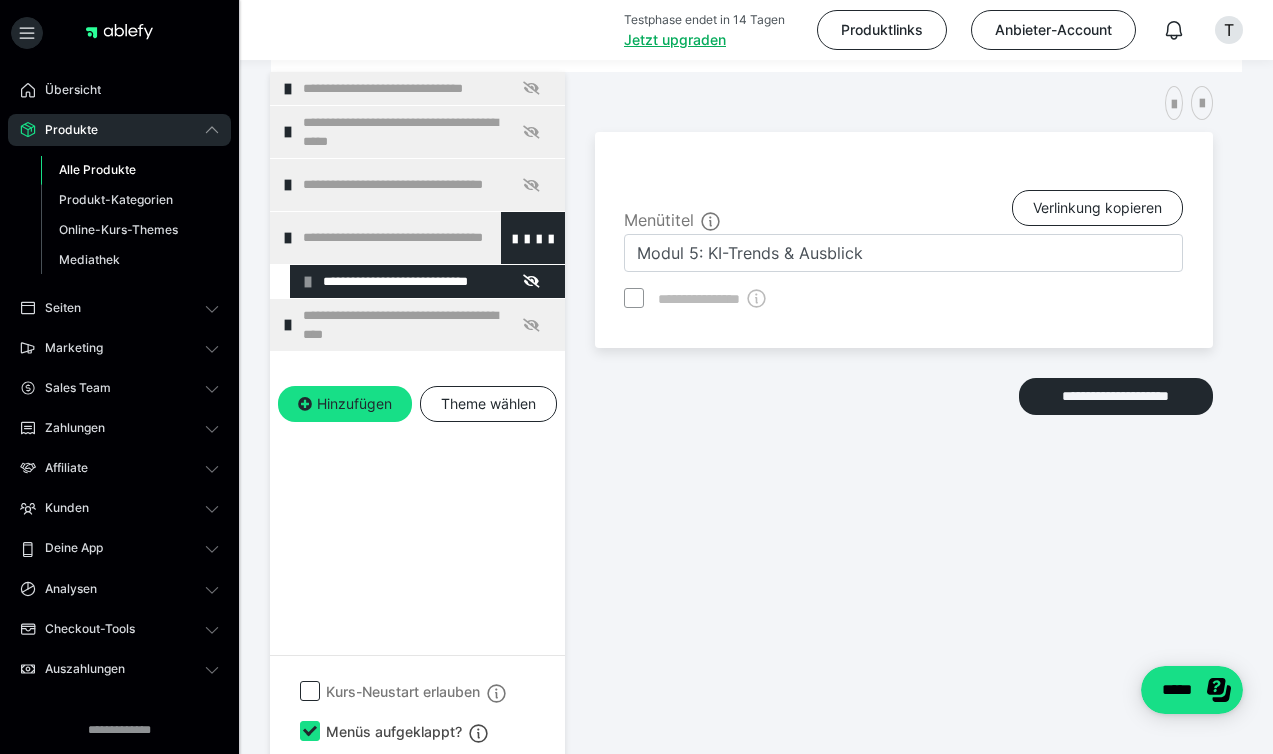 click on "**********" at bounding box center [426, 238] 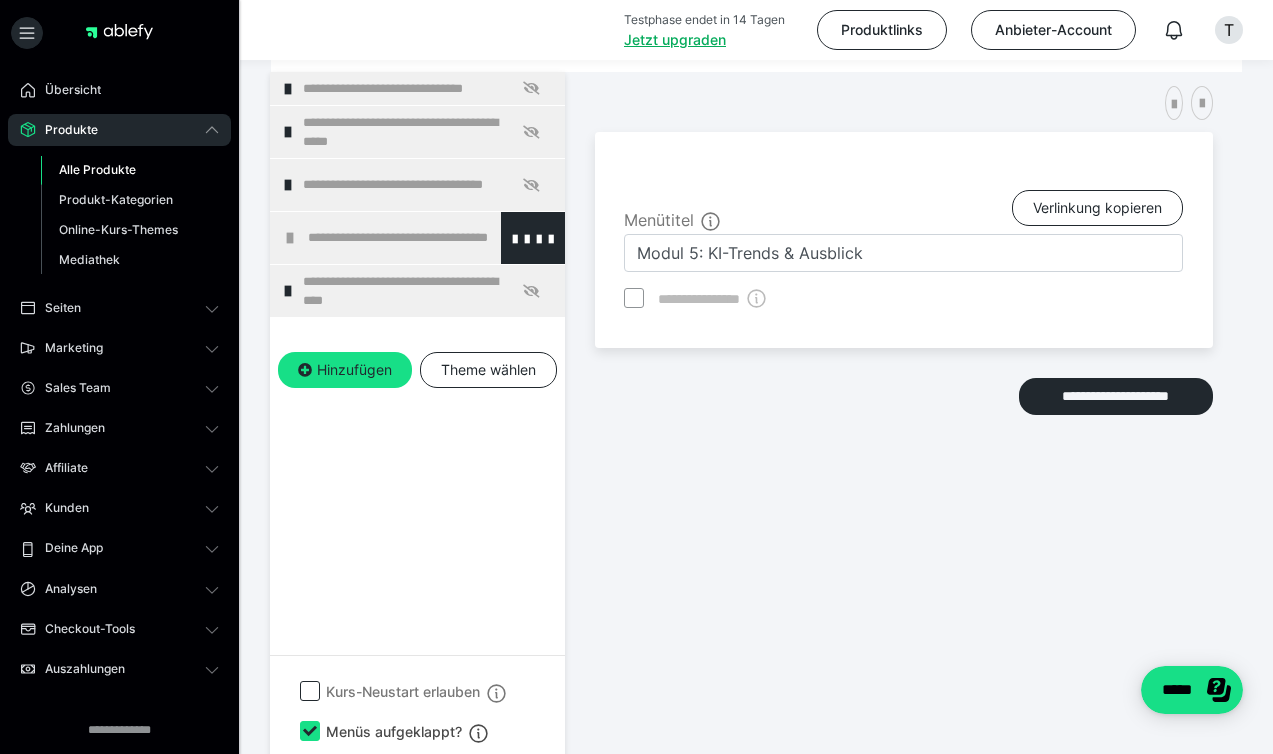 click on "**********" at bounding box center [431, 238] 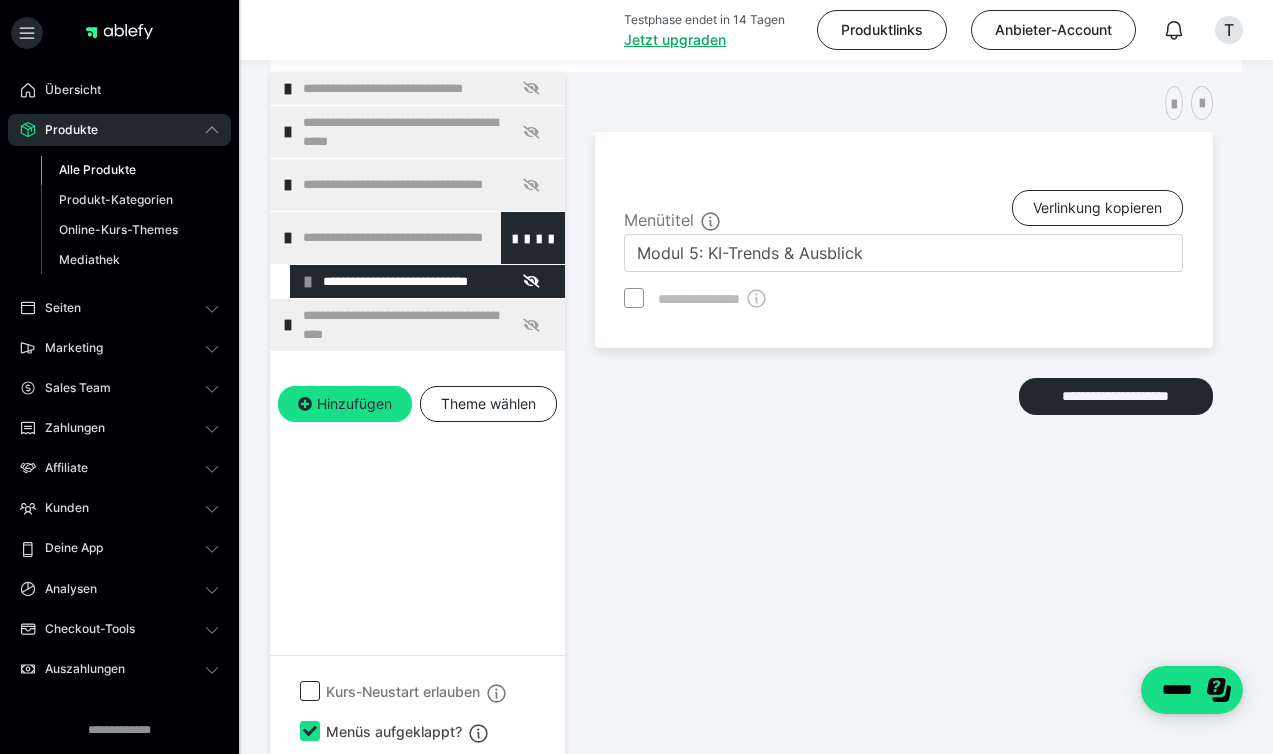 click on "**********" at bounding box center (426, 238) 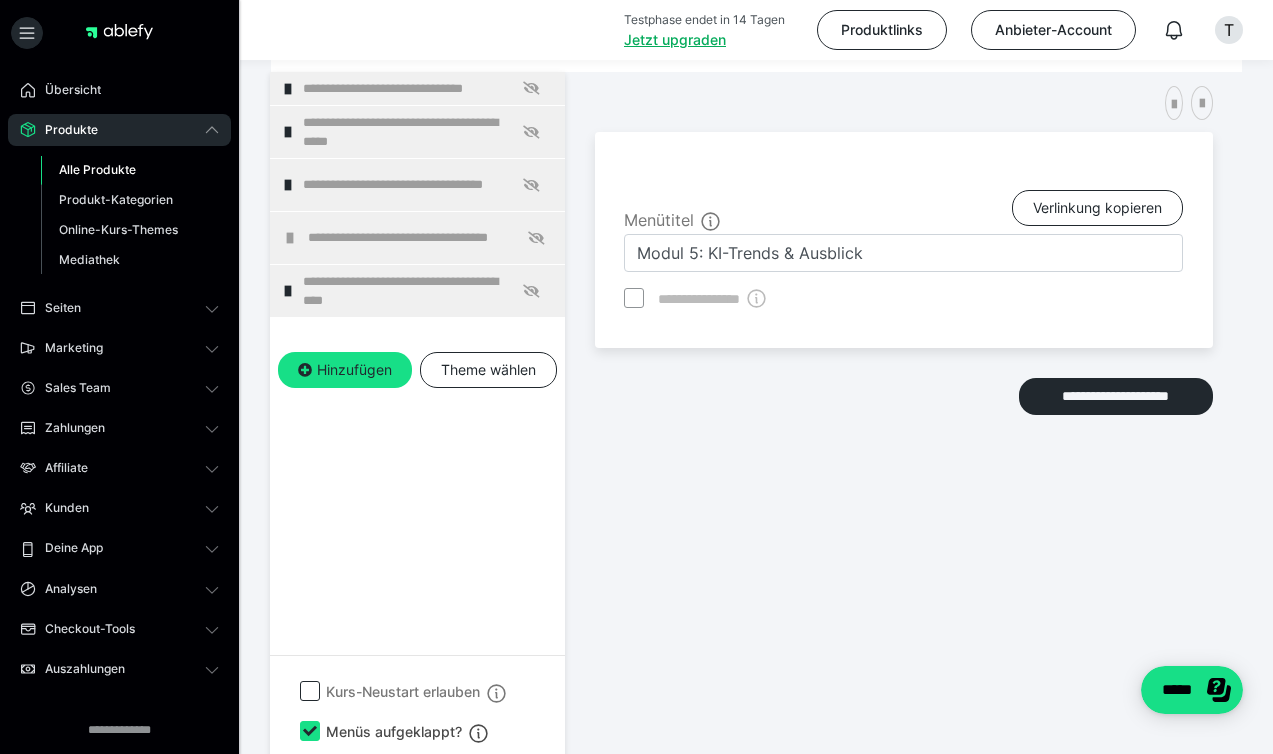 click on "**********" at bounding box center (431, 238) 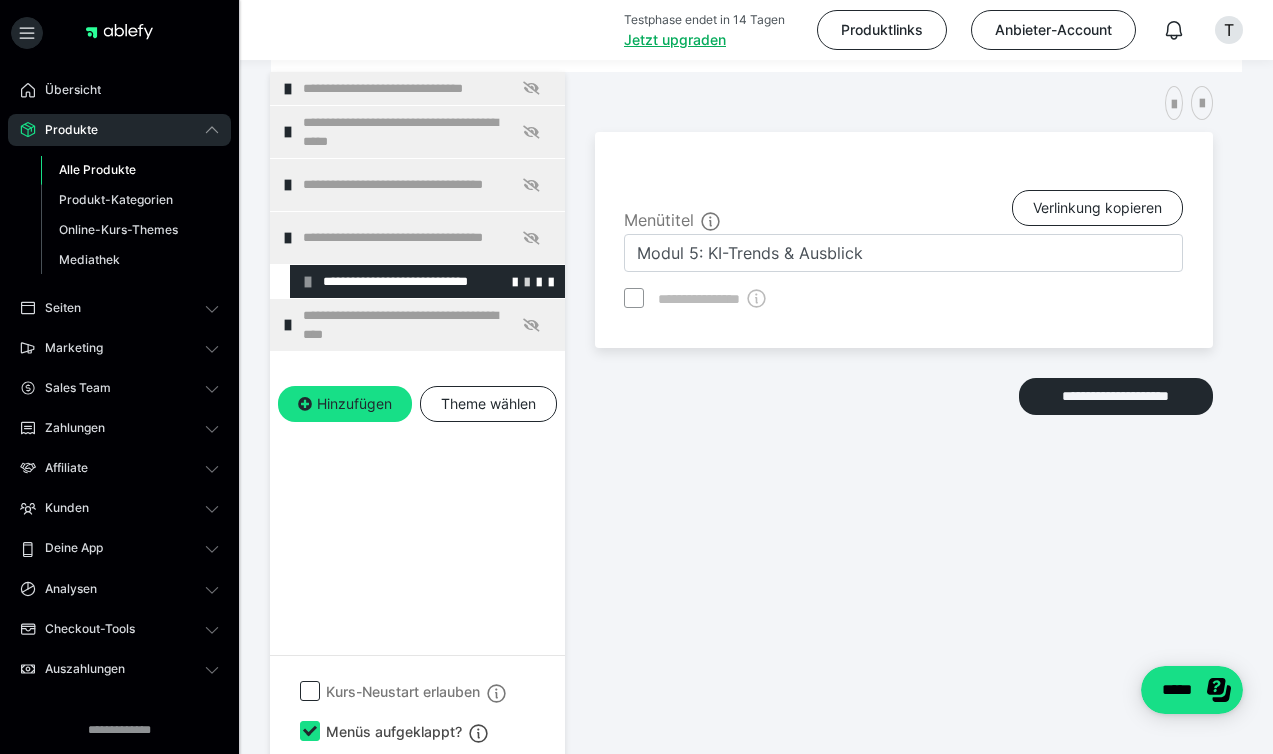 click at bounding box center [527, 281] 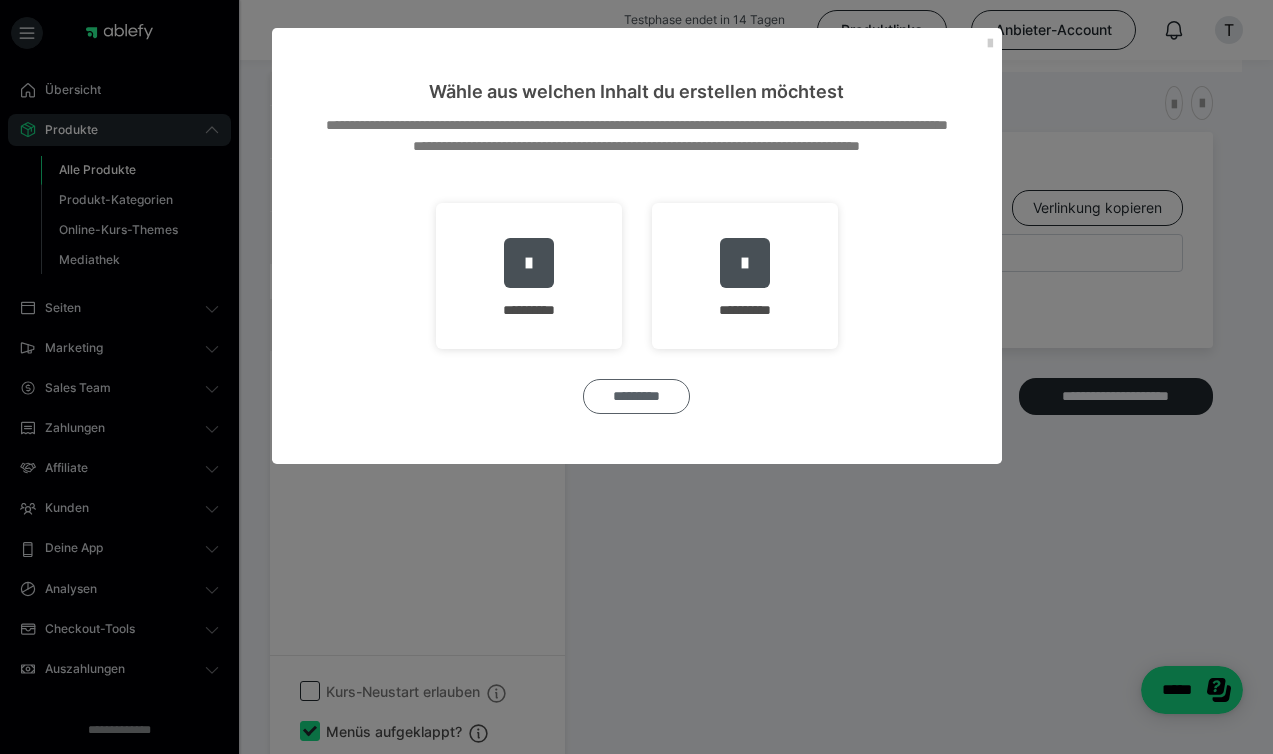 click on "*********" at bounding box center [636, 396] 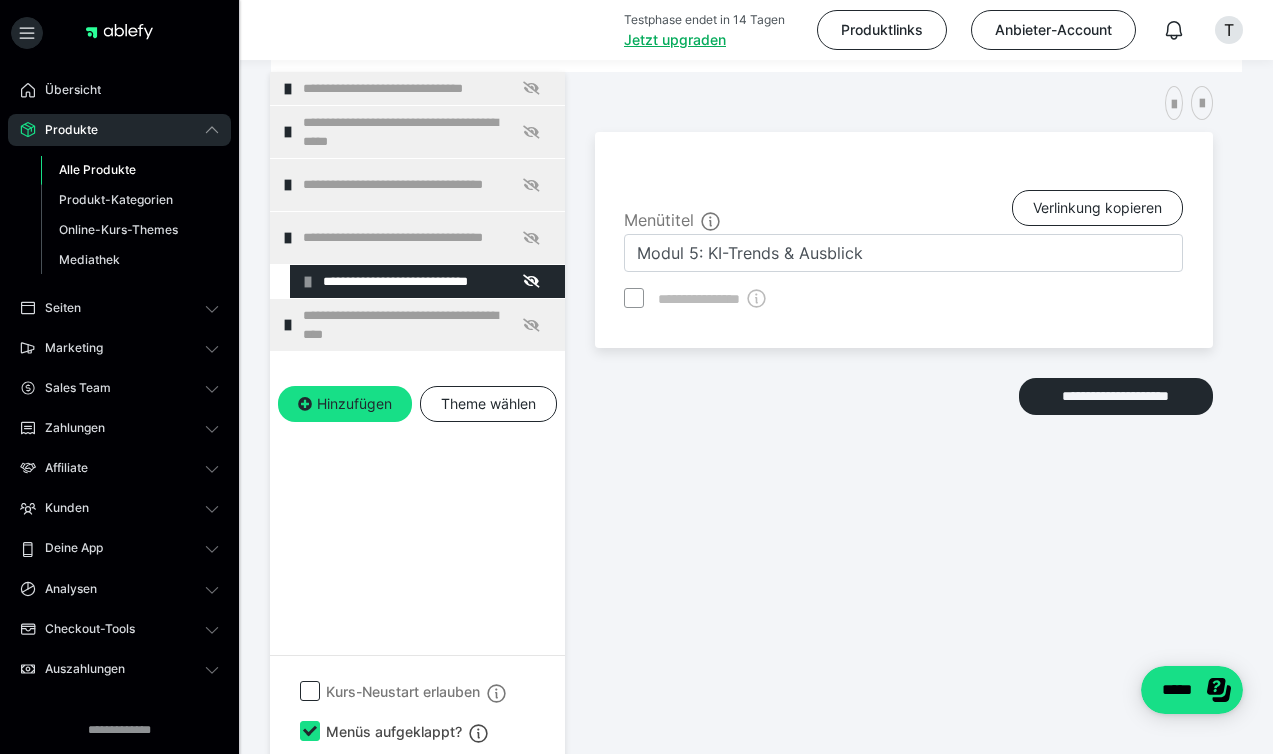 click on "**********" at bounding box center [904, 384] 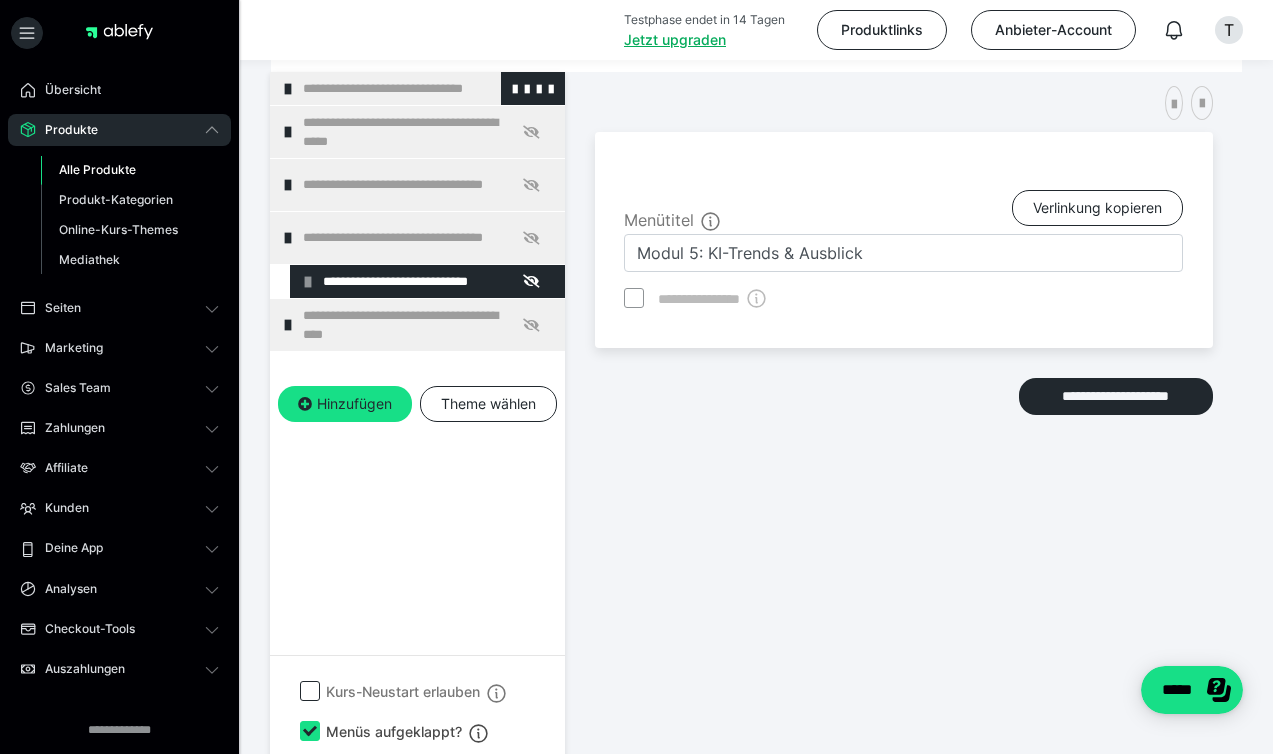 click on "**********" at bounding box center [426, 88] 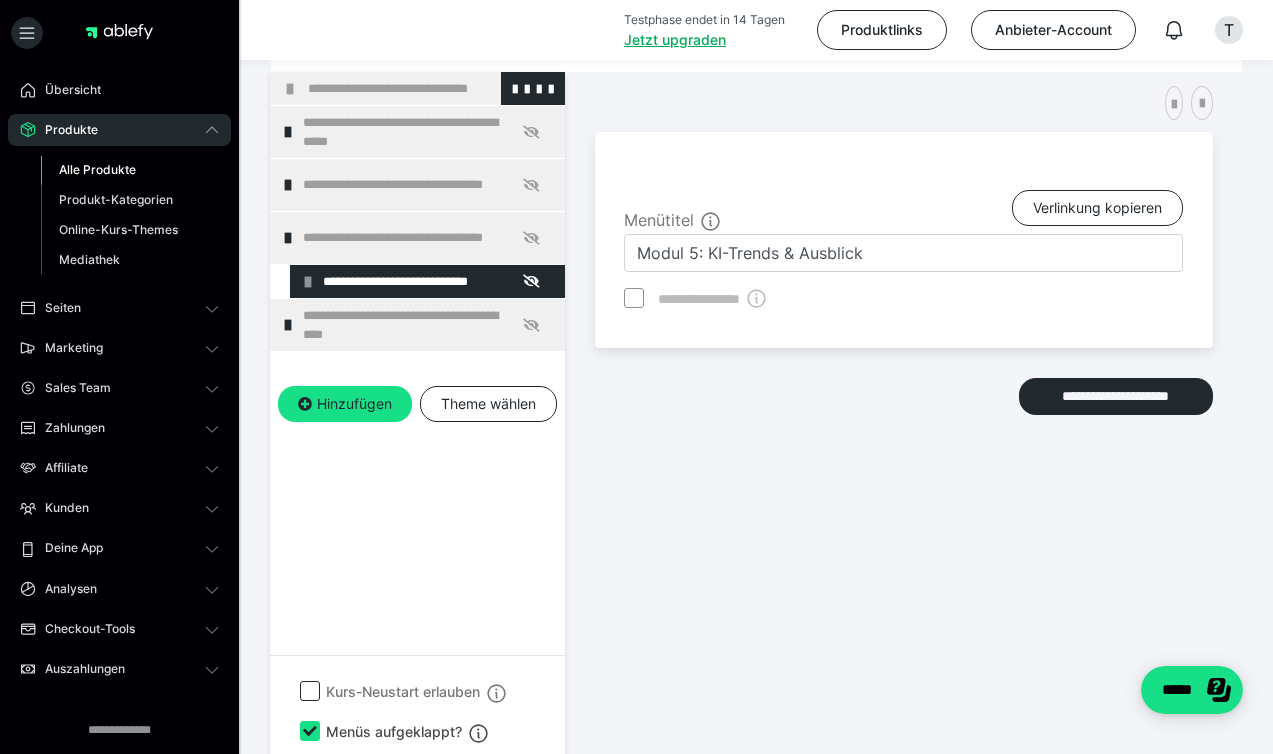 click on "**********" at bounding box center [431, 88] 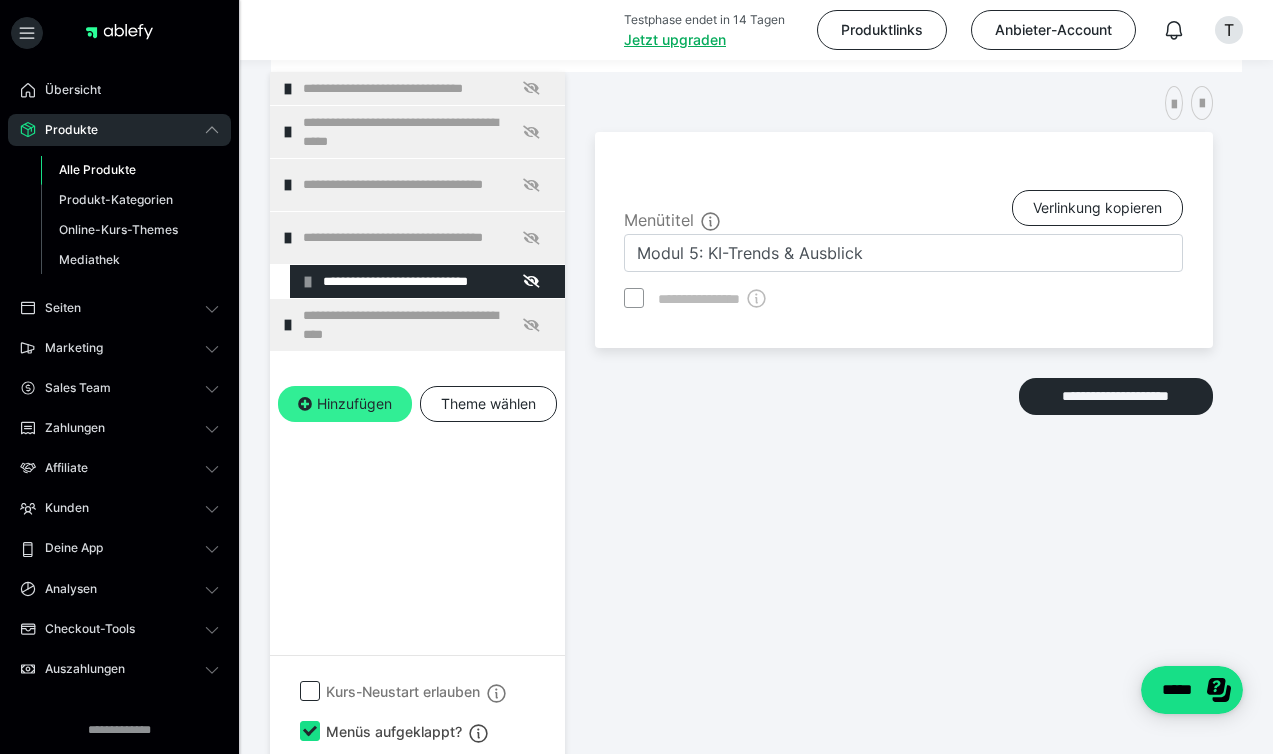 click on "Hinzufügen" at bounding box center (345, 404) 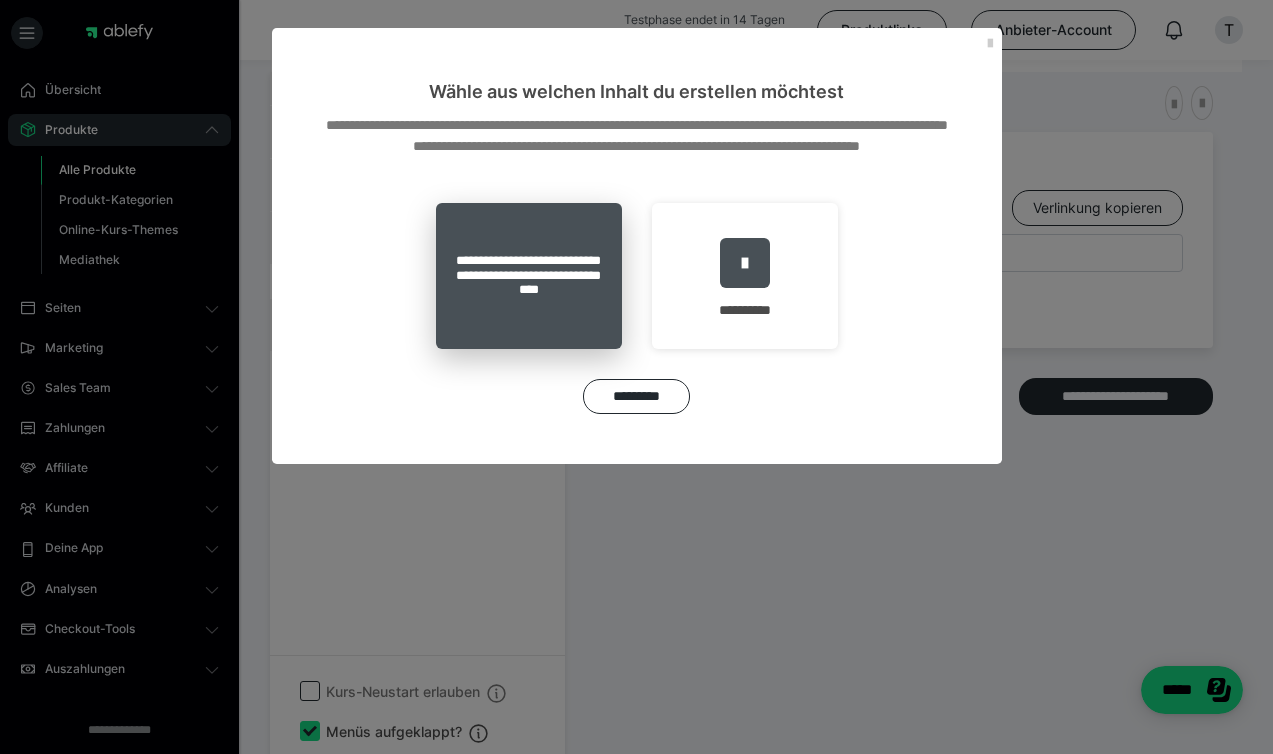 click on "**********" at bounding box center [529, 276] 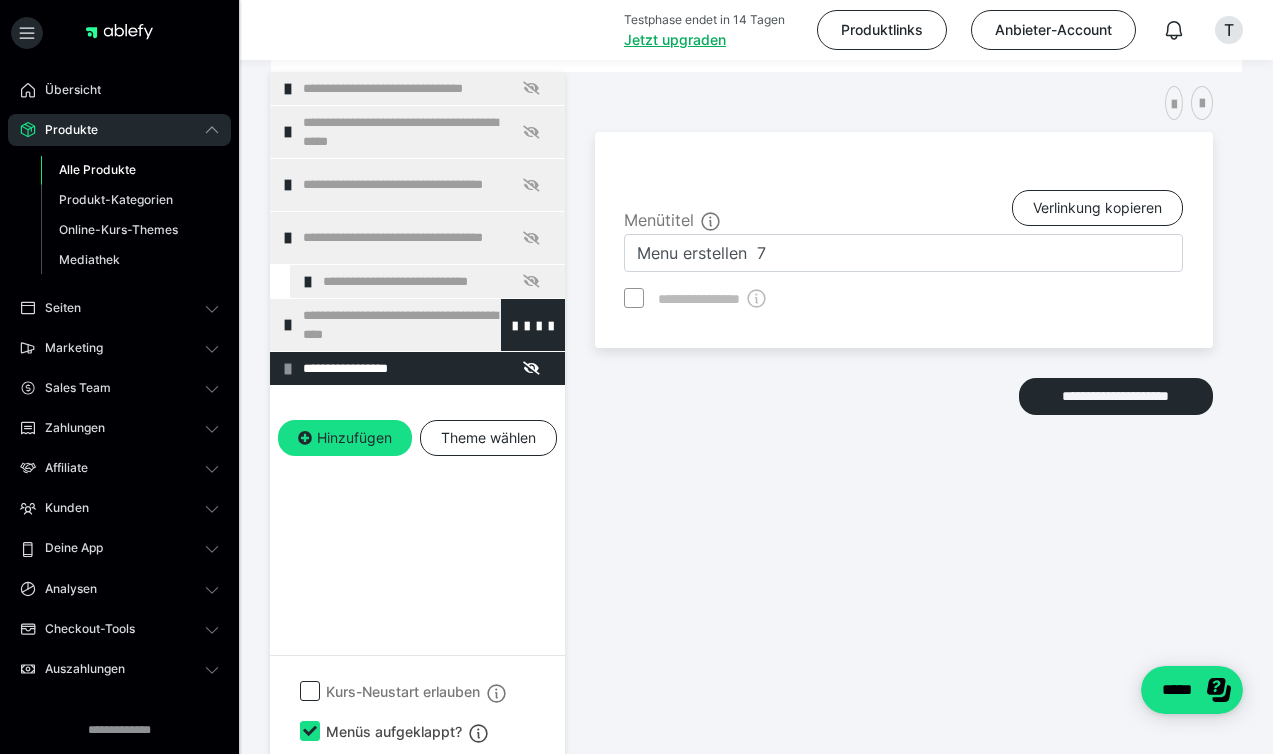 click on "**********" at bounding box center [426, 325] 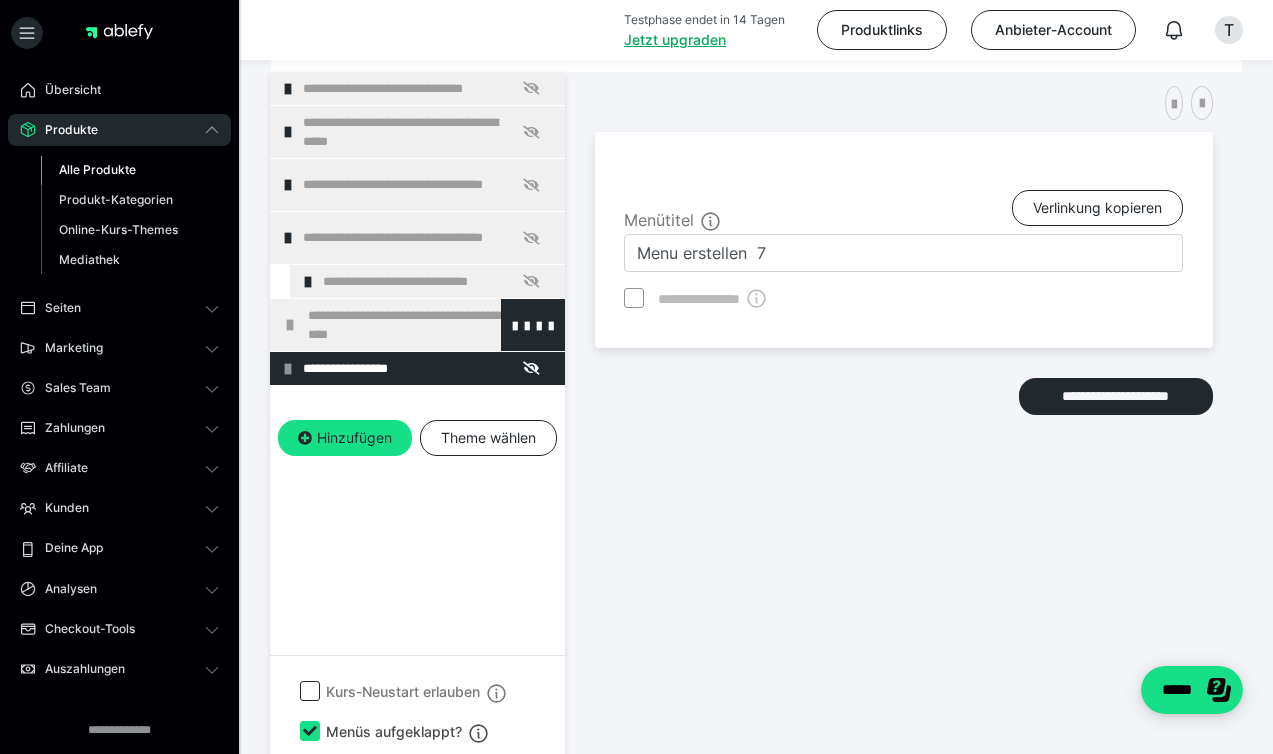 click on "**********" at bounding box center (431, 325) 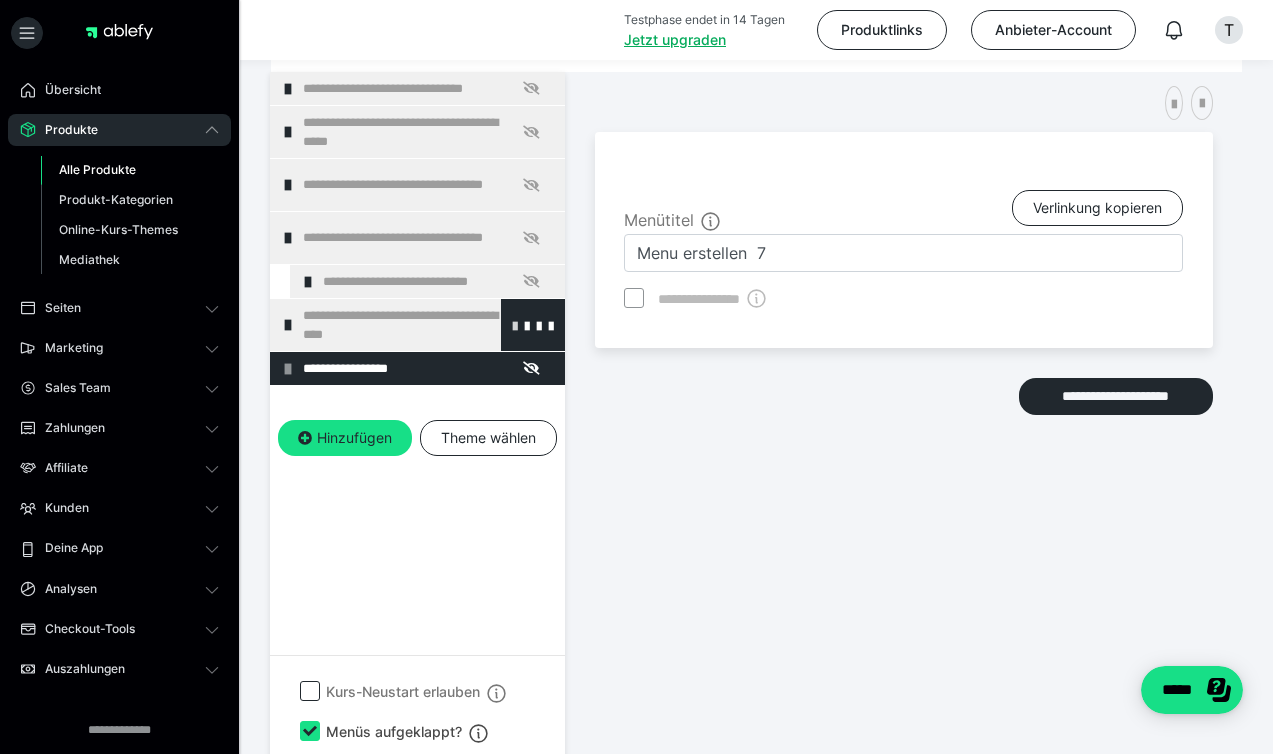 click at bounding box center (515, 325) 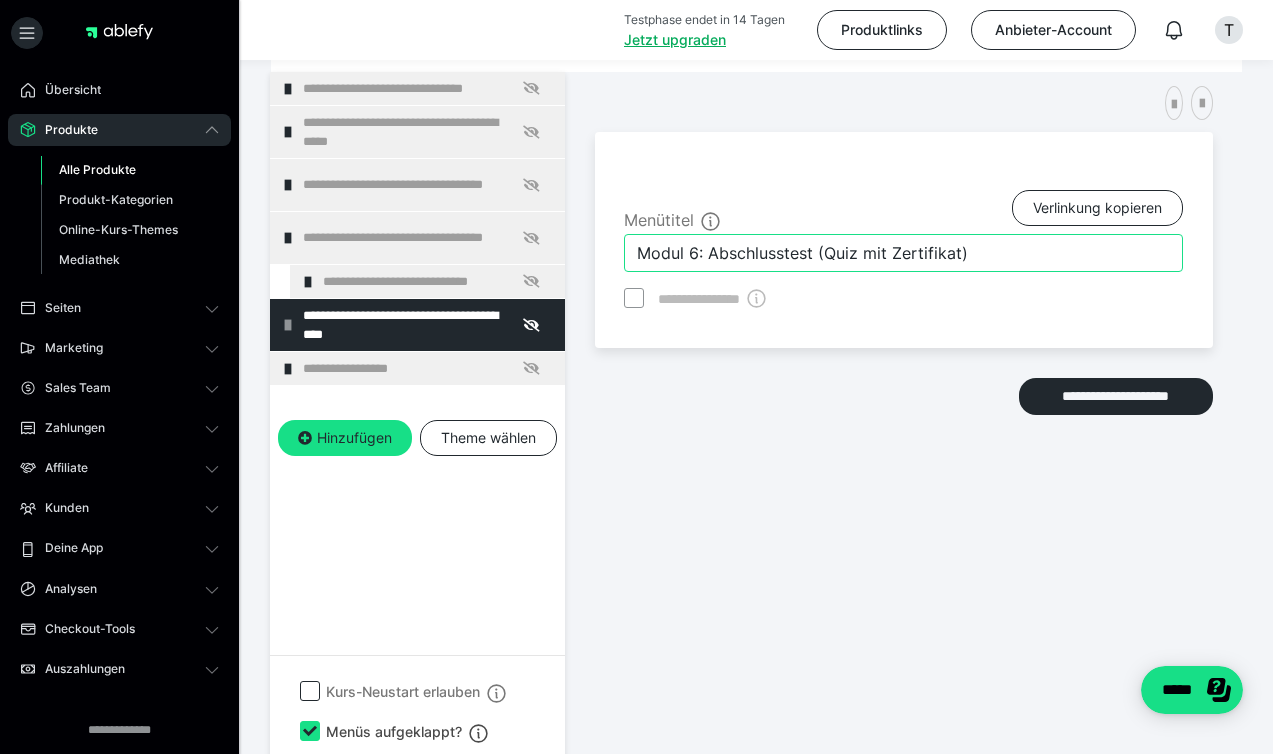 click on "Modul 6: Abschlusstest (Quiz mit Zertifikat)" at bounding box center [903, 253] 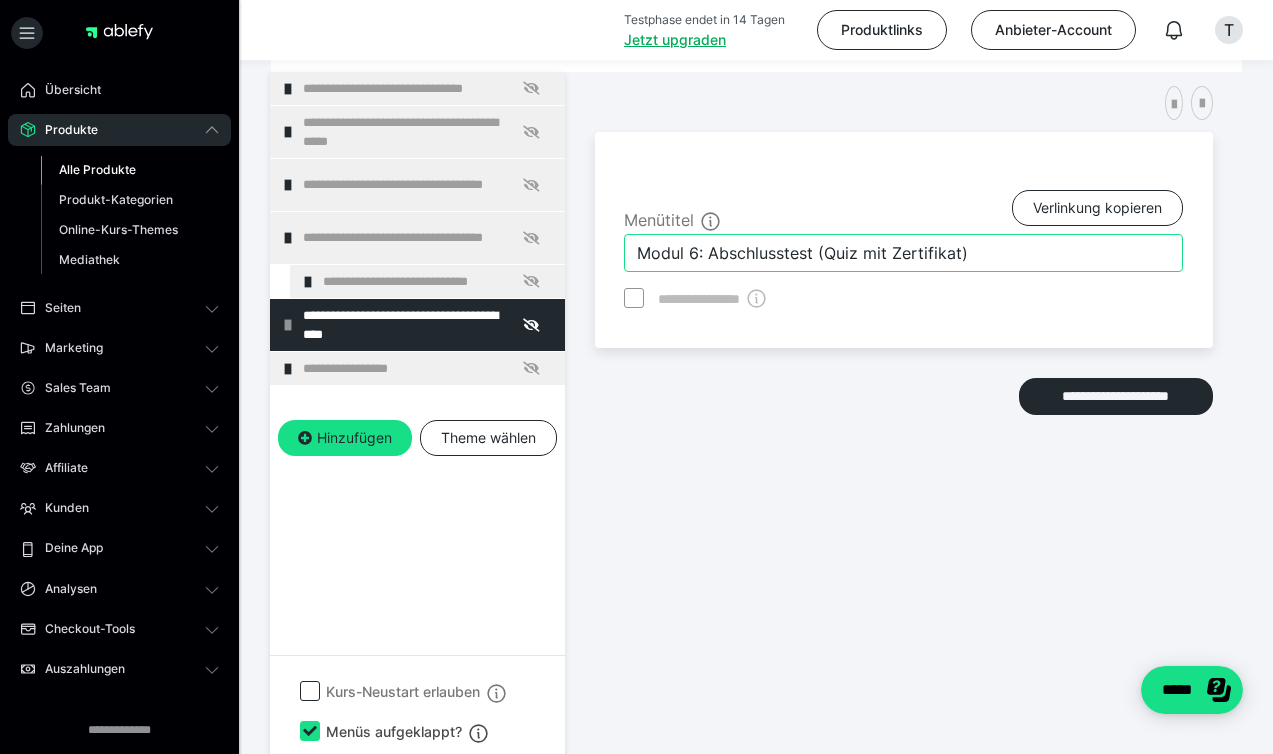 click on "Modul 6: Abschlusstest (Quiz mit Zertifikat)" at bounding box center (903, 253) 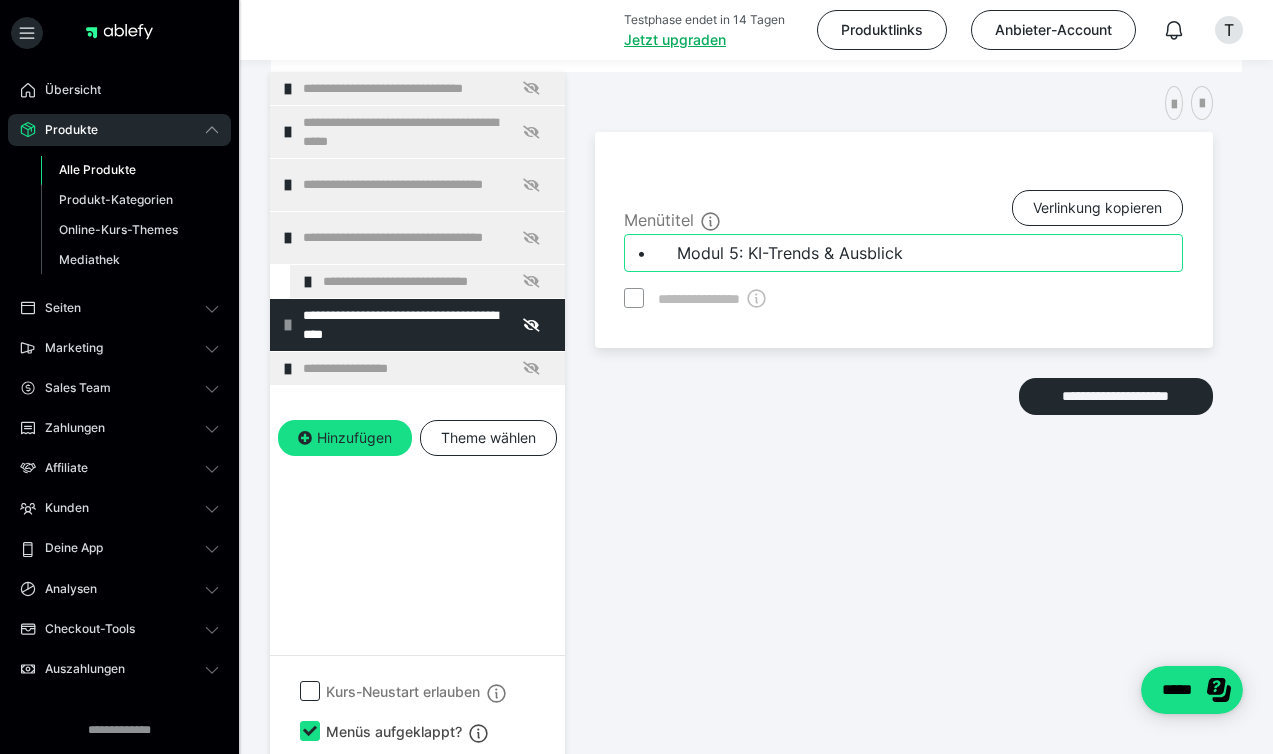 click on "•	Modul 5: KI-Trends & Ausblick" at bounding box center [903, 253] 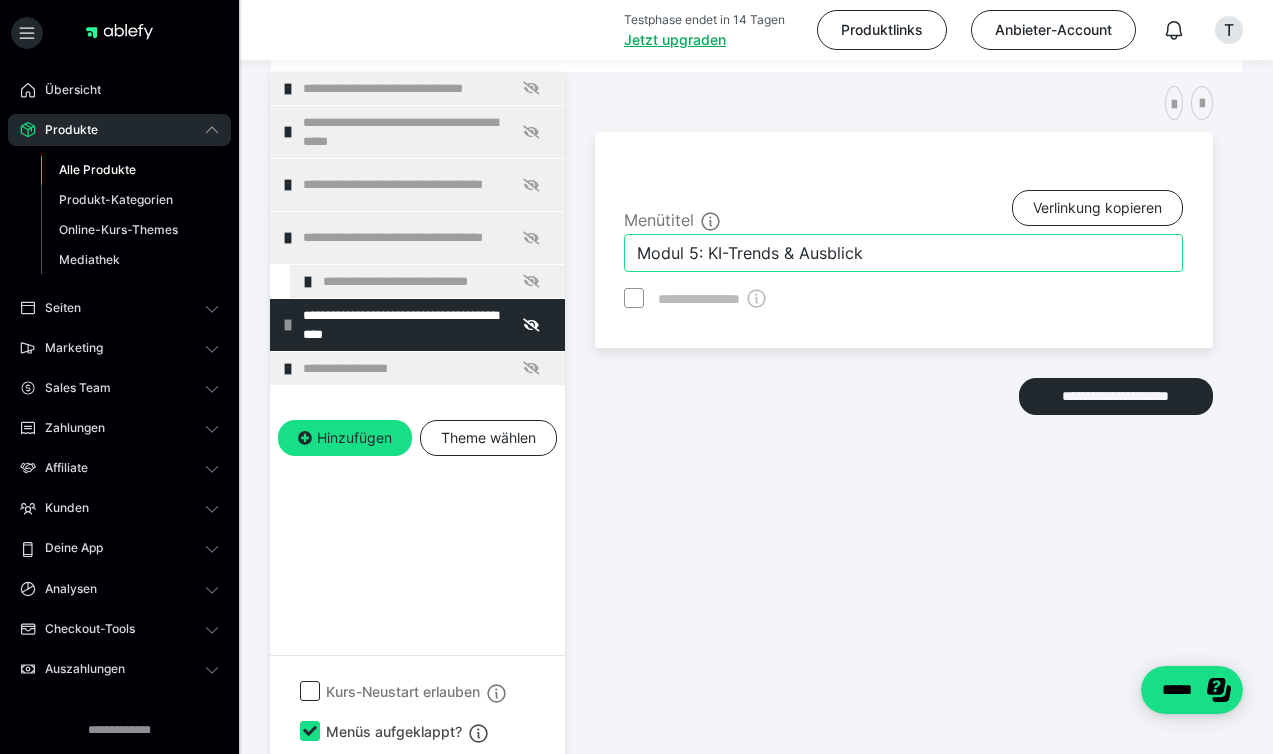 type on "Modul 5: KI-Trends & Ausblick" 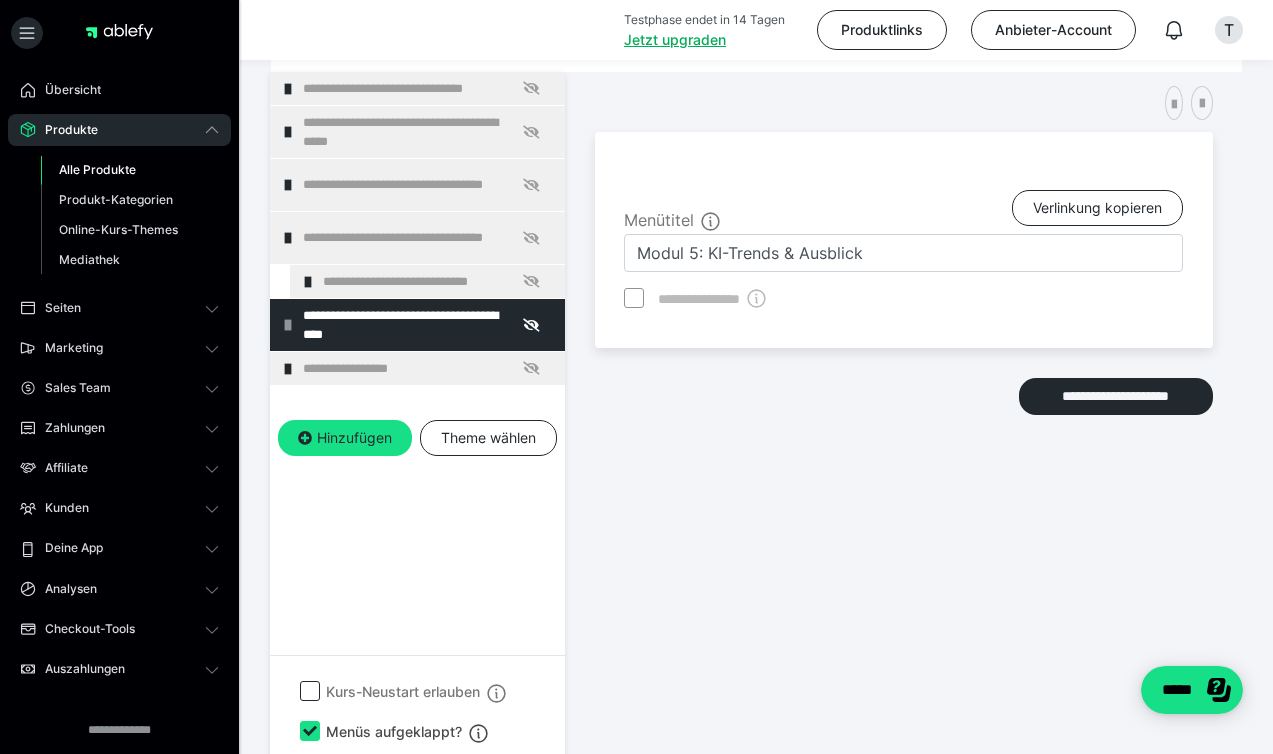 click on "**********" at bounding box center (904, 384) 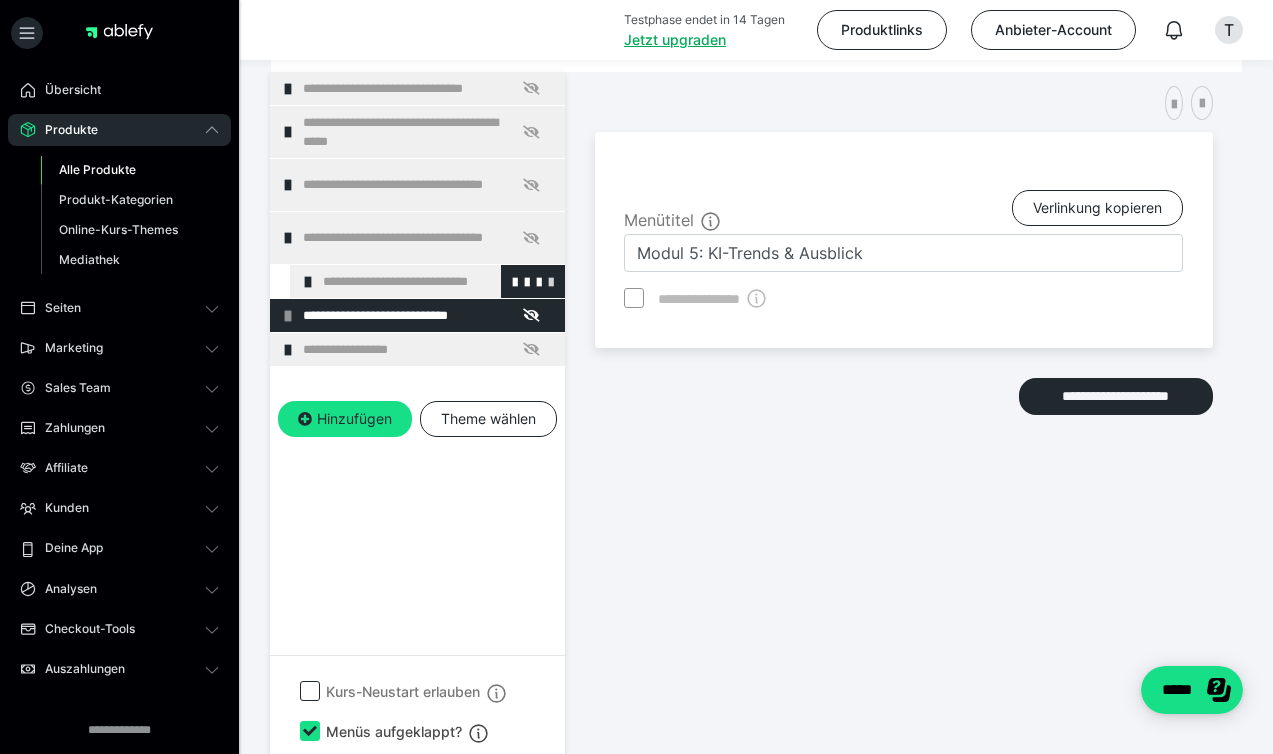 click at bounding box center [551, 281] 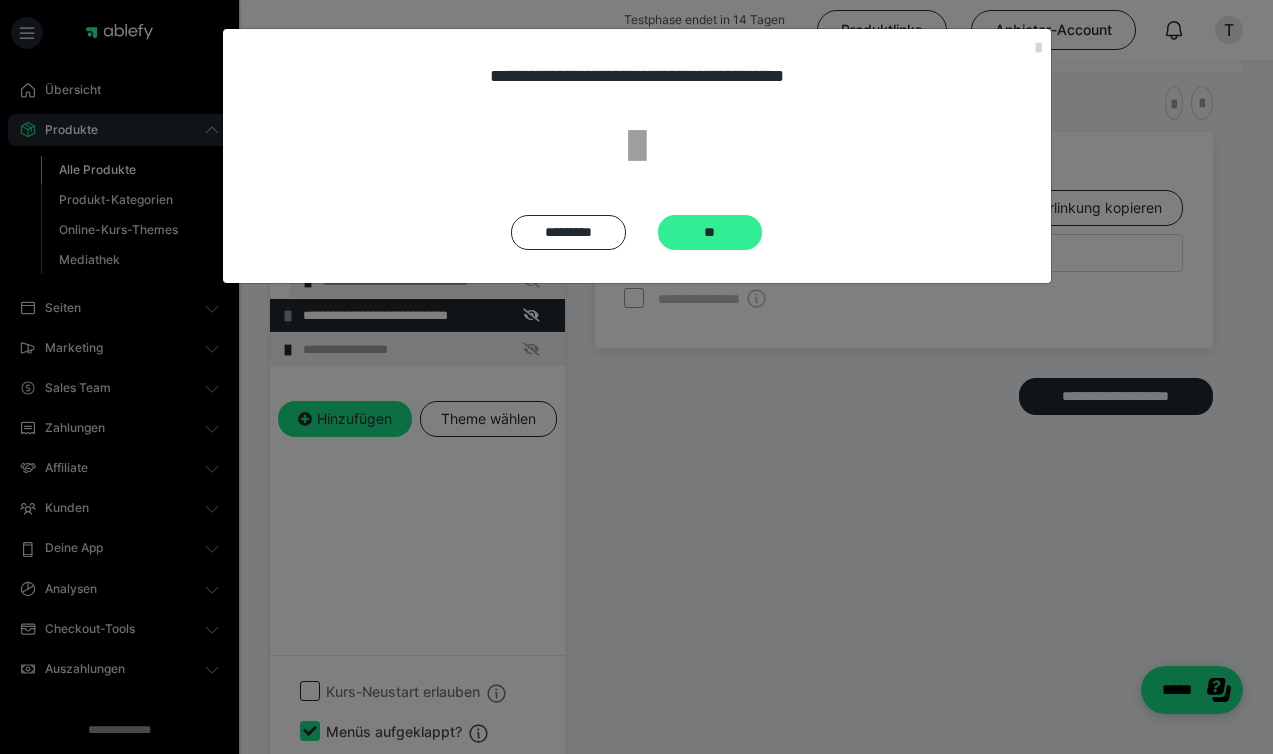 click on "**" at bounding box center (710, 232) 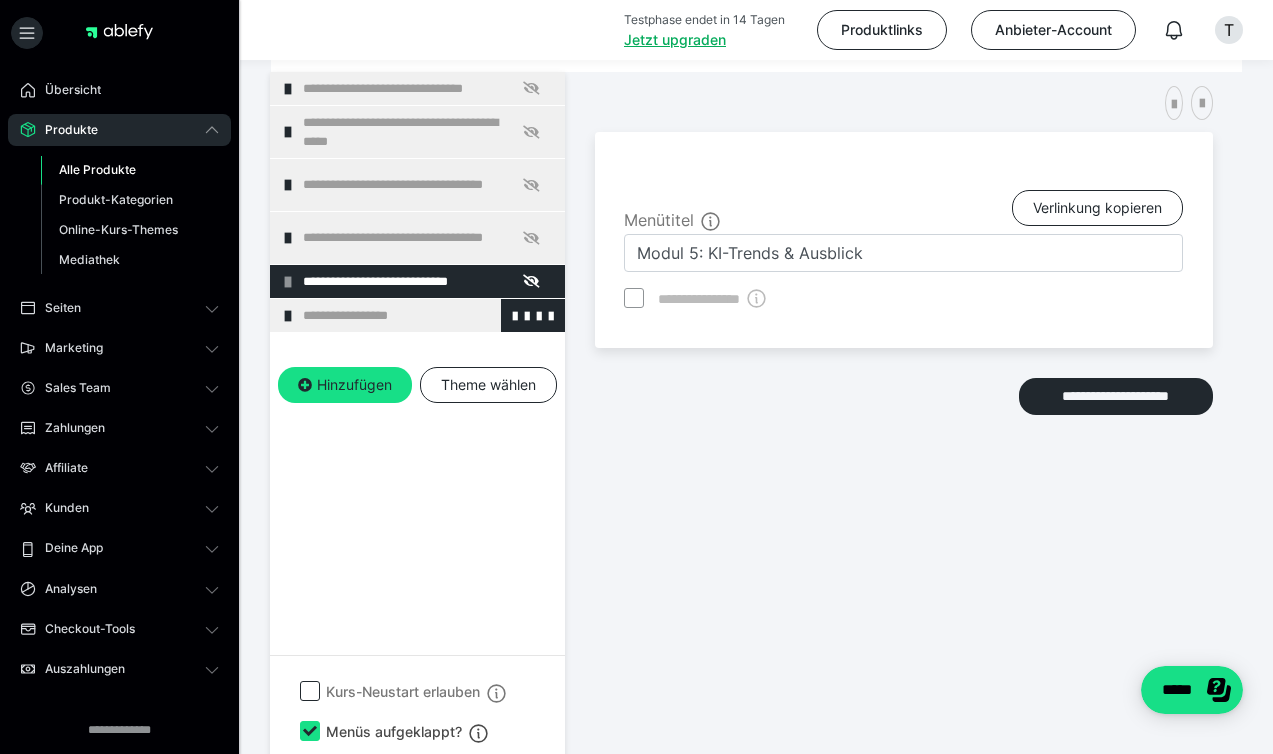 click on "**********" at bounding box center [426, 315] 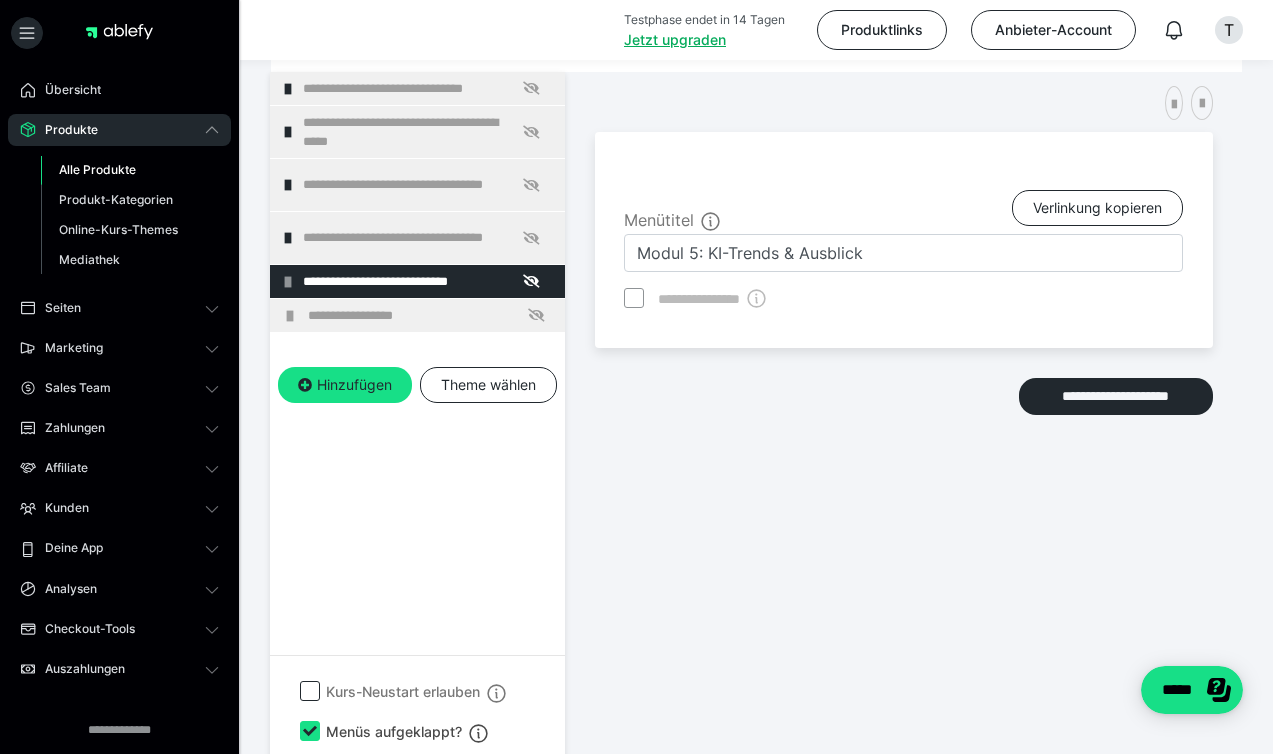 click on "**********" at bounding box center (417, 419) 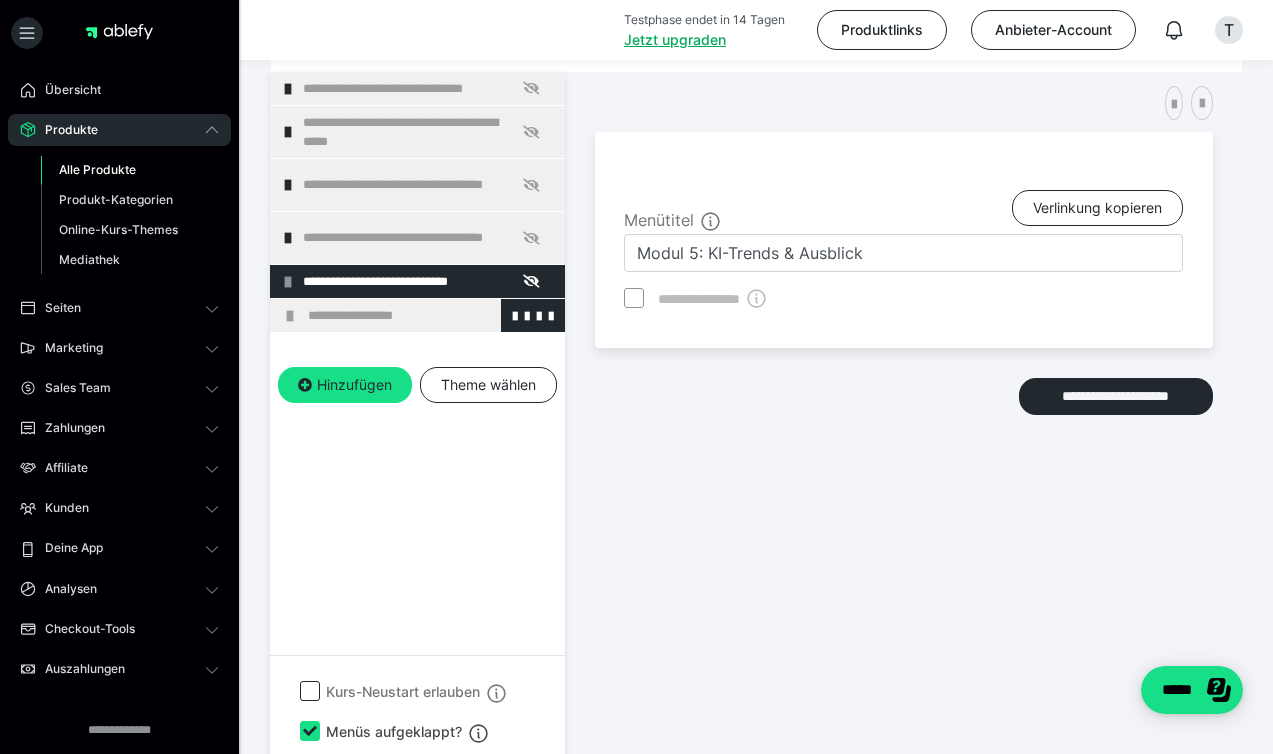 click on "**********" at bounding box center (431, 315) 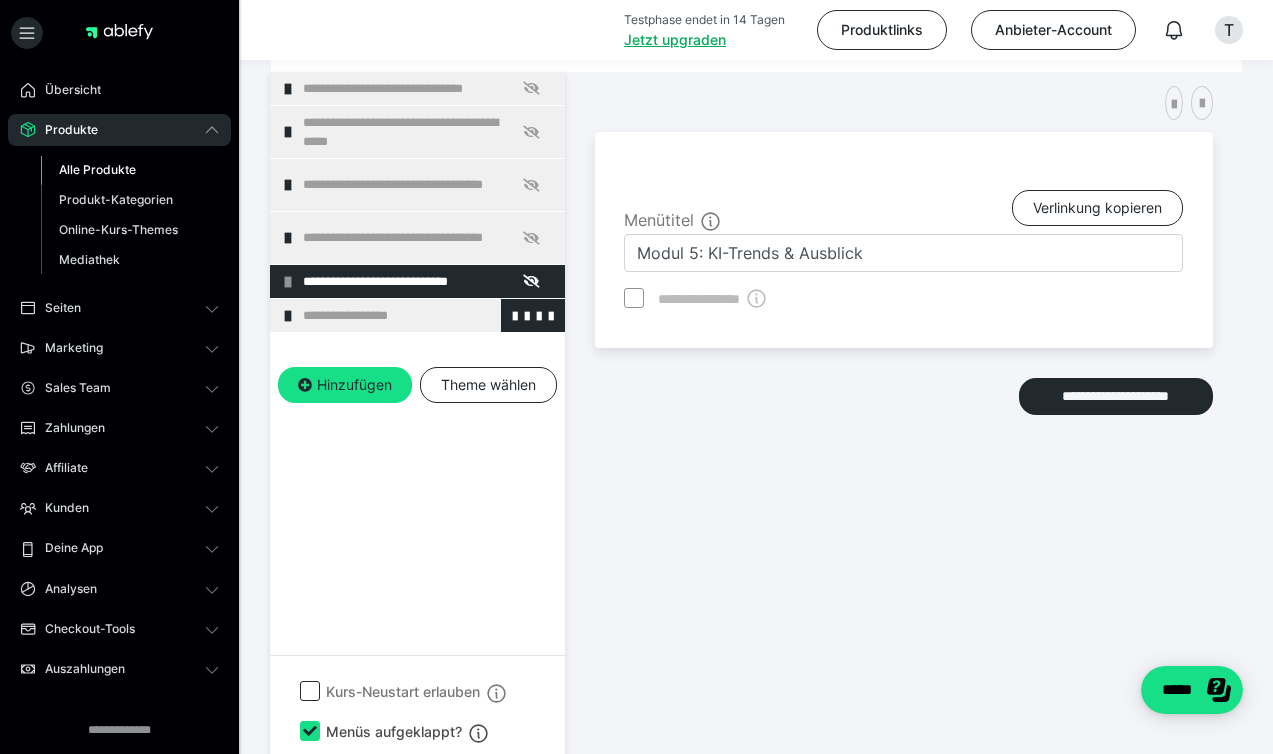 click on "**********" at bounding box center (426, 315) 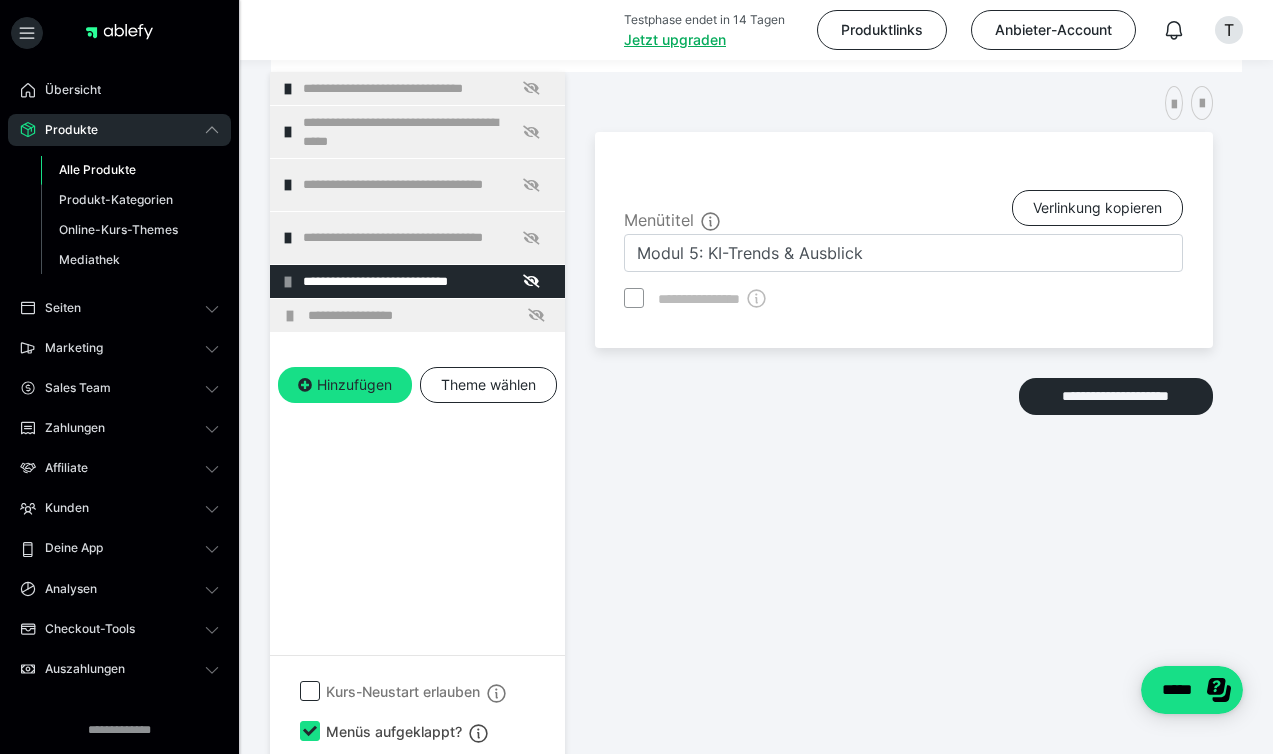 click on "**********" at bounding box center [431, 315] 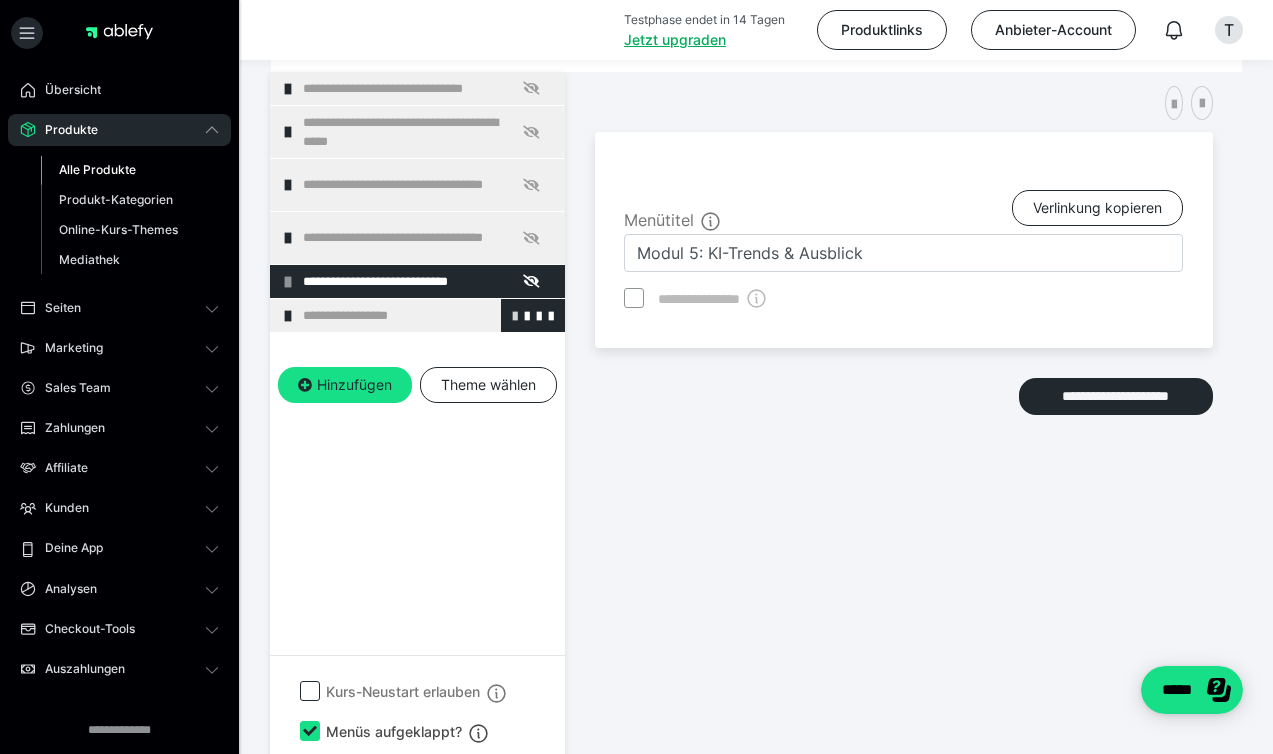 click at bounding box center (515, 315) 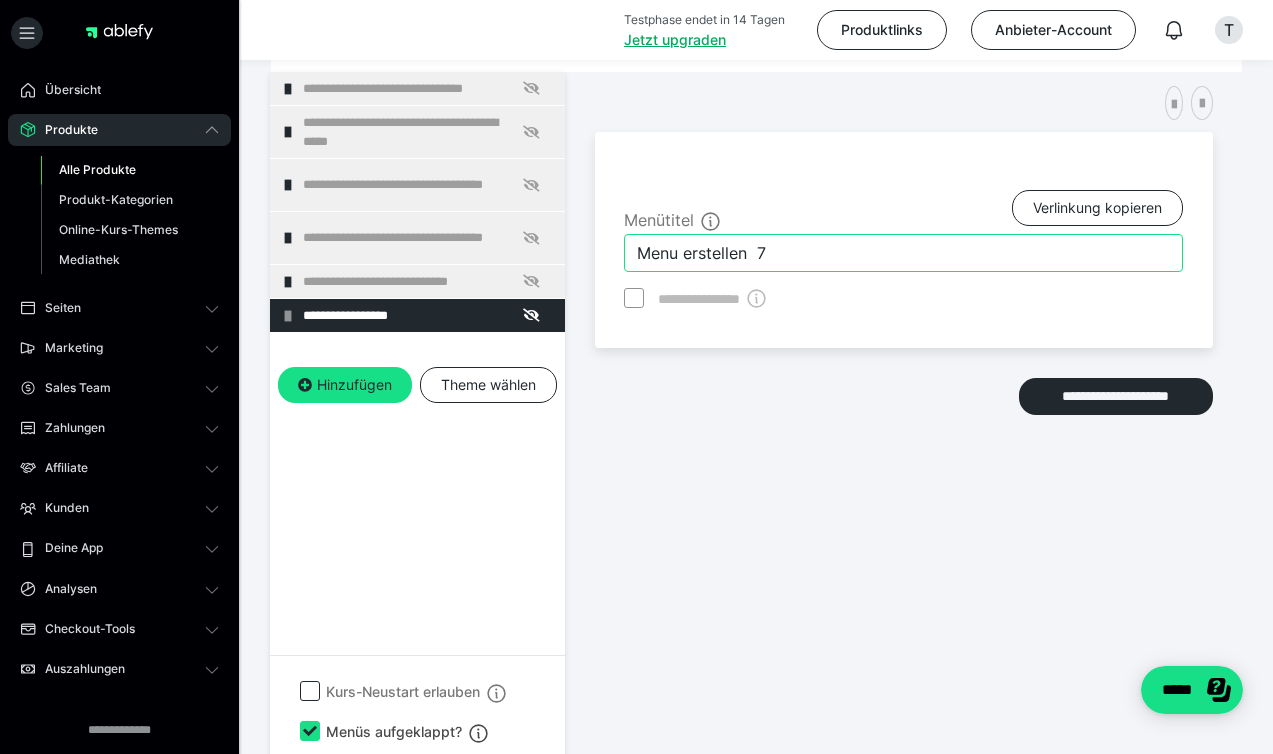 click on "Menu erstellen  7" at bounding box center (903, 253) 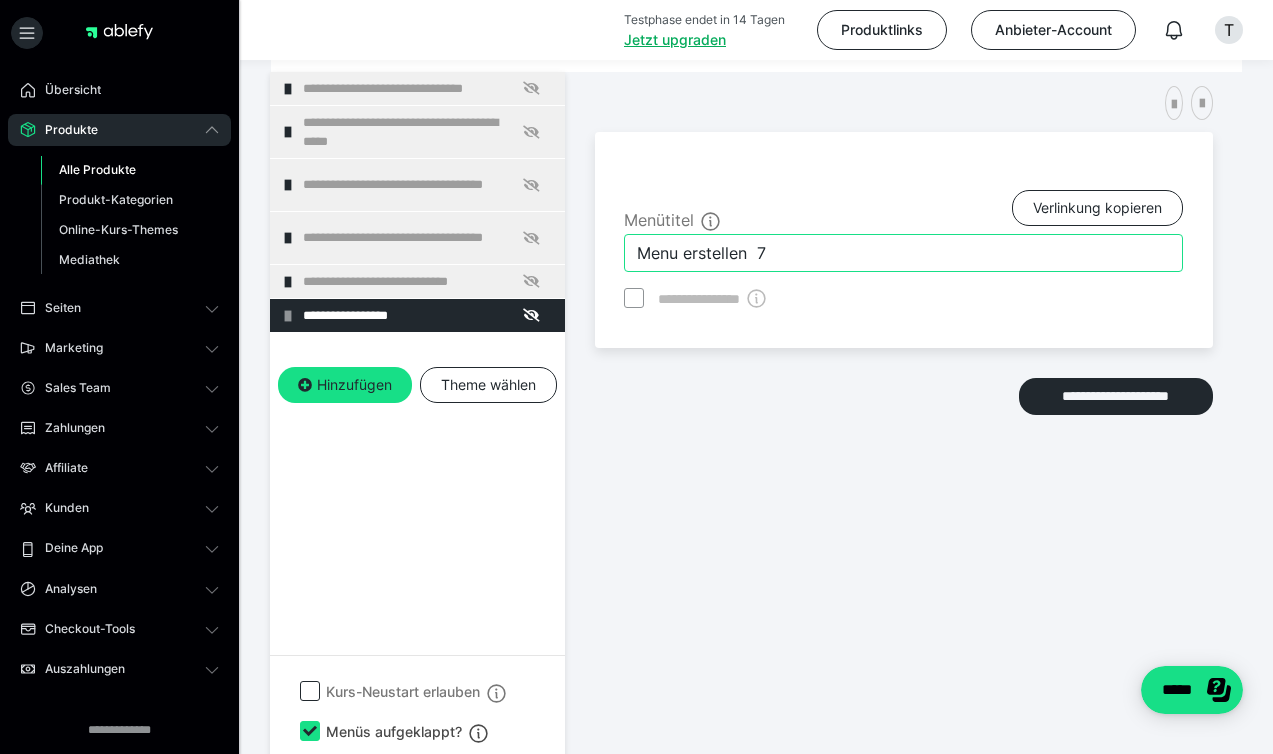 click on "Menu erstellen  7" at bounding box center (903, 253) 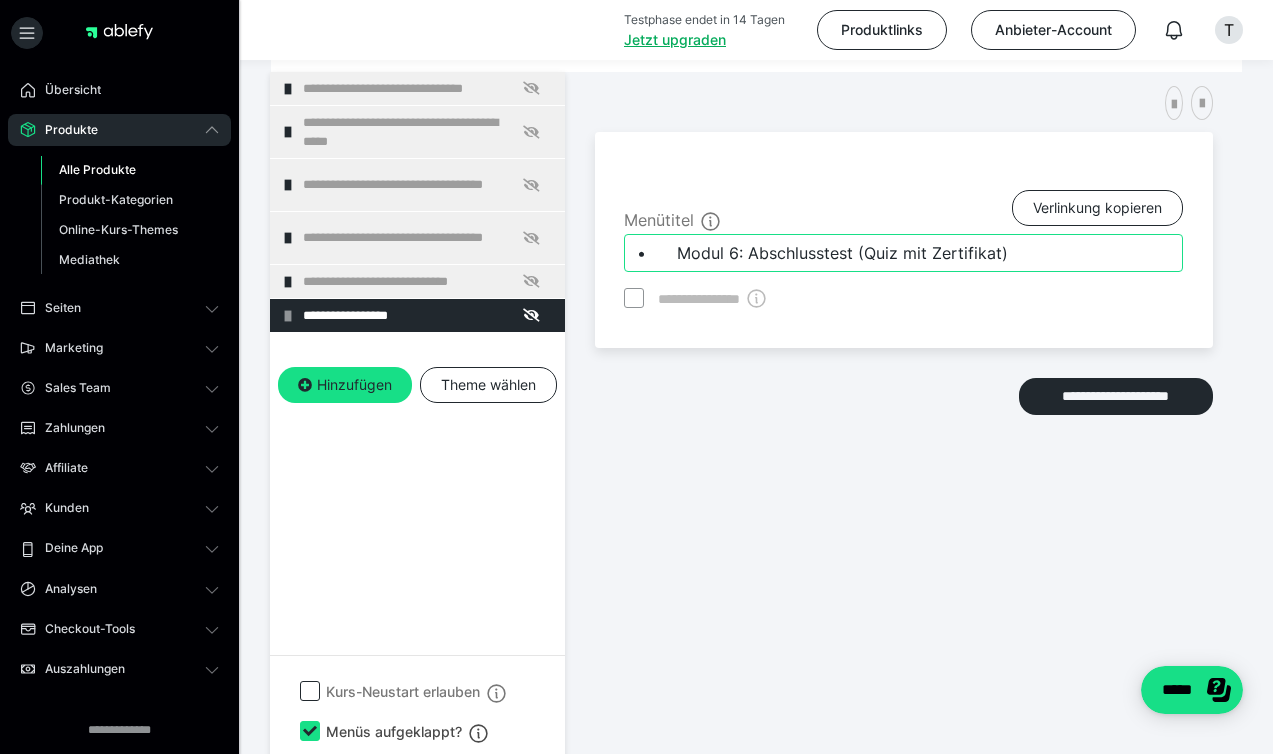 click on "•	Modul 6: Abschlusstest (Quiz mit Zertifikat)" at bounding box center [903, 253] 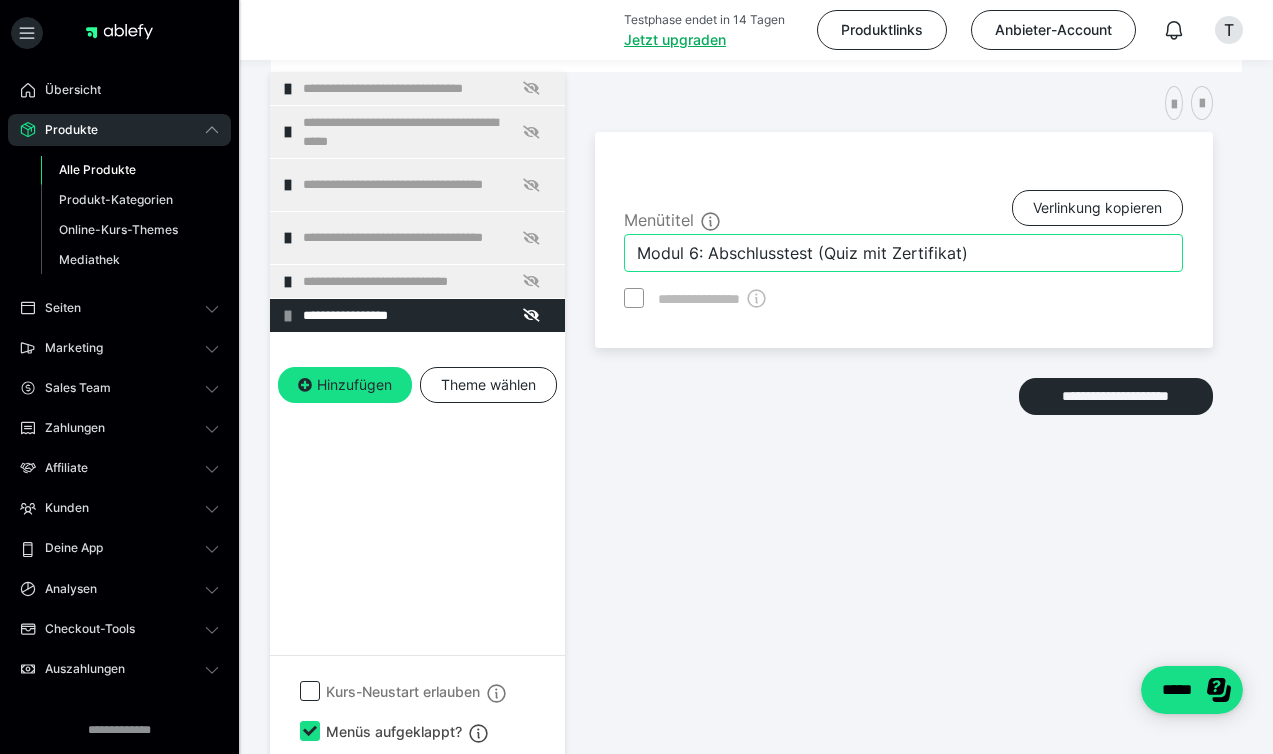 type on "Modul 6: Abschlusstest (Quiz mit Zertifikat)" 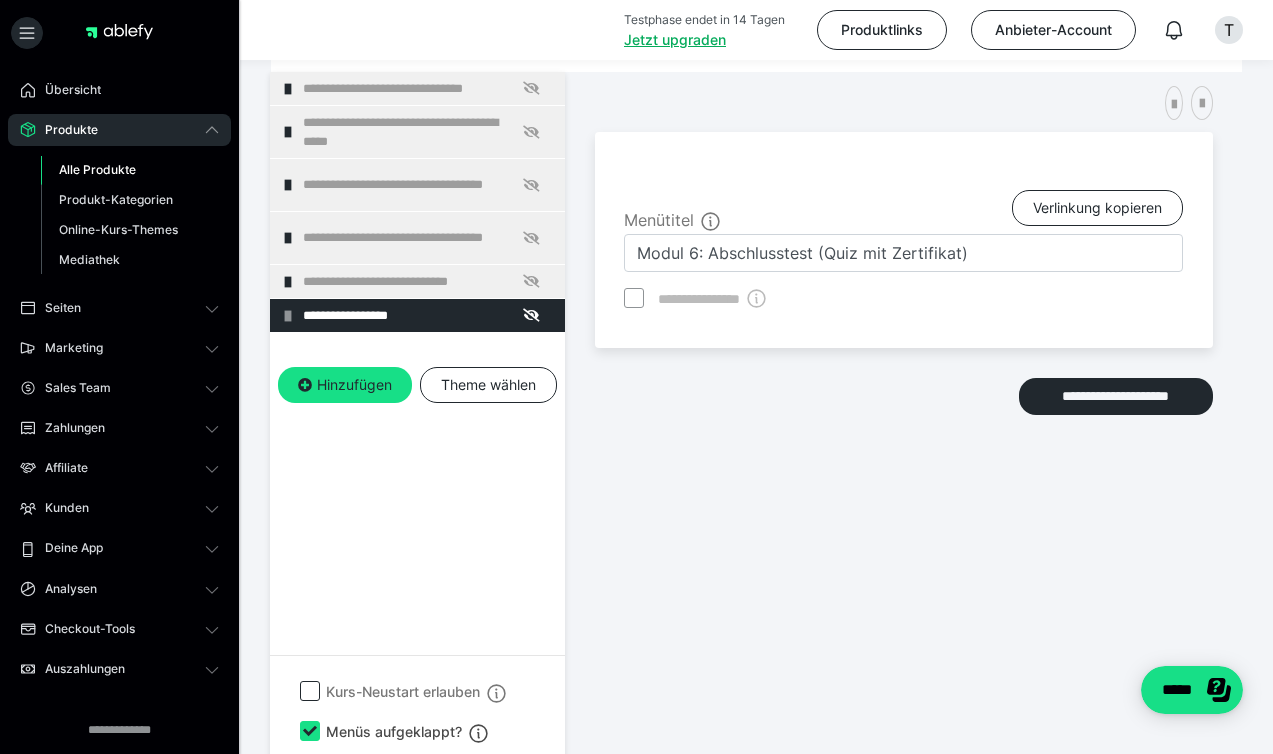 click on "**********" at bounding box center [904, 384] 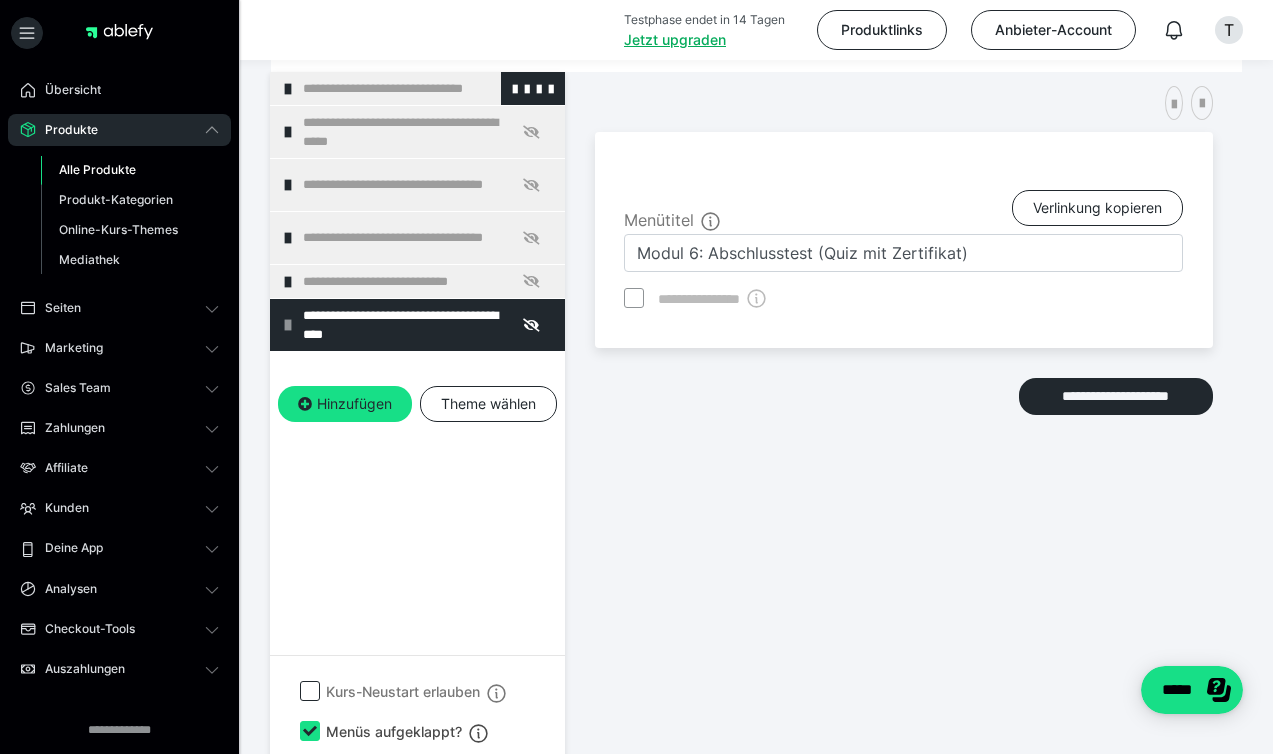 click on "**********" at bounding box center [426, 88] 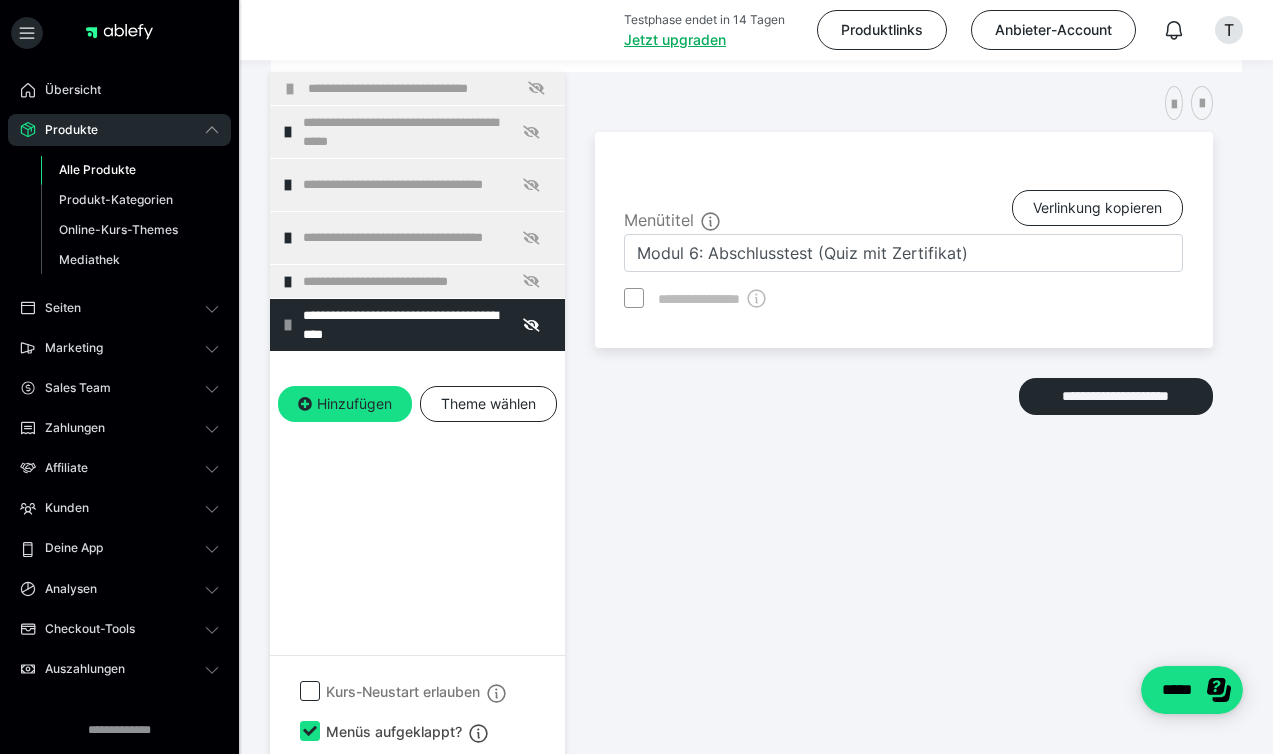 click on "**********" at bounding box center (431, 88) 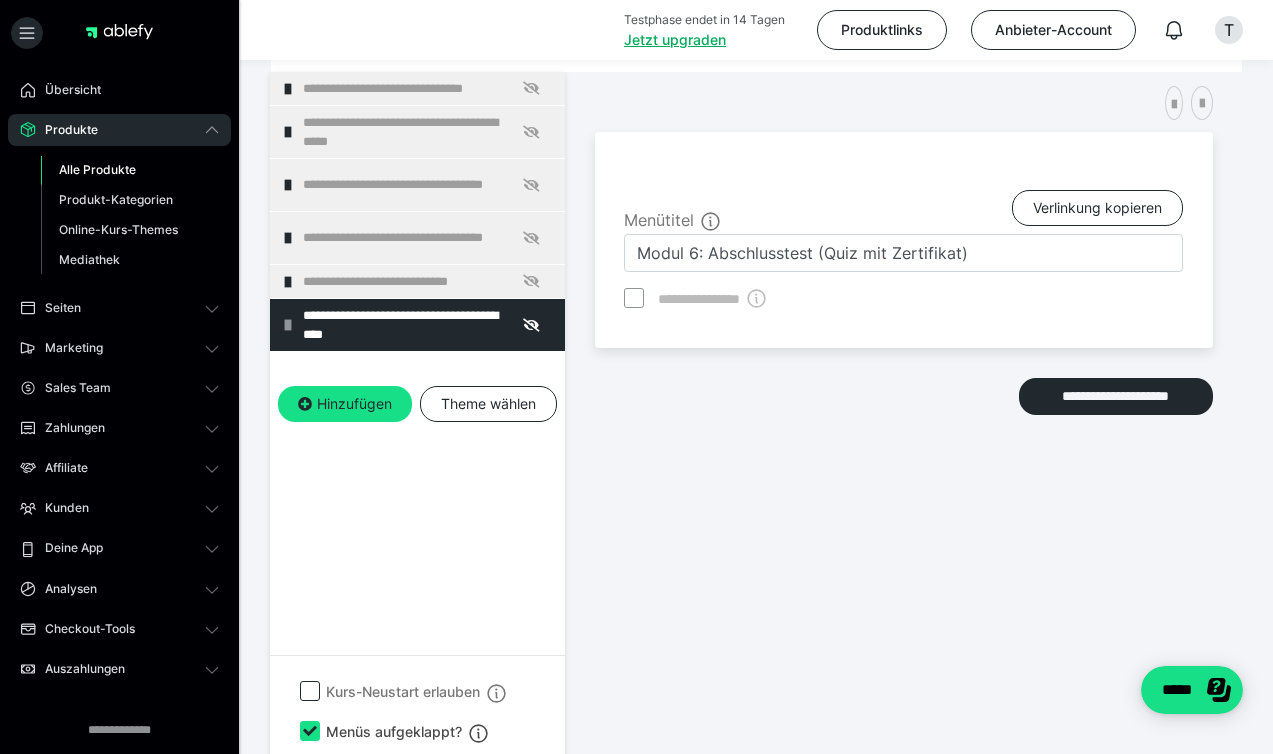click on "**********" at bounding box center (426, 88) 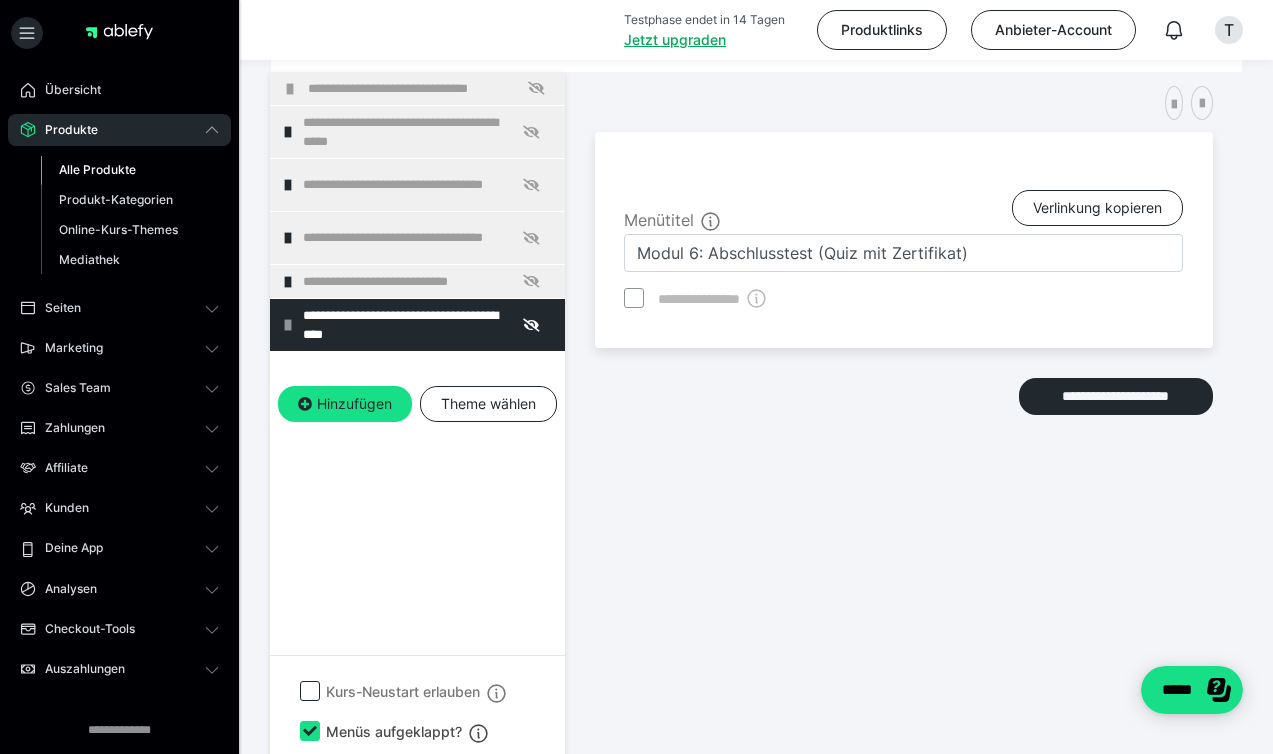 click on "**********" at bounding box center (431, 88) 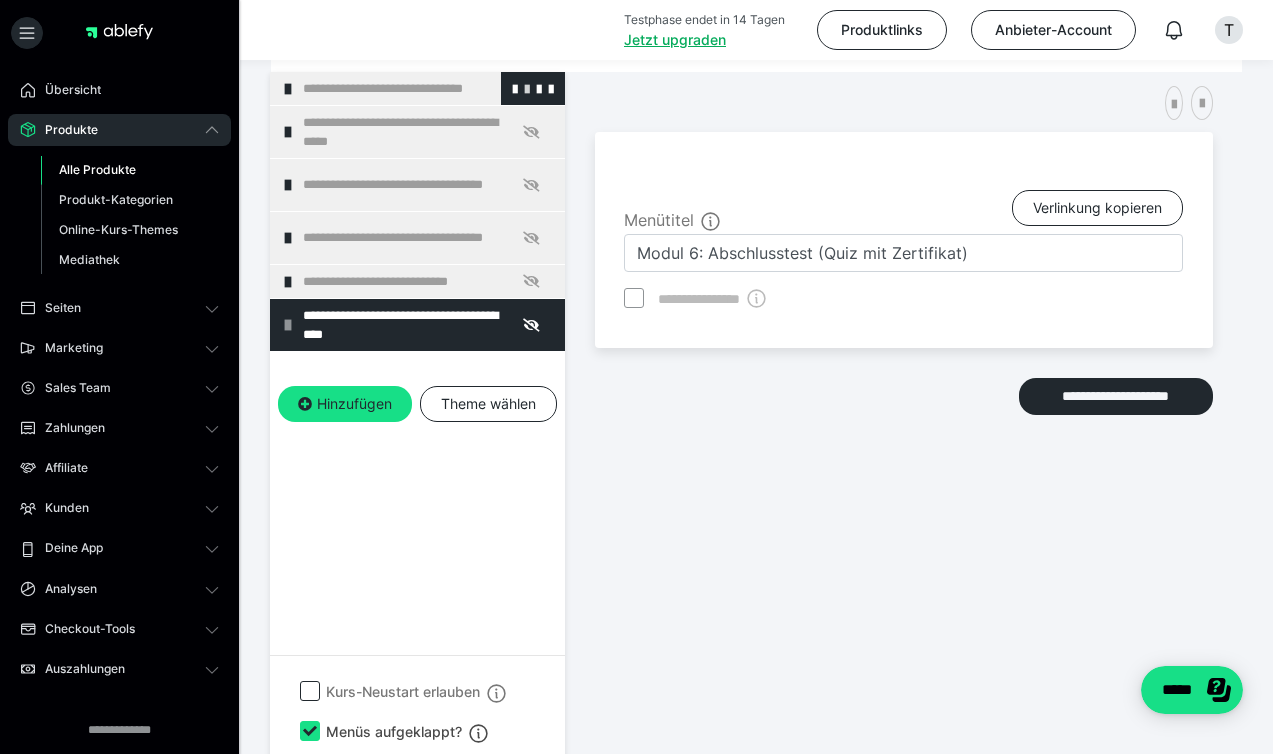 click at bounding box center (527, 88) 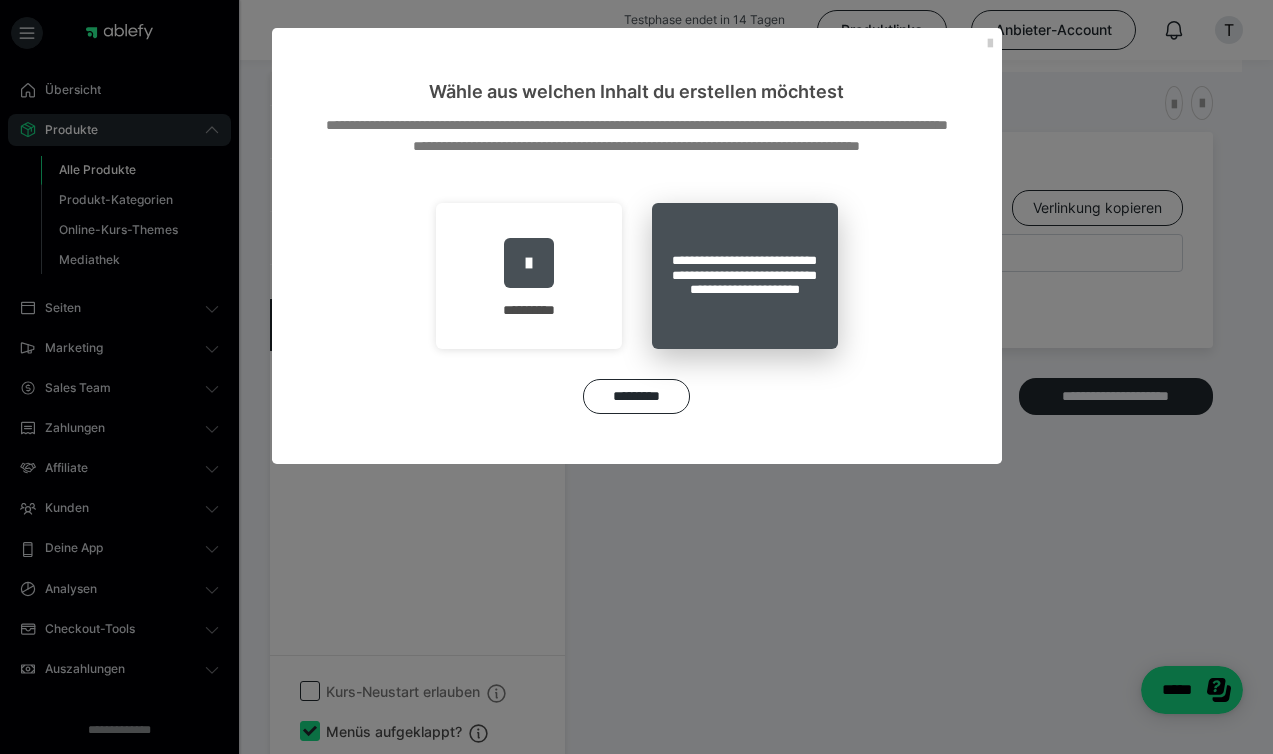 click on "**********" at bounding box center (745, 276) 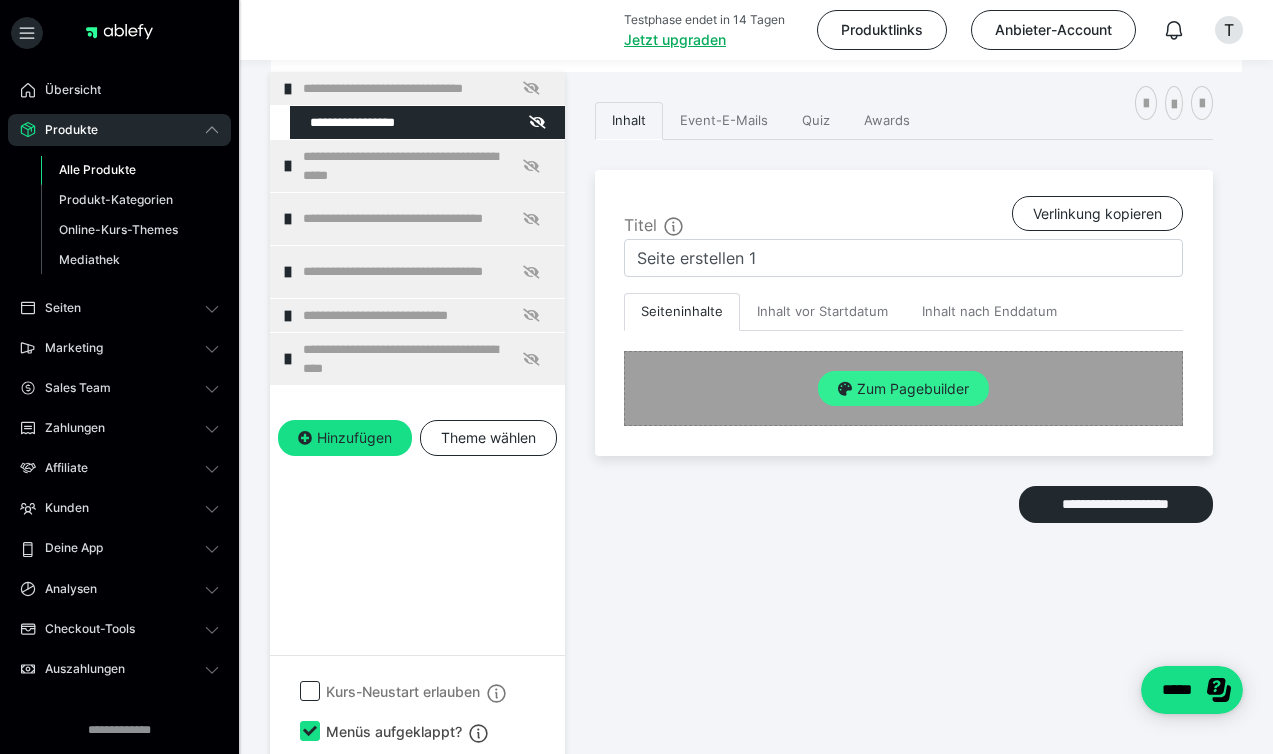 click on "Zum Pagebuilder" at bounding box center (903, 389) 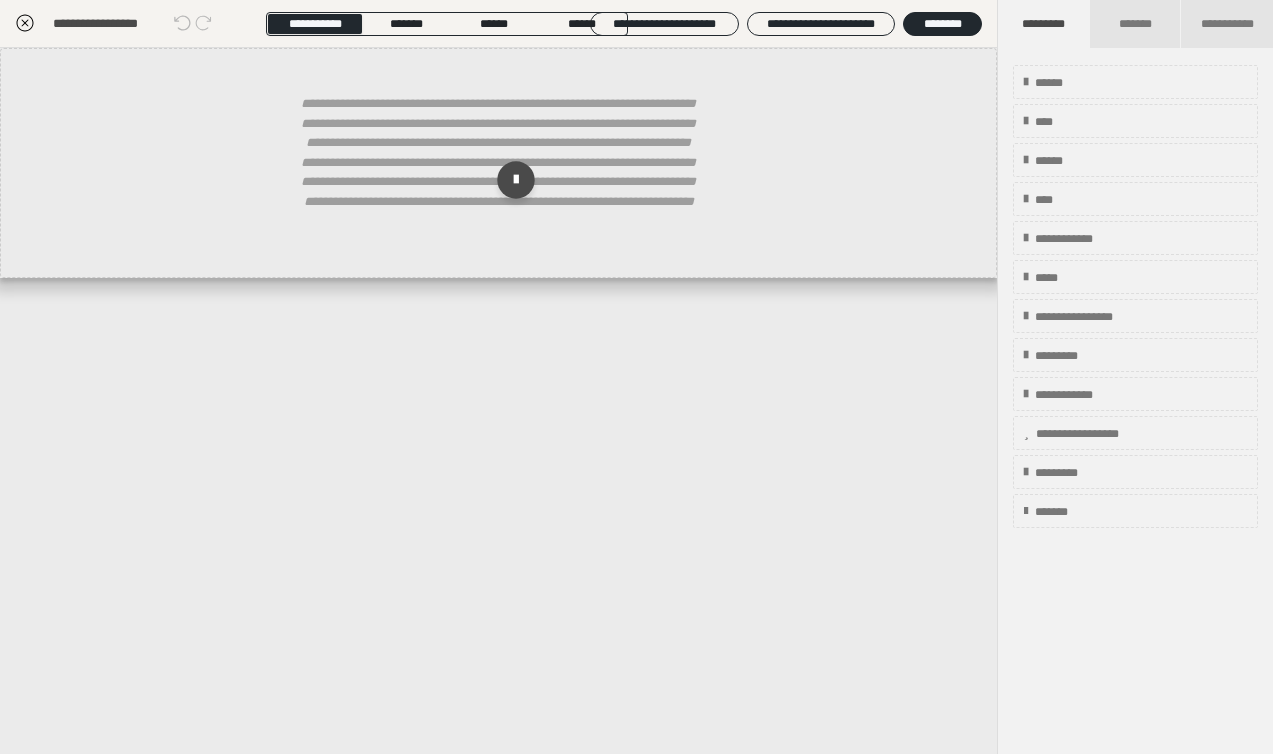 click 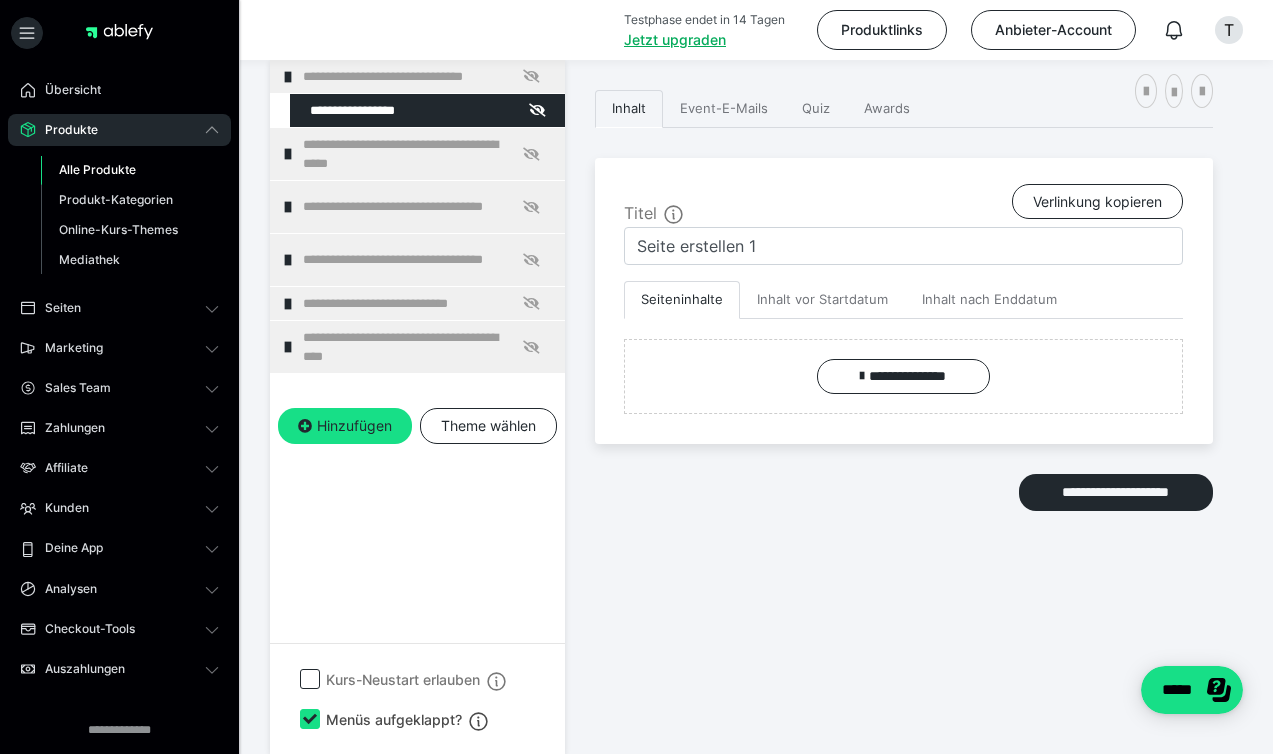 scroll, scrollTop: 455, scrollLeft: 0, axis: vertical 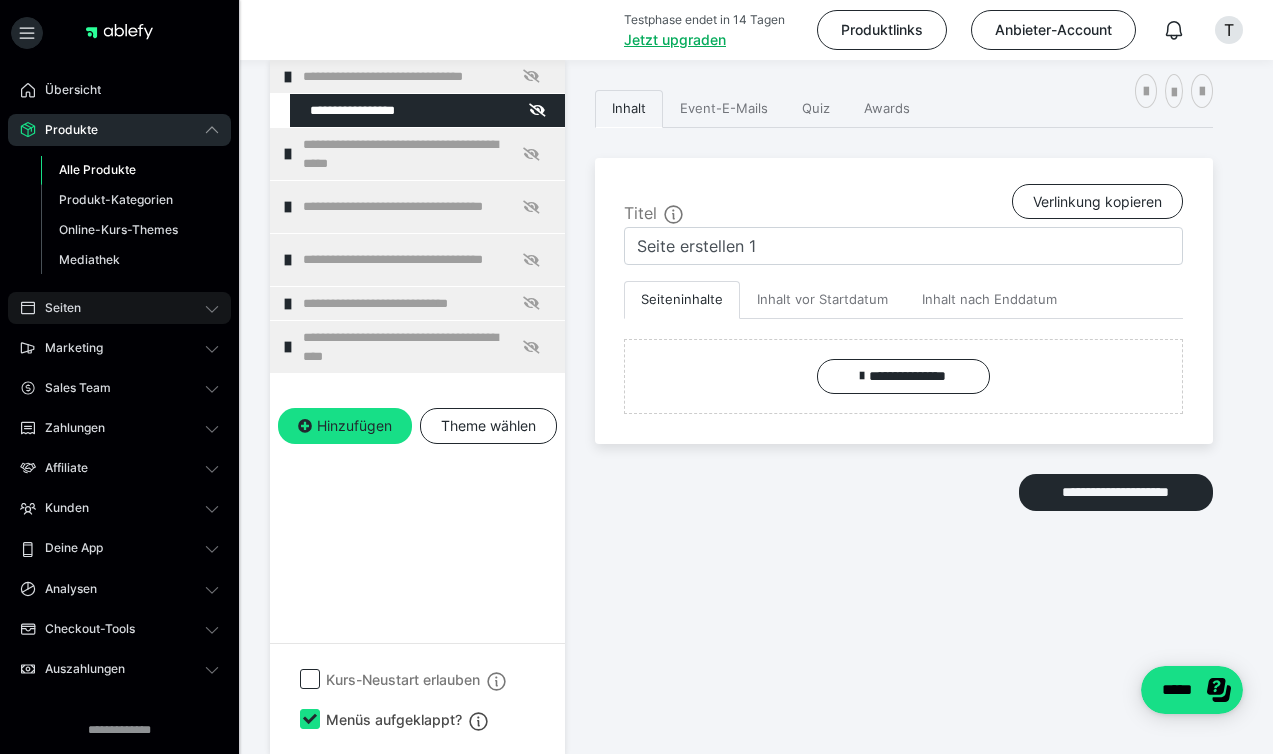 click on "Seiten" at bounding box center [119, 308] 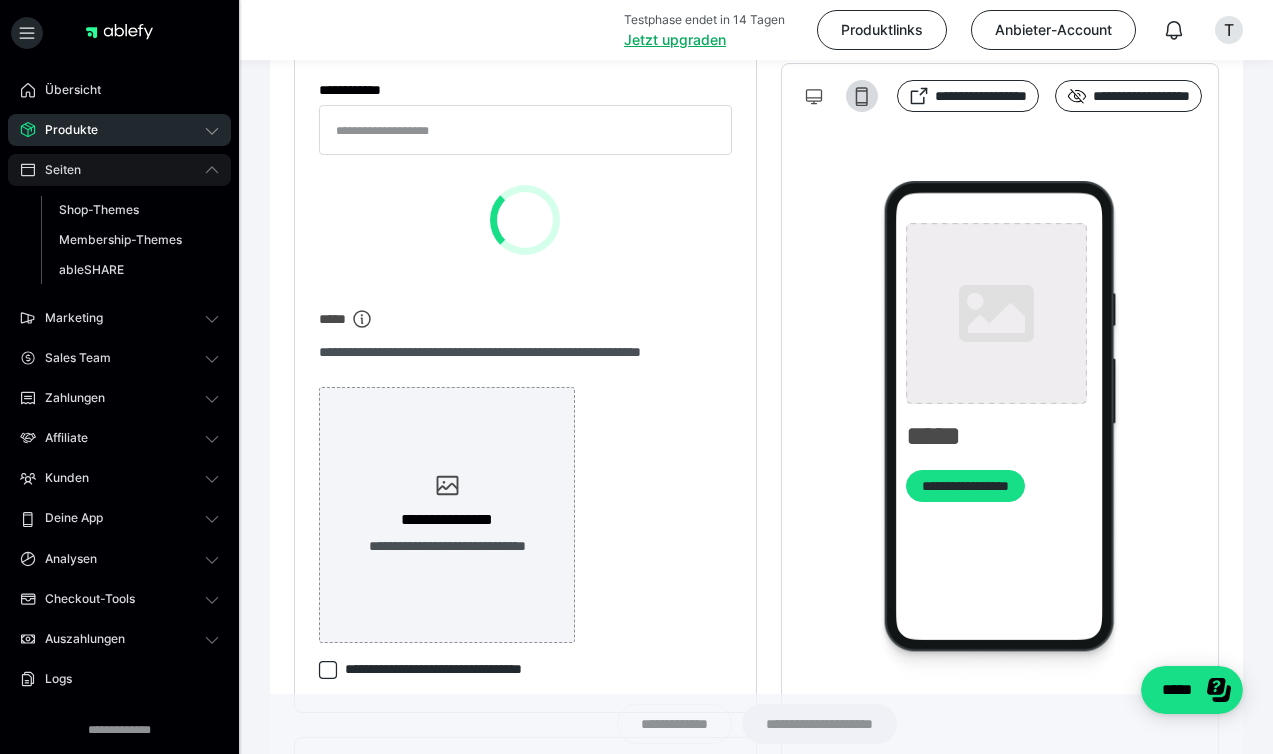 type on "**********" 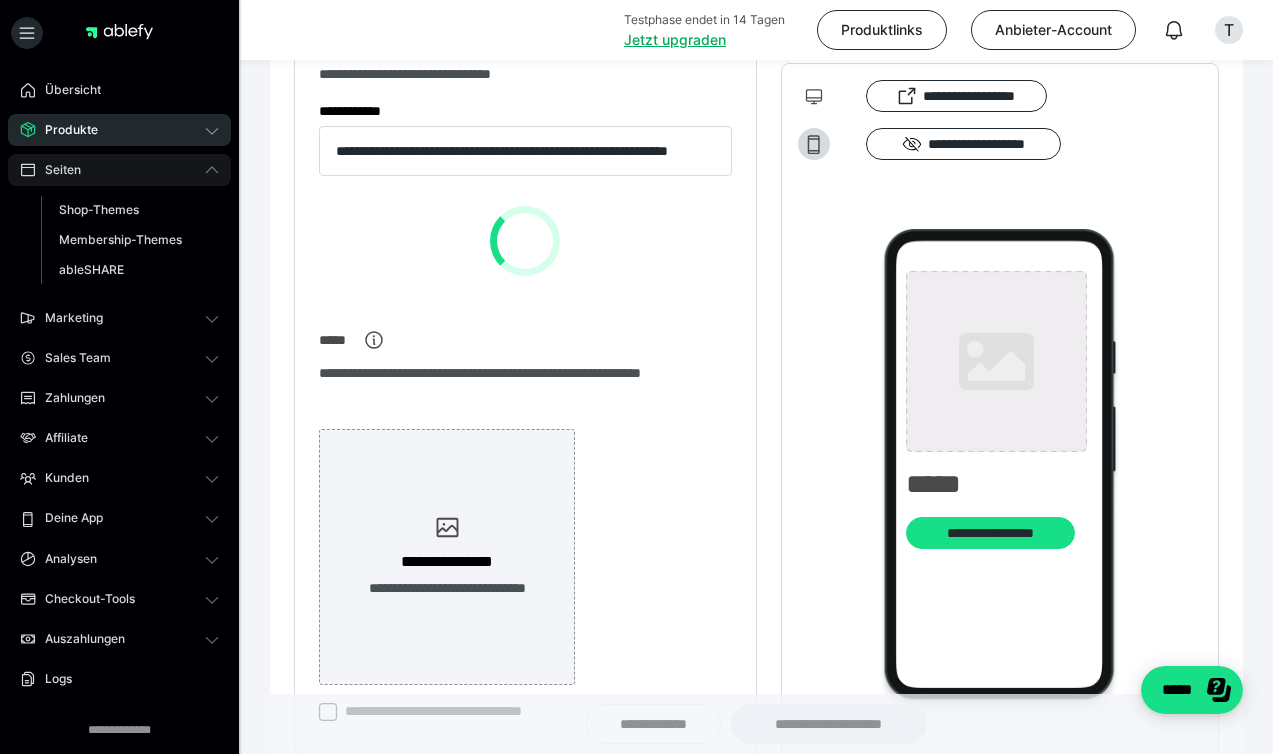 type on "**********" 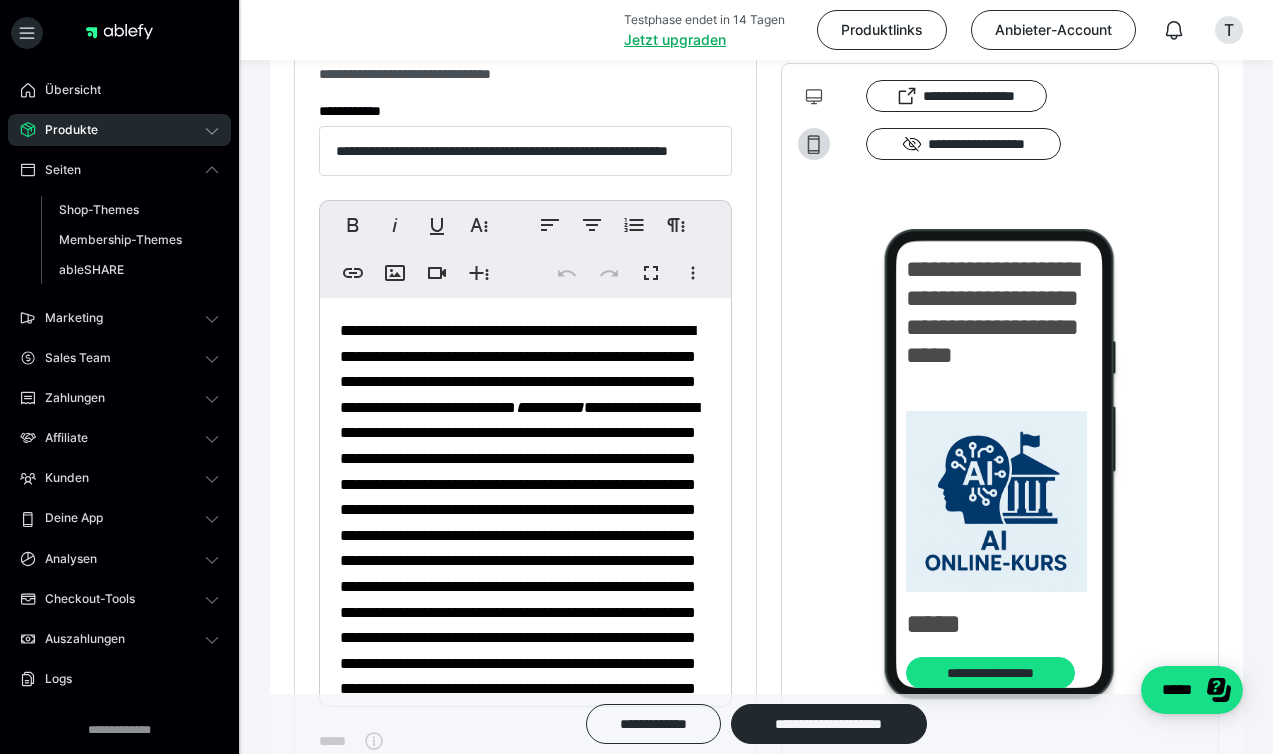 click 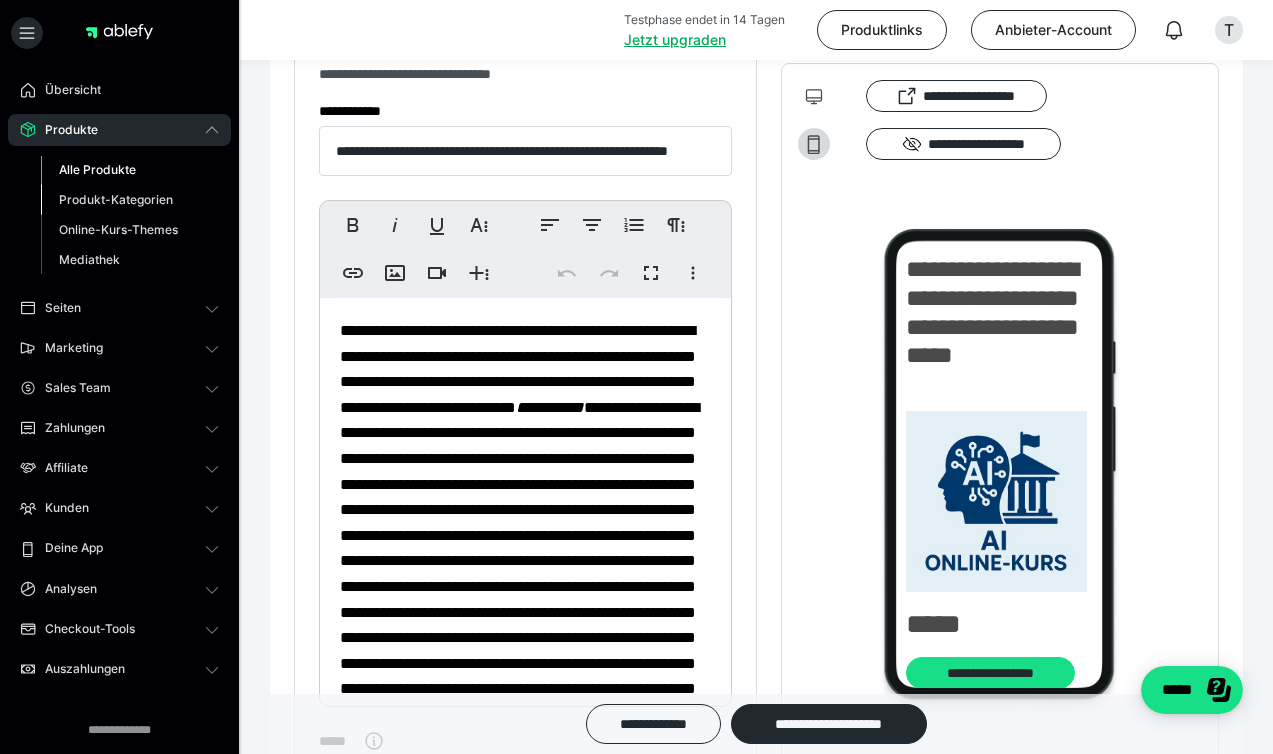 click on "Produkt-Kategorien" at bounding box center (116, 199) 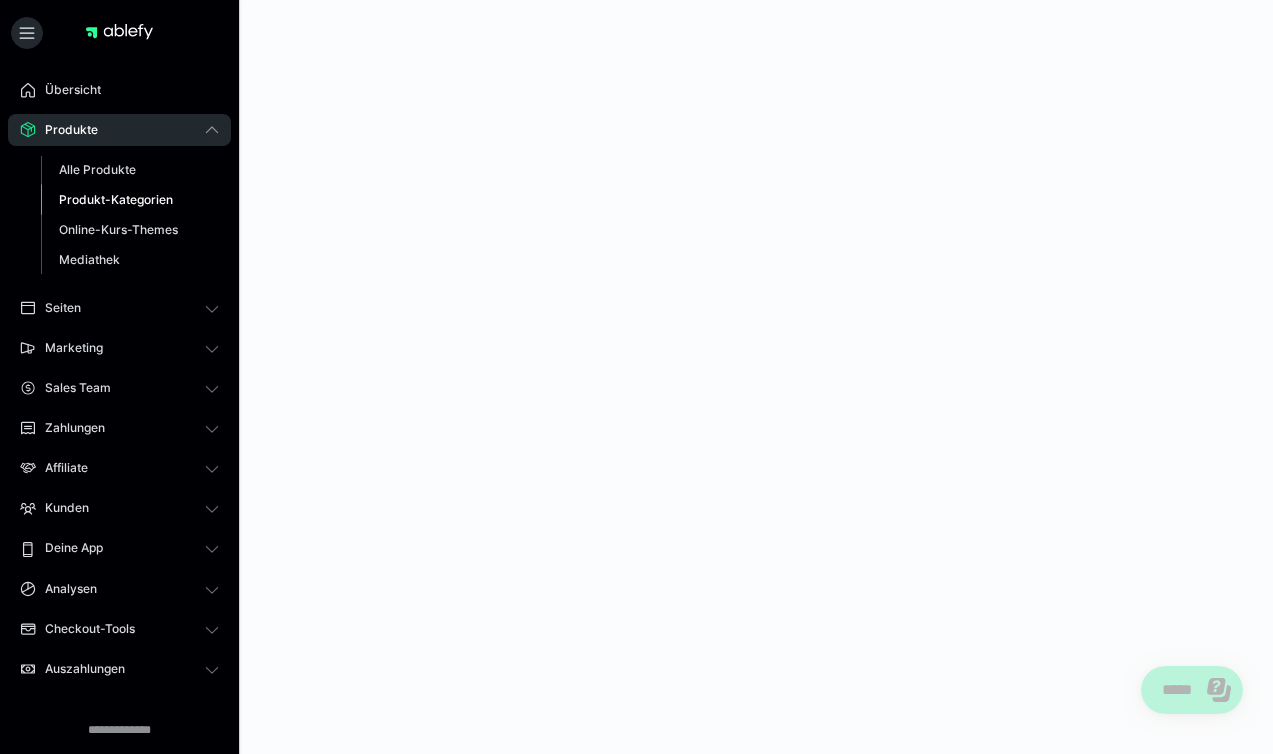 scroll, scrollTop: 0, scrollLeft: 0, axis: both 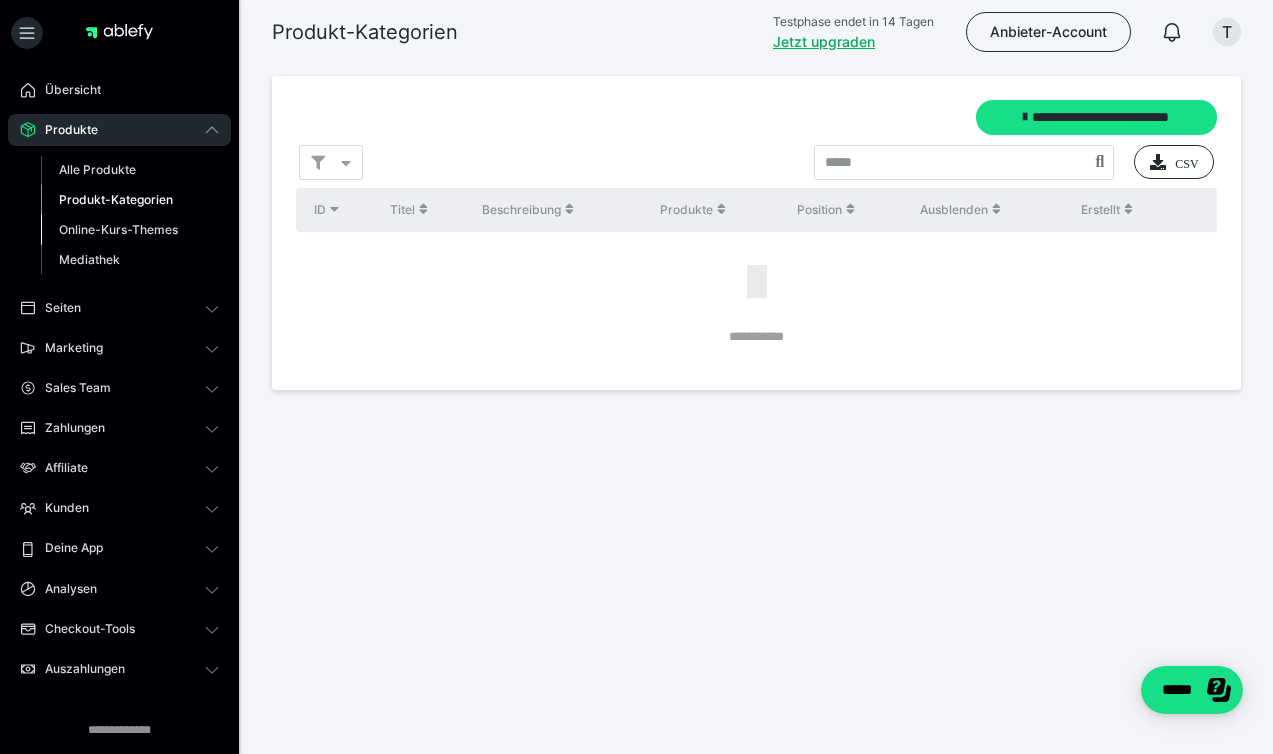 click on "Online-Kurs-Themes" at bounding box center [118, 229] 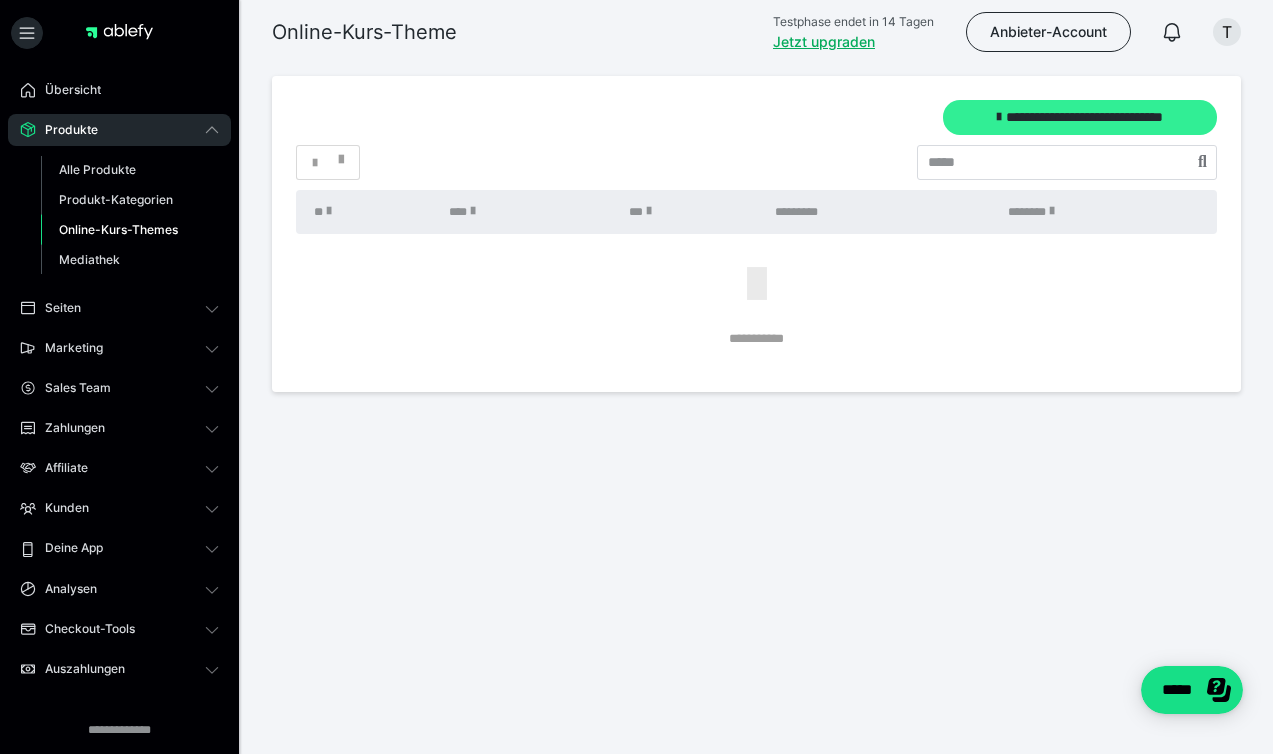 click on "**********" at bounding box center [1080, 117] 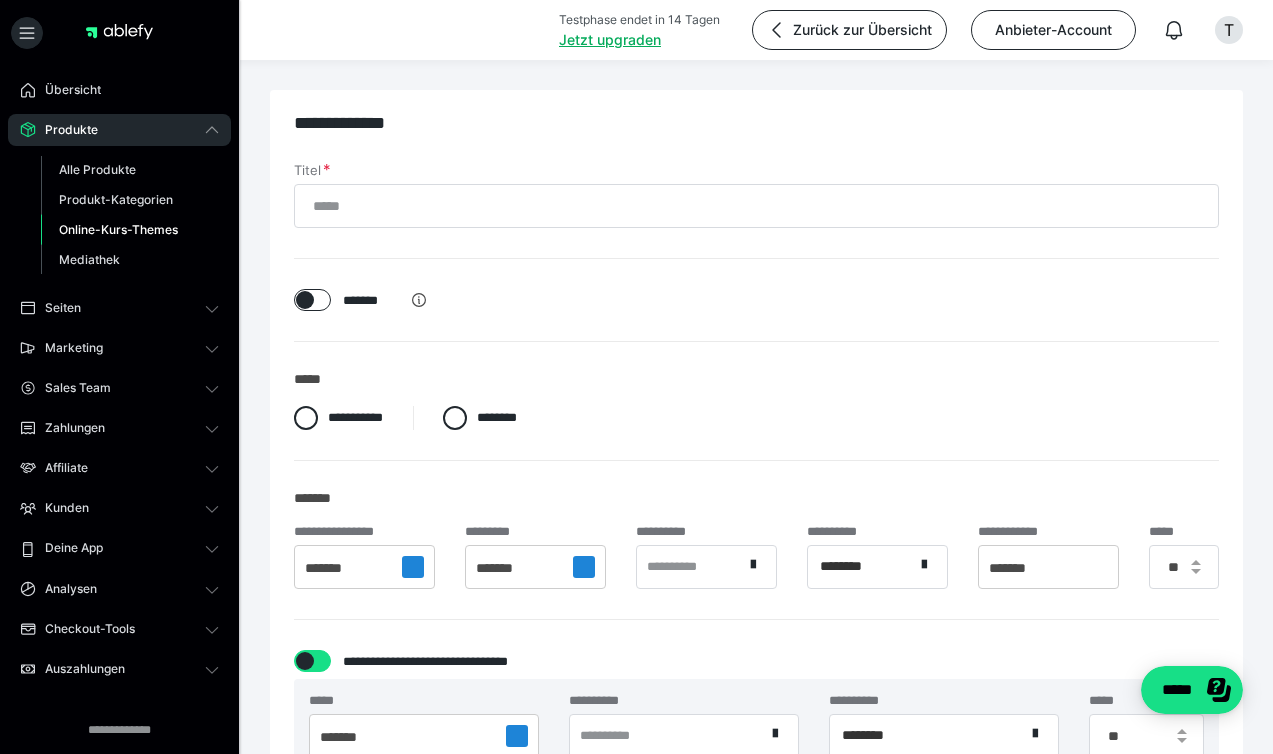 scroll, scrollTop: 0, scrollLeft: 0, axis: both 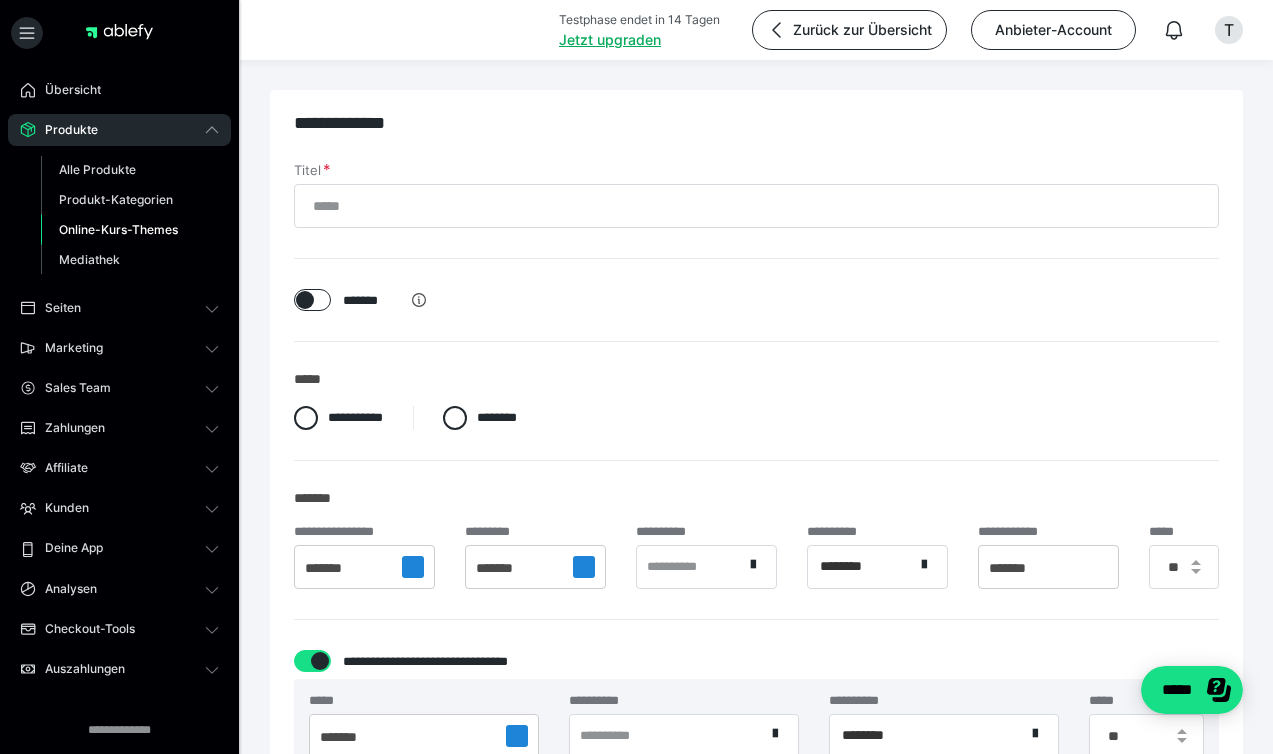 click on "**********" at bounding box center (756, 1702) 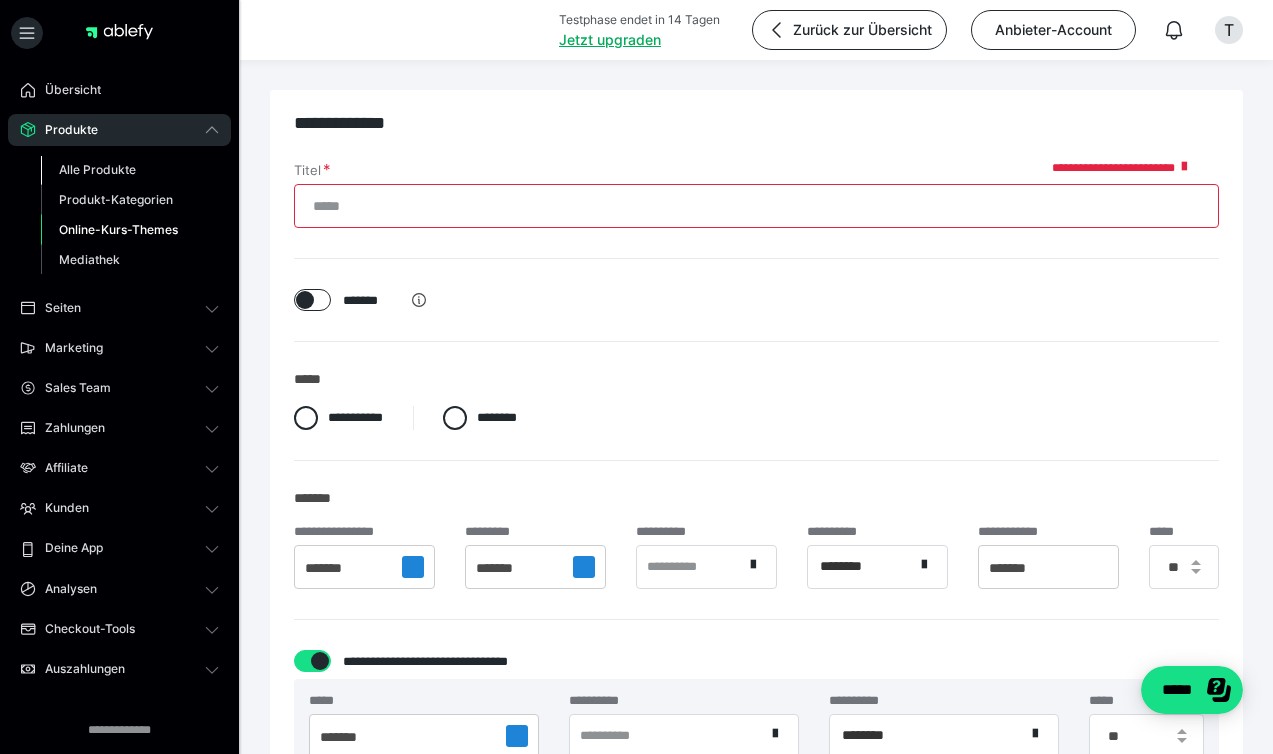 scroll, scrollTop: 0, scrollLeft: 0, axis: both 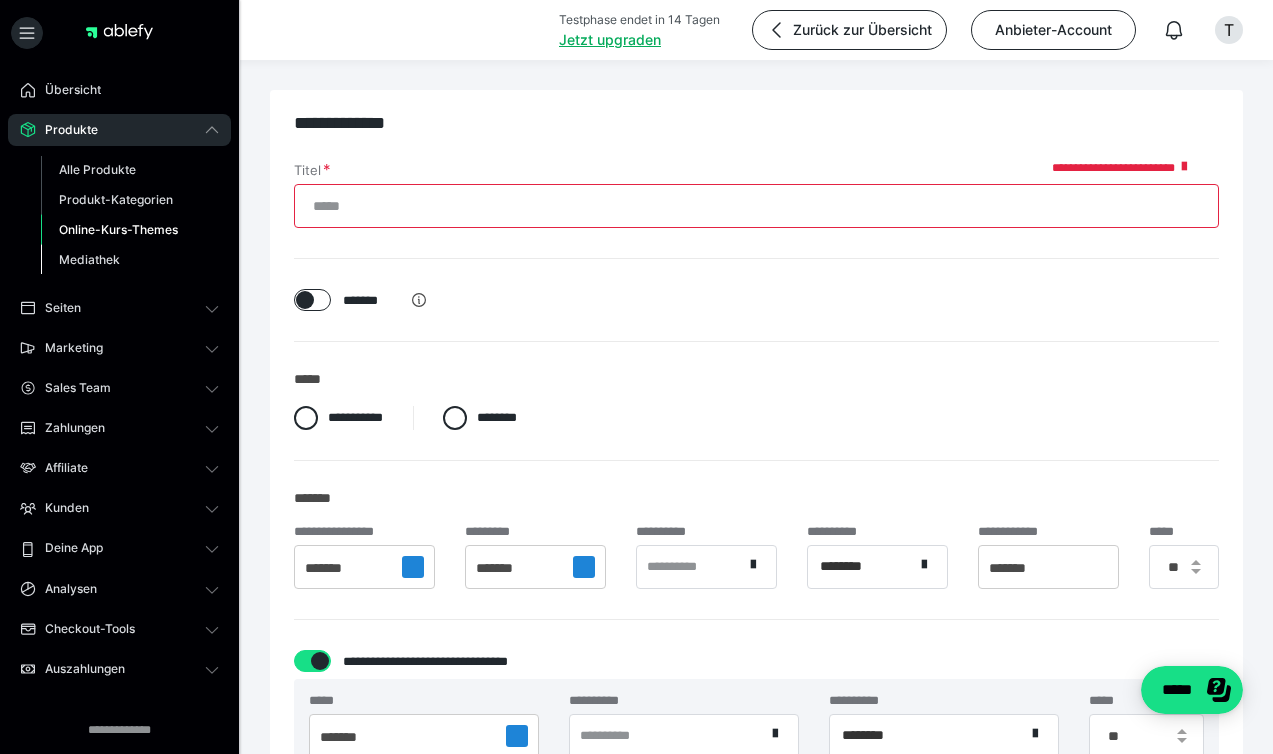 click on "Mediathek" at bounding box center (89, 259) 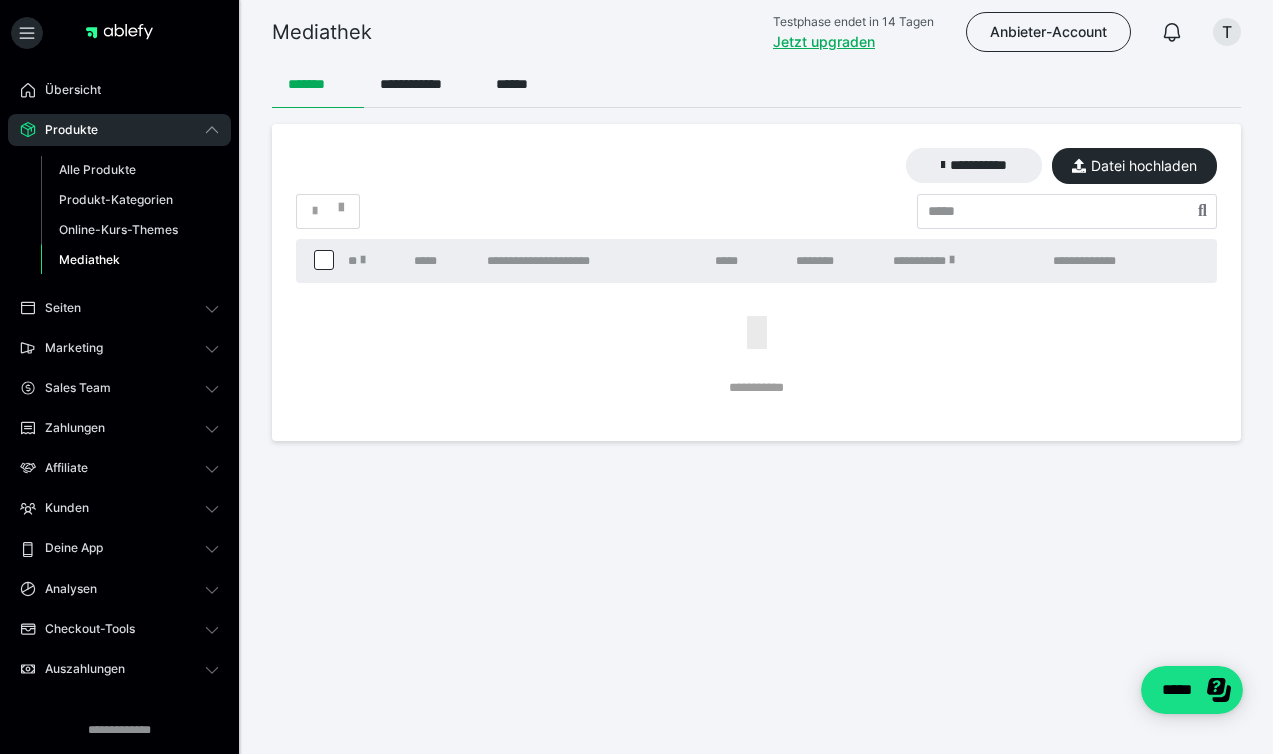 click on "Alle Produkte Produkt-Kategorien Online-Kurs-Themes Mediathek" at bounding box center (119, 215) 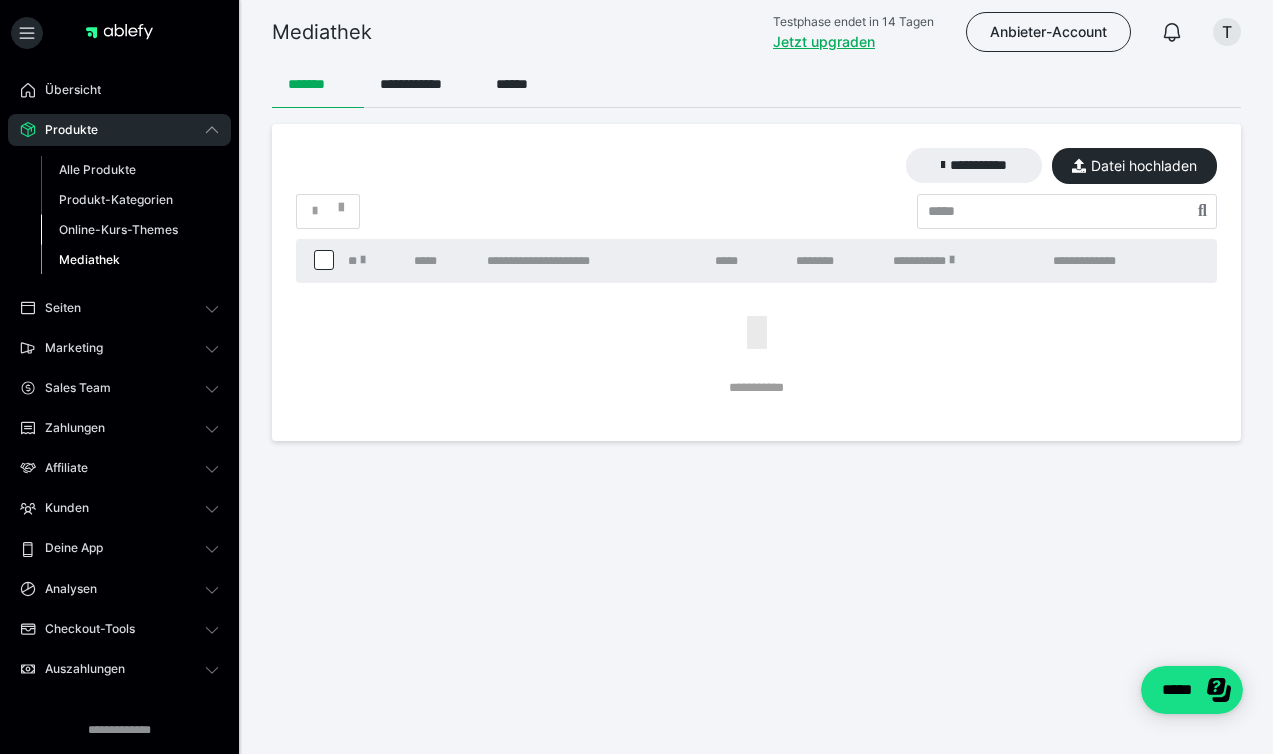click on "Online-Kurs-Themes" at bounding box center [118, 229] 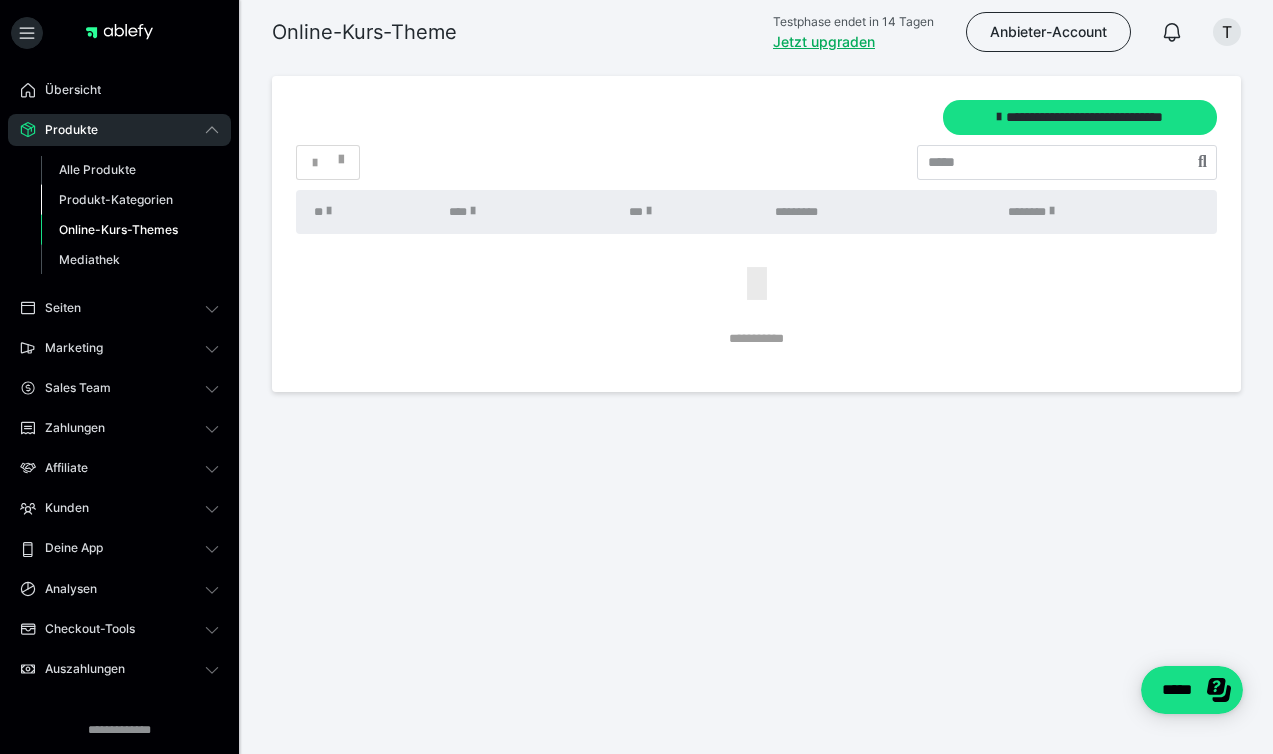 click on "Produkt-Kategorien" at bounding box center (116, 199) 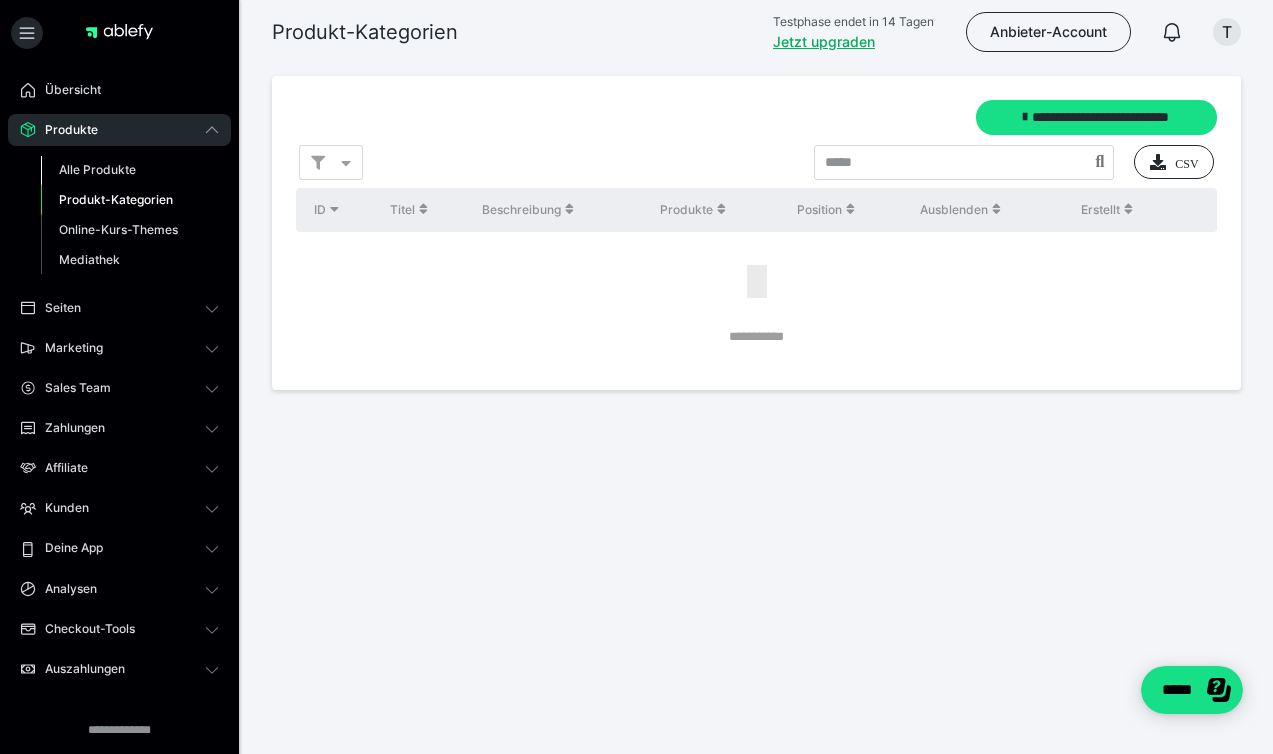 click on "Alle Produkte" at bounding box center (97, 169) 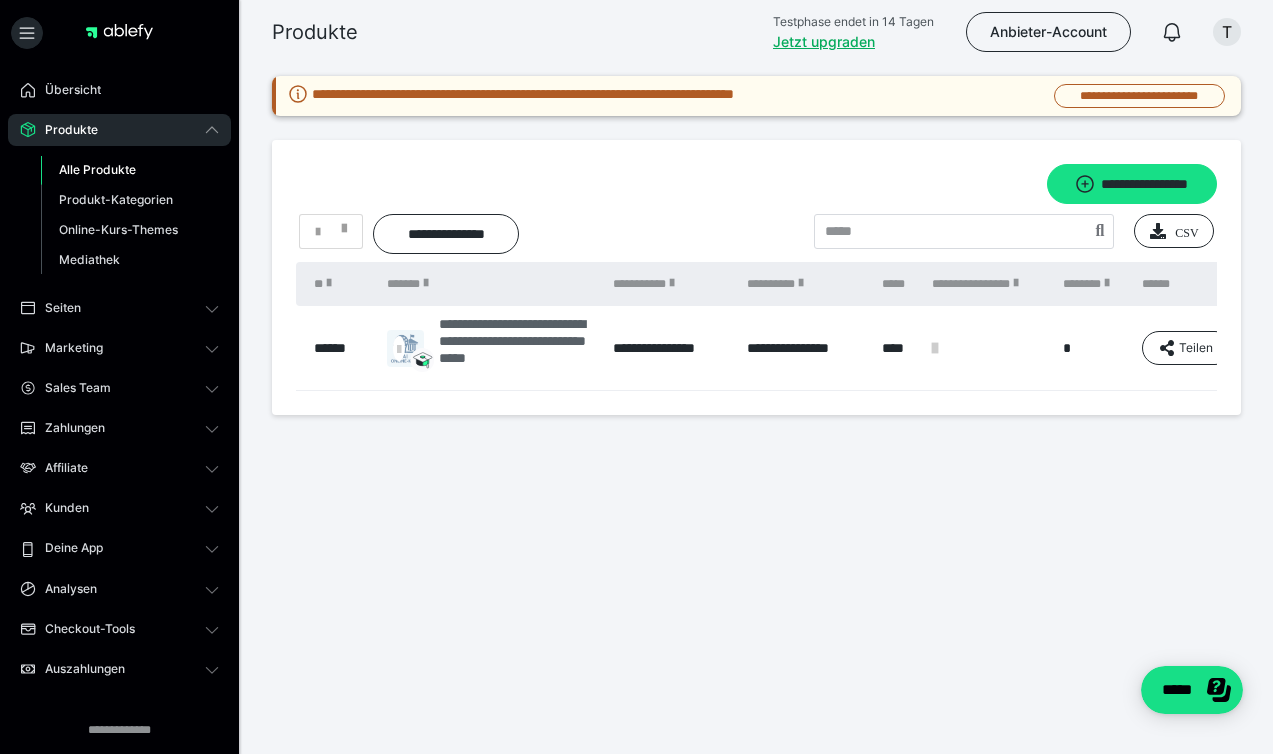 click on "**********" at bounding box center [516, 348] 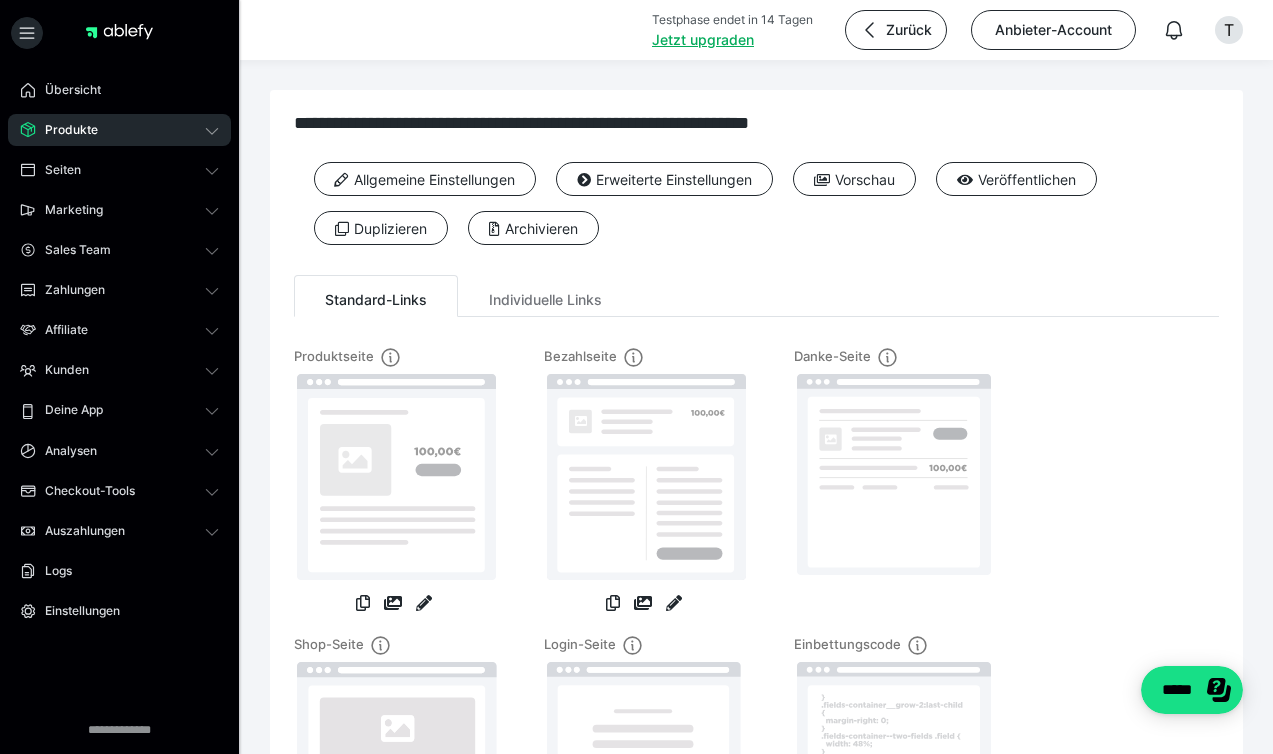 scroll, scrollTop: 0, scrollLeft: 0, axis: both 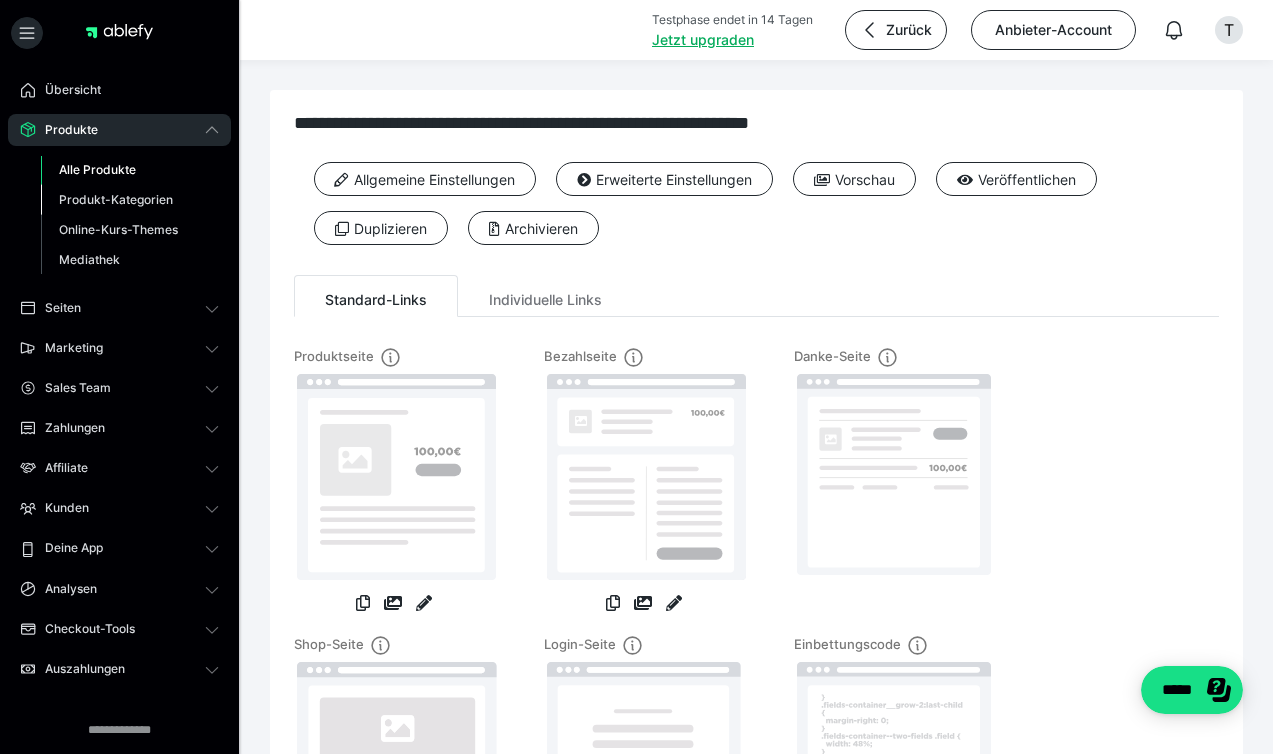 click on "Produkt-Kategorien" at bounding box center [116, 199] 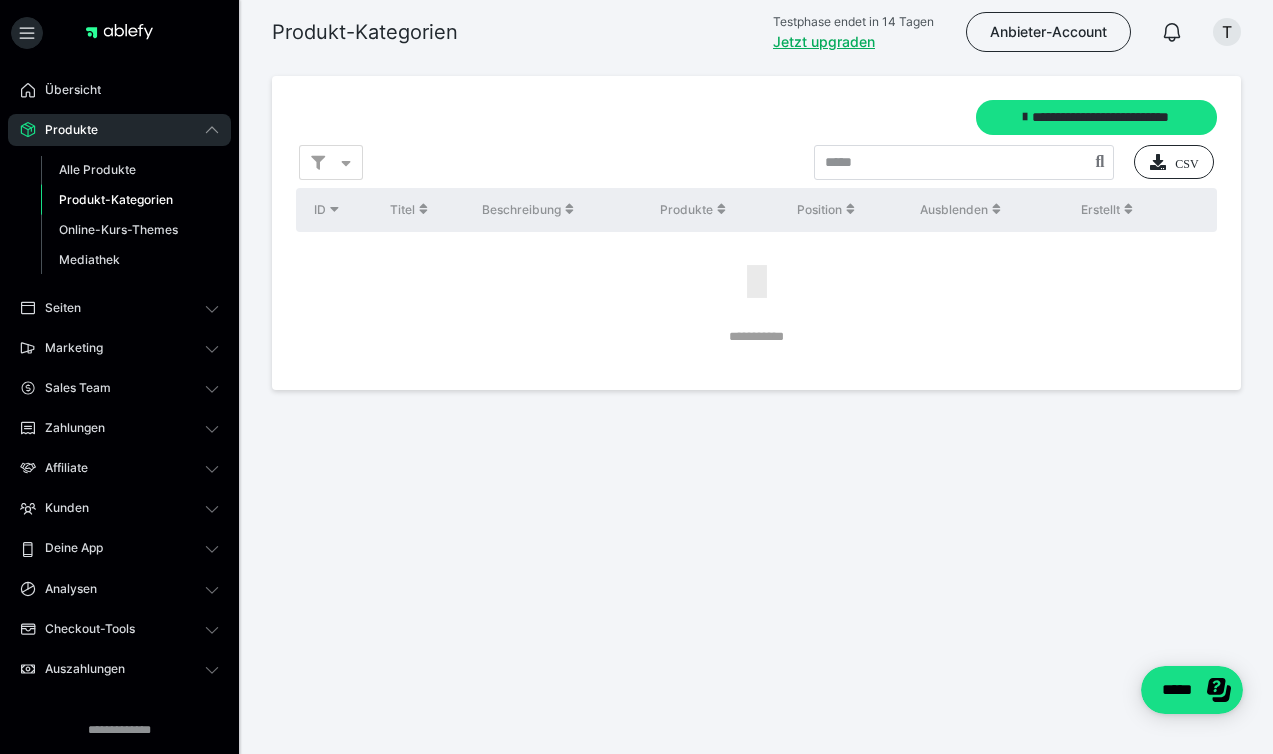 click on "Alle Produkte Produkt-Kategorien Online-Kurs-Themes Mediathek" at bounding box center [119, 215] 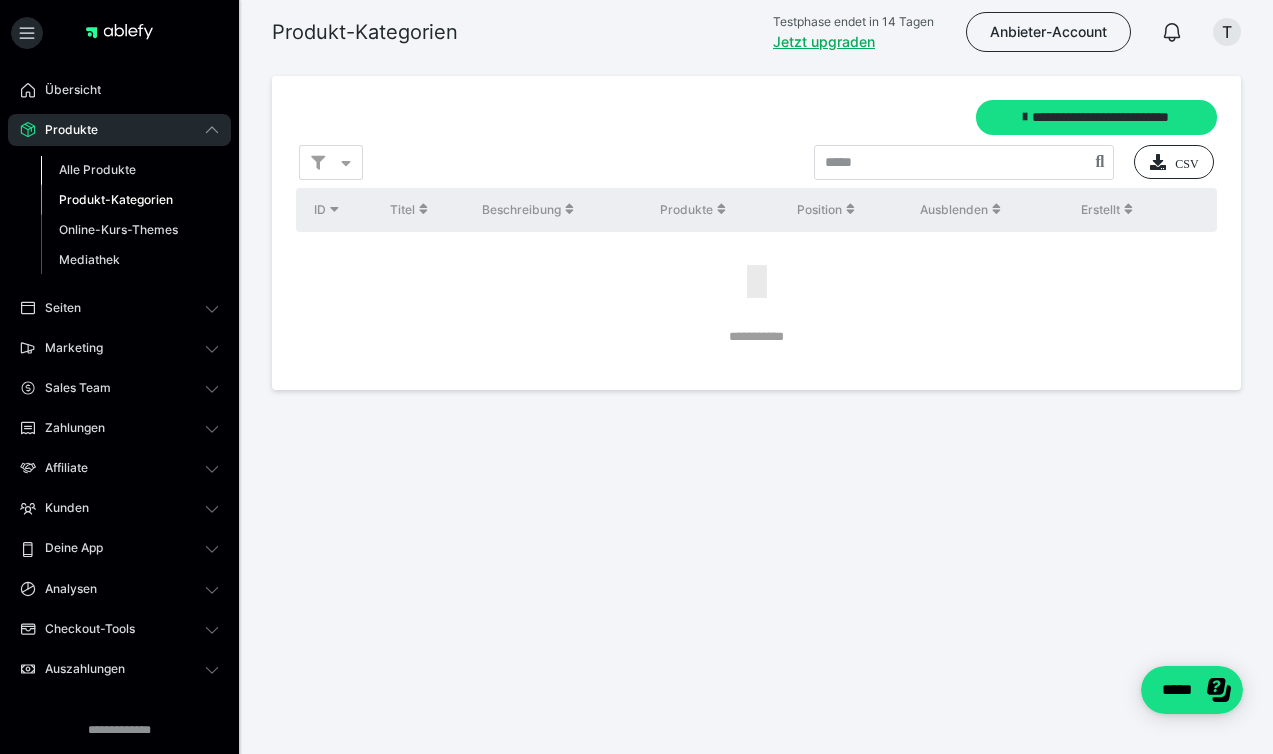 click on "Alle Produkte" at bounding box center [97, 169] 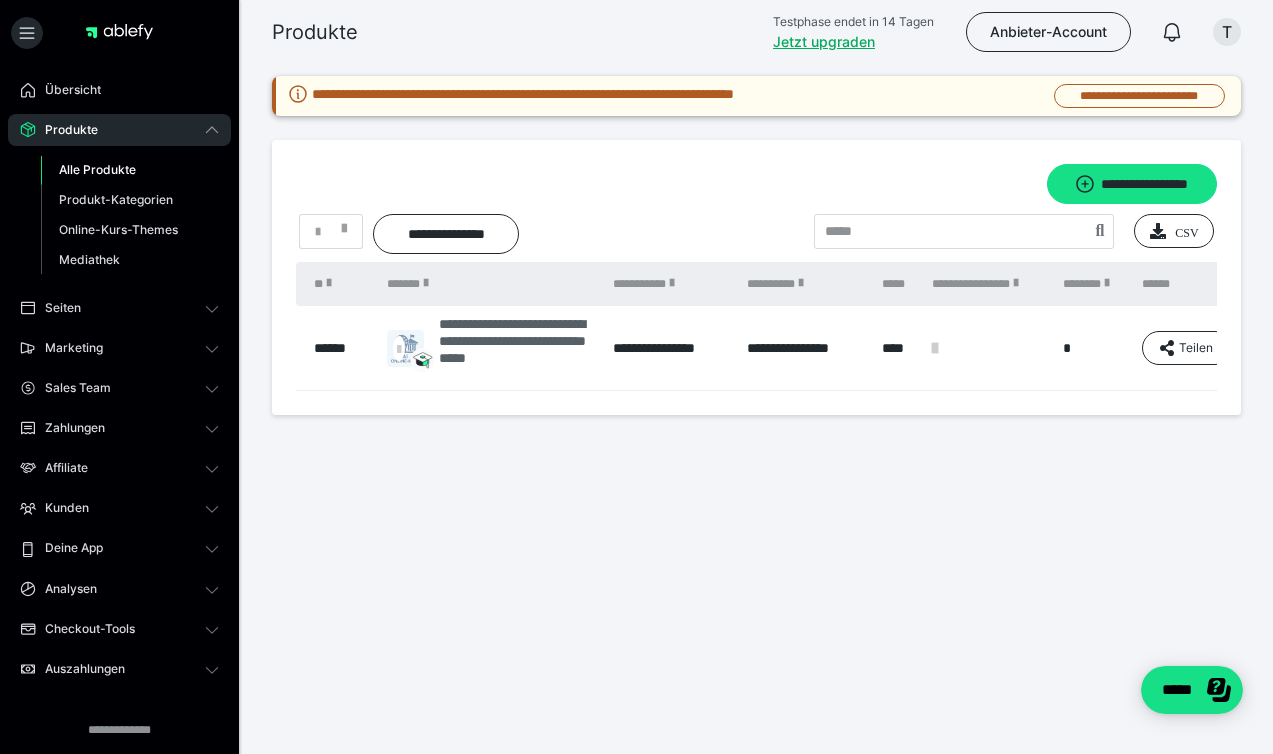 scroll, scrollTop: 0, scrollLeft: 0, axis: both 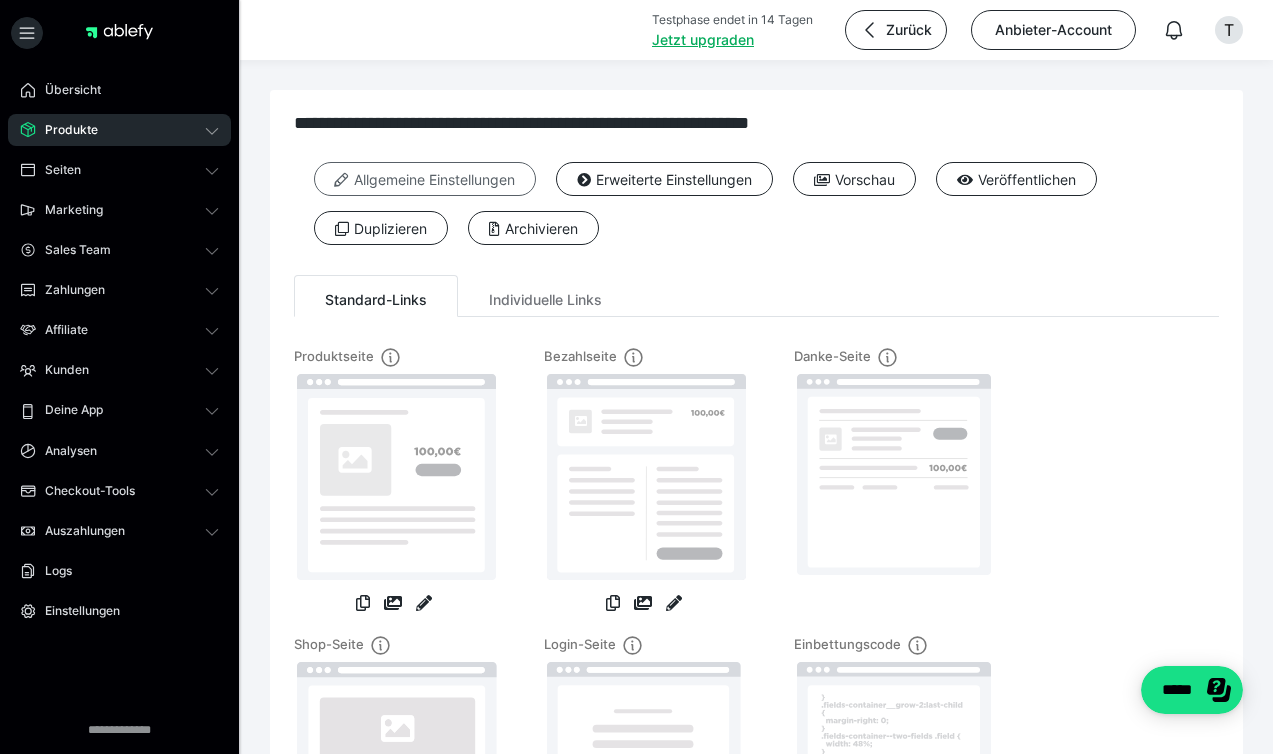 click on "Allgemeine Einstellungen" at bounding box center (425, 179) 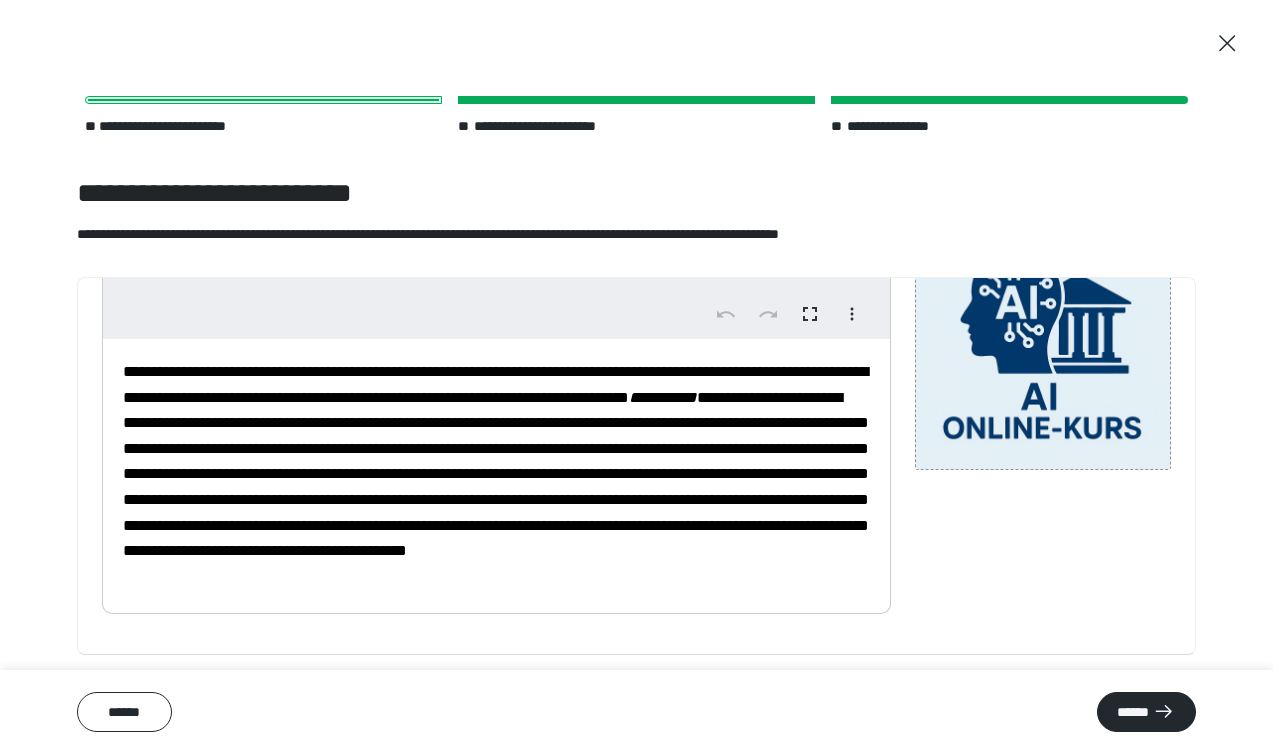 scroll, scrollTop: 205, scrollLeft: 0, axis: vertical 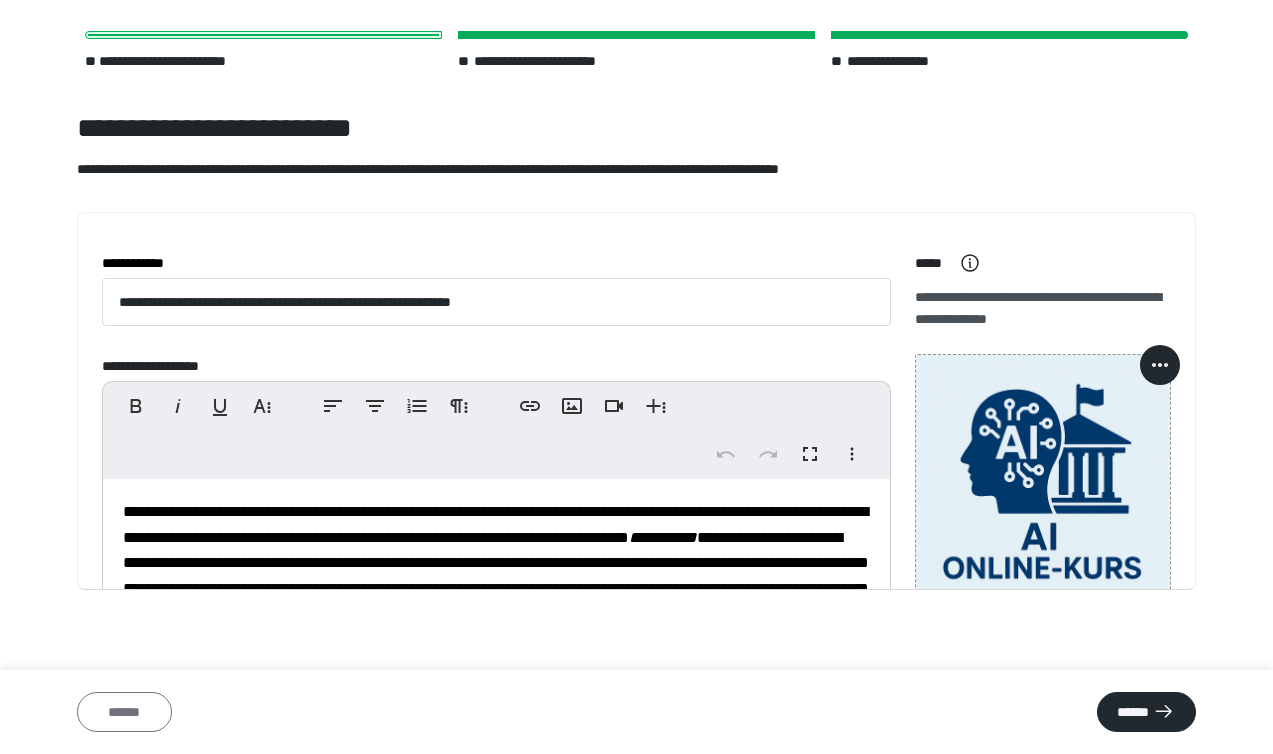 click on "******" at bounding box center (124, 712) 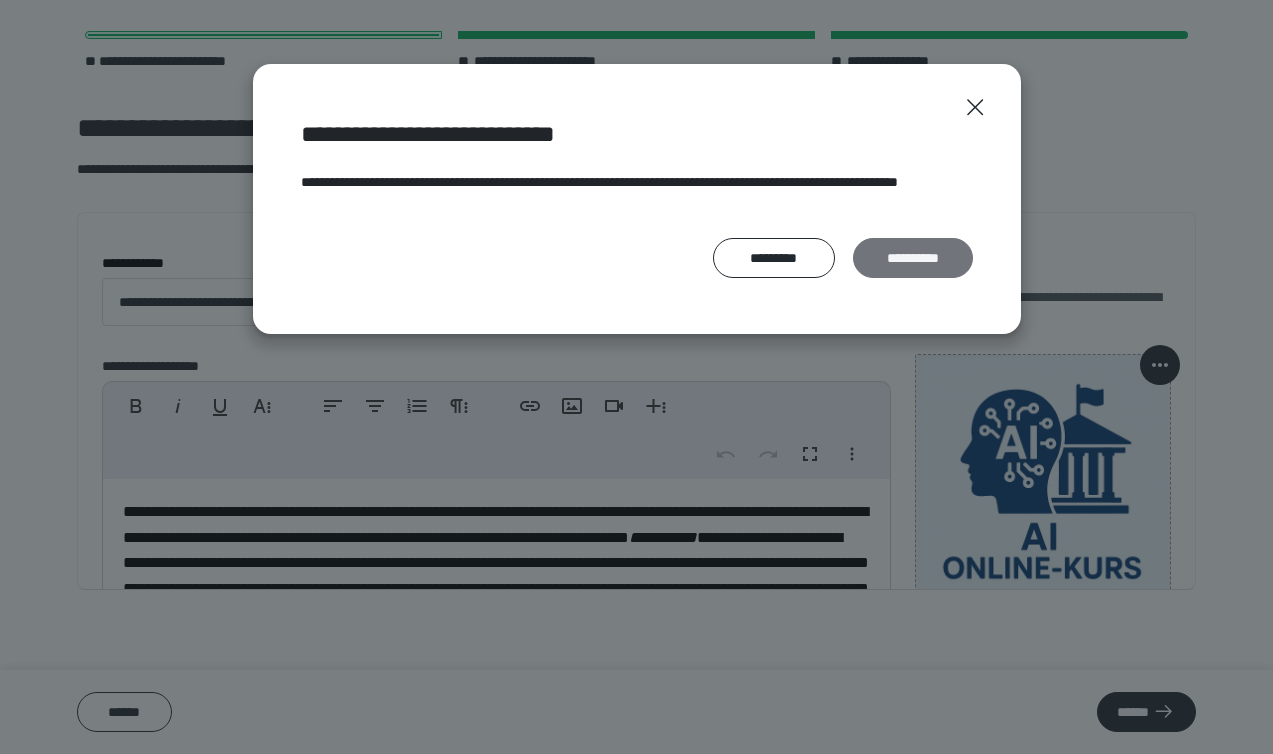 click on "**********" at bounding box center (913, 258) 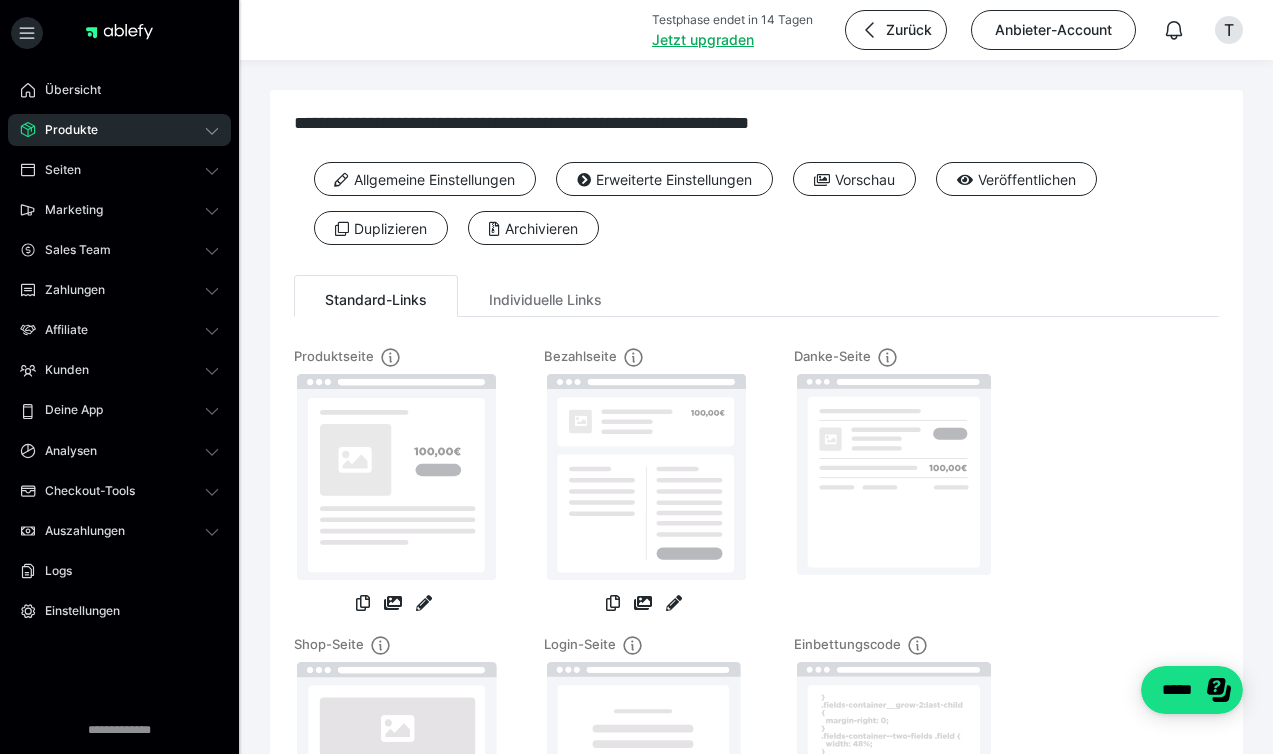 click on "Produkte" at bounding box center [119, 130] 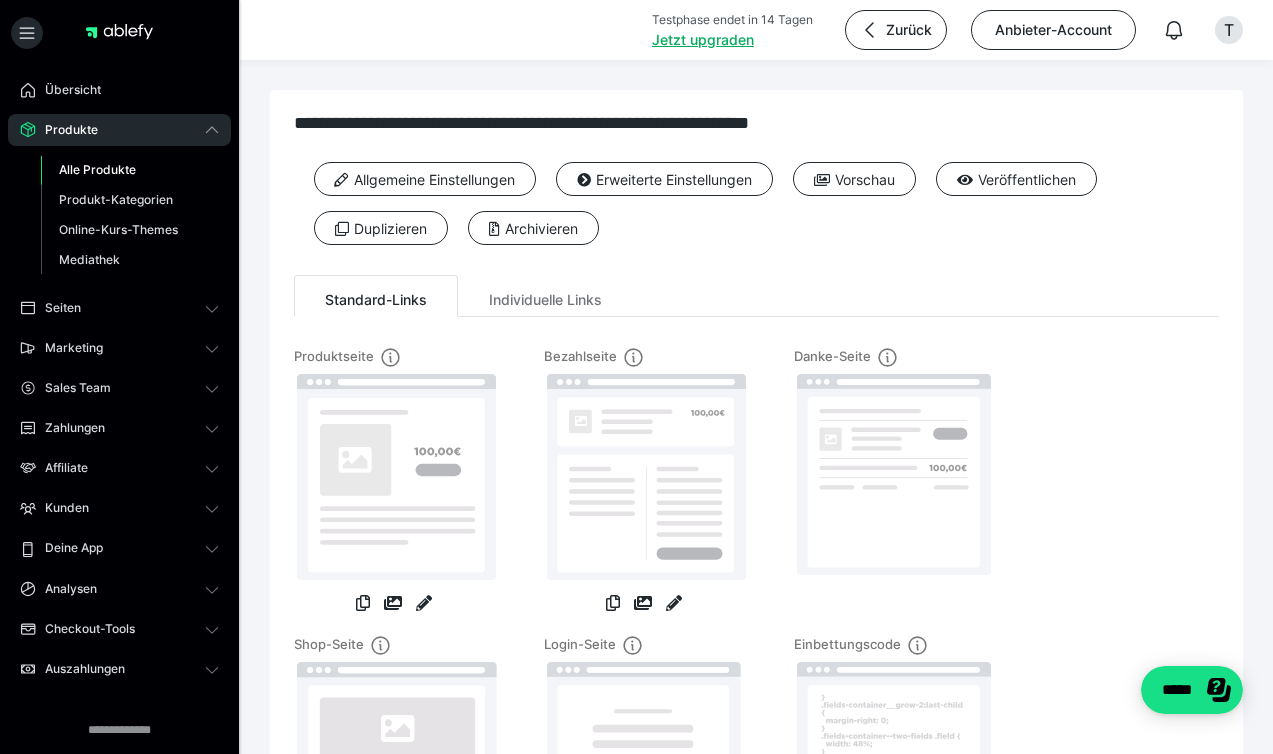 click on "Alle Produkte" at bounding box center (97, 169) 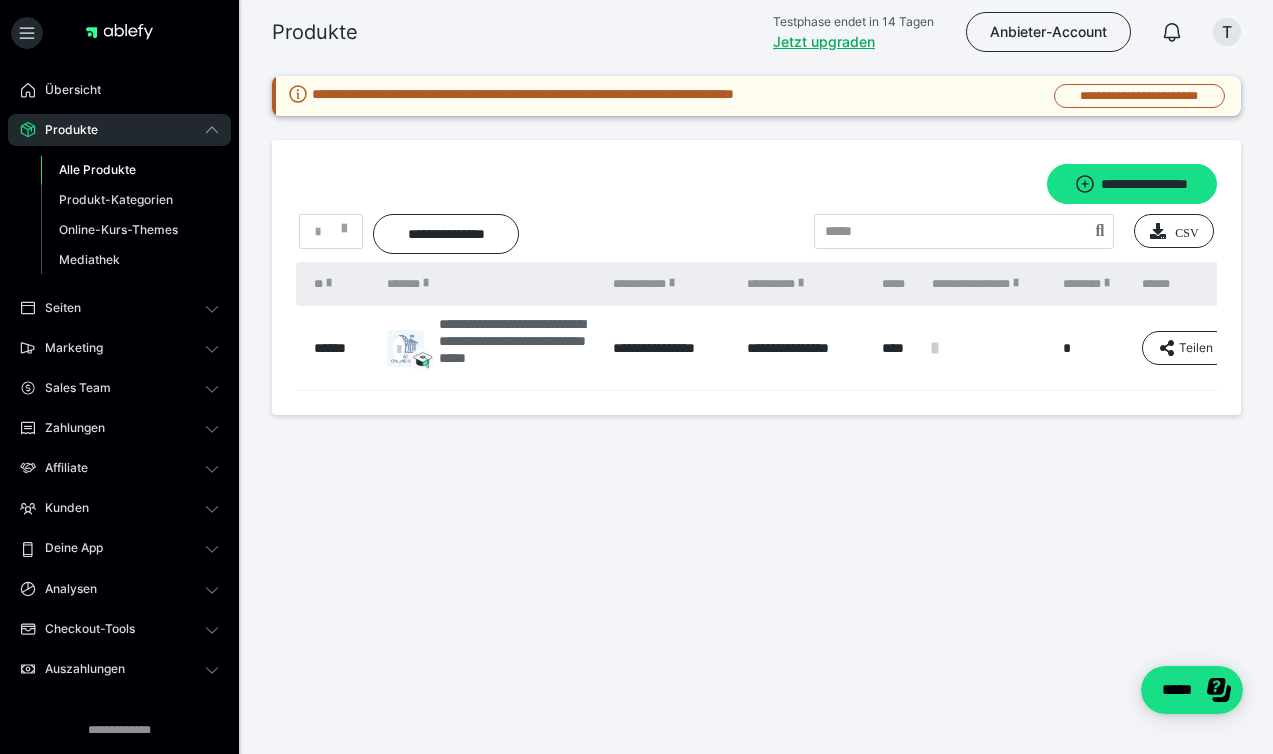 click on "**********" at bounding box center (516, 348) 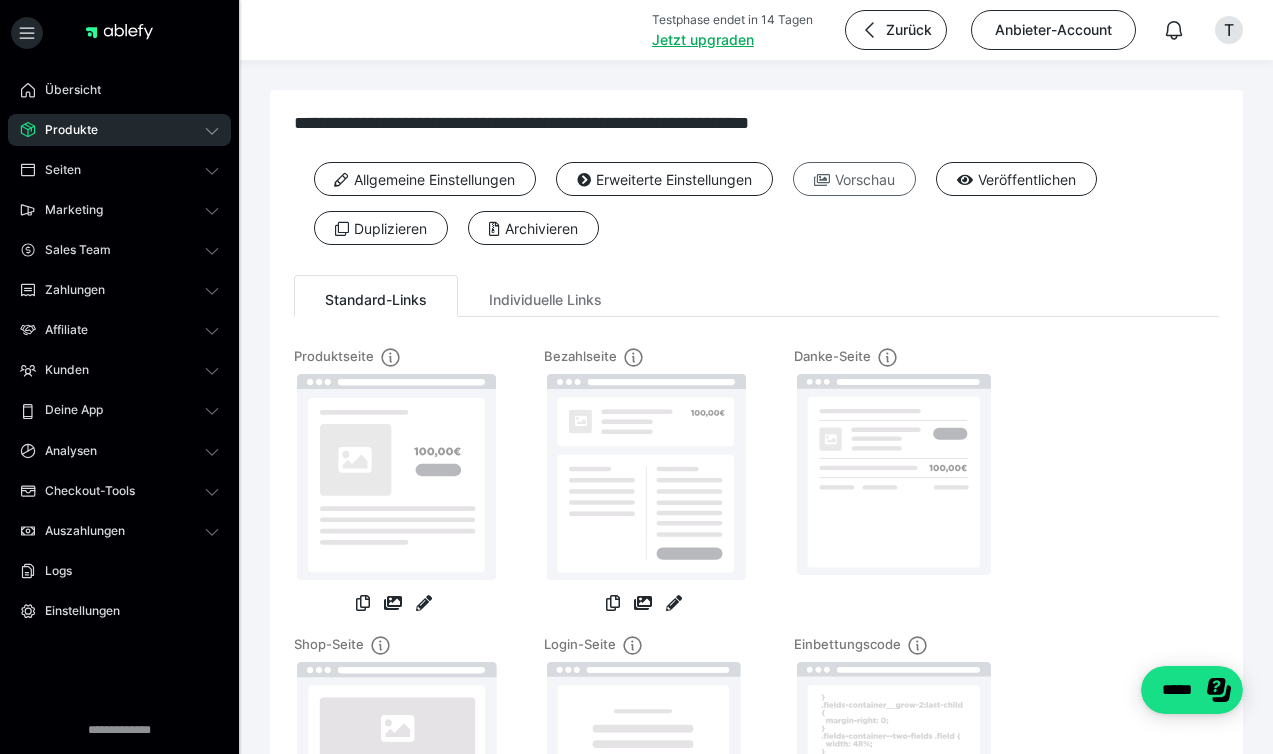 click on "Vorschau" at bounding box center [854, 179] 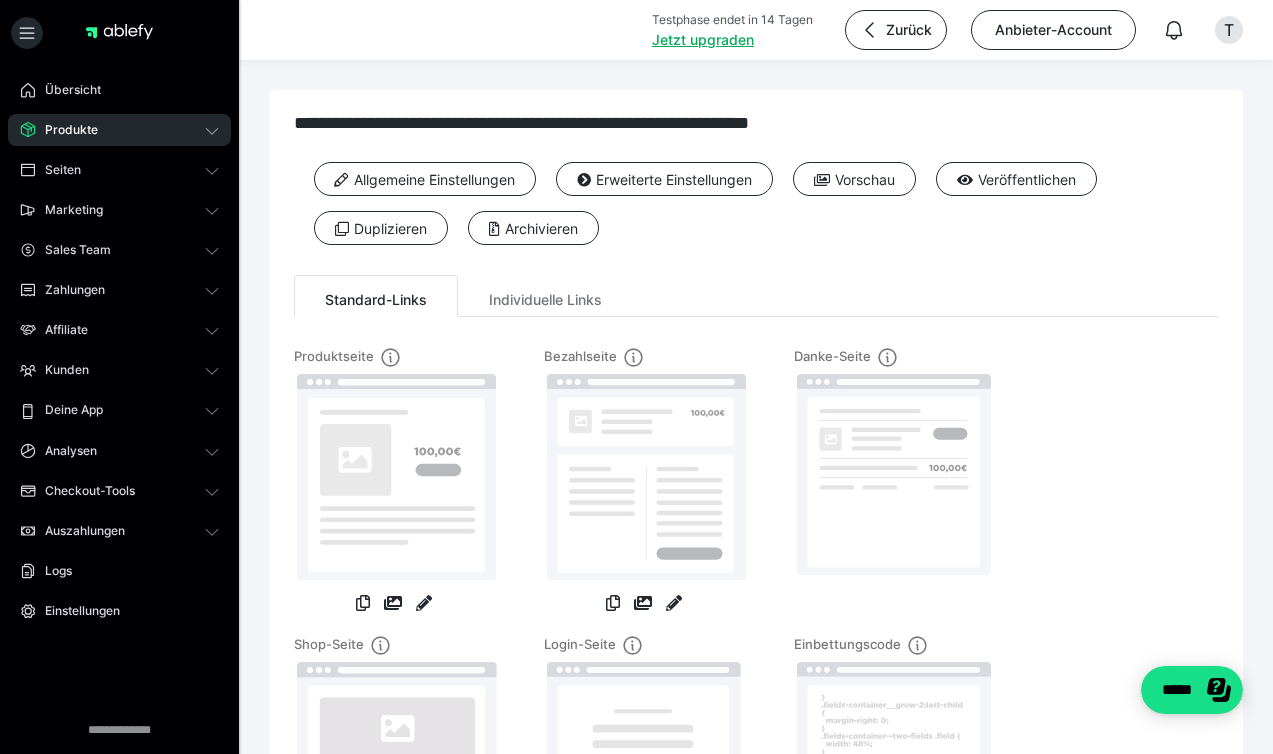 scroll, scrollTop: 0, scrollLeft: 0, axis: both 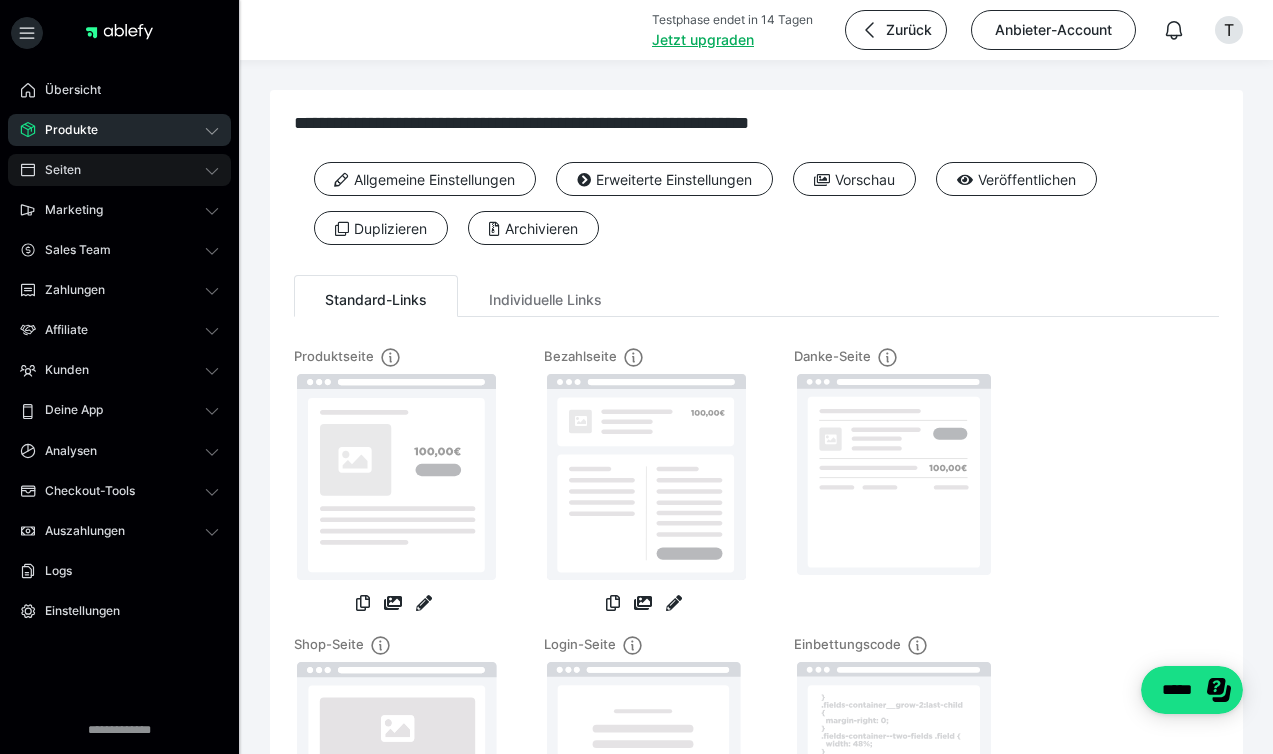 click on "Seiten" at bounding box center (119, 170) 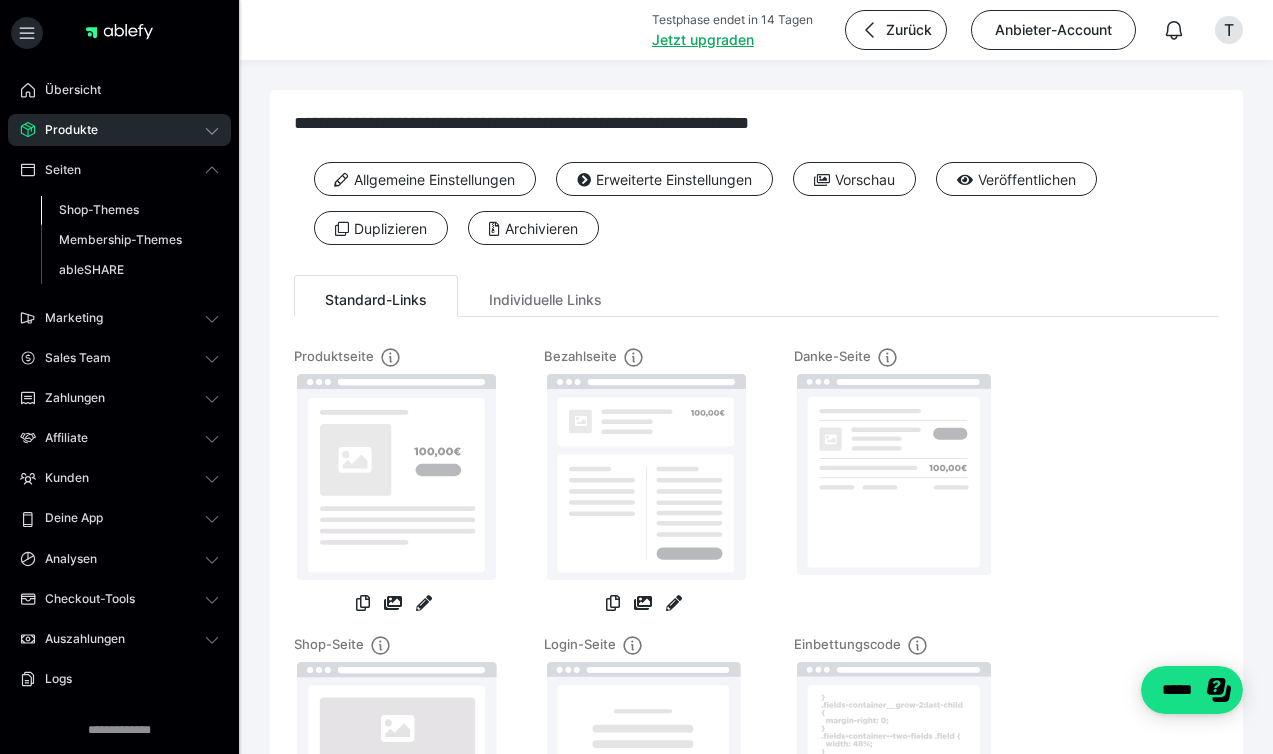 click on "Shop-Themes" at bounding box center (130, 210) 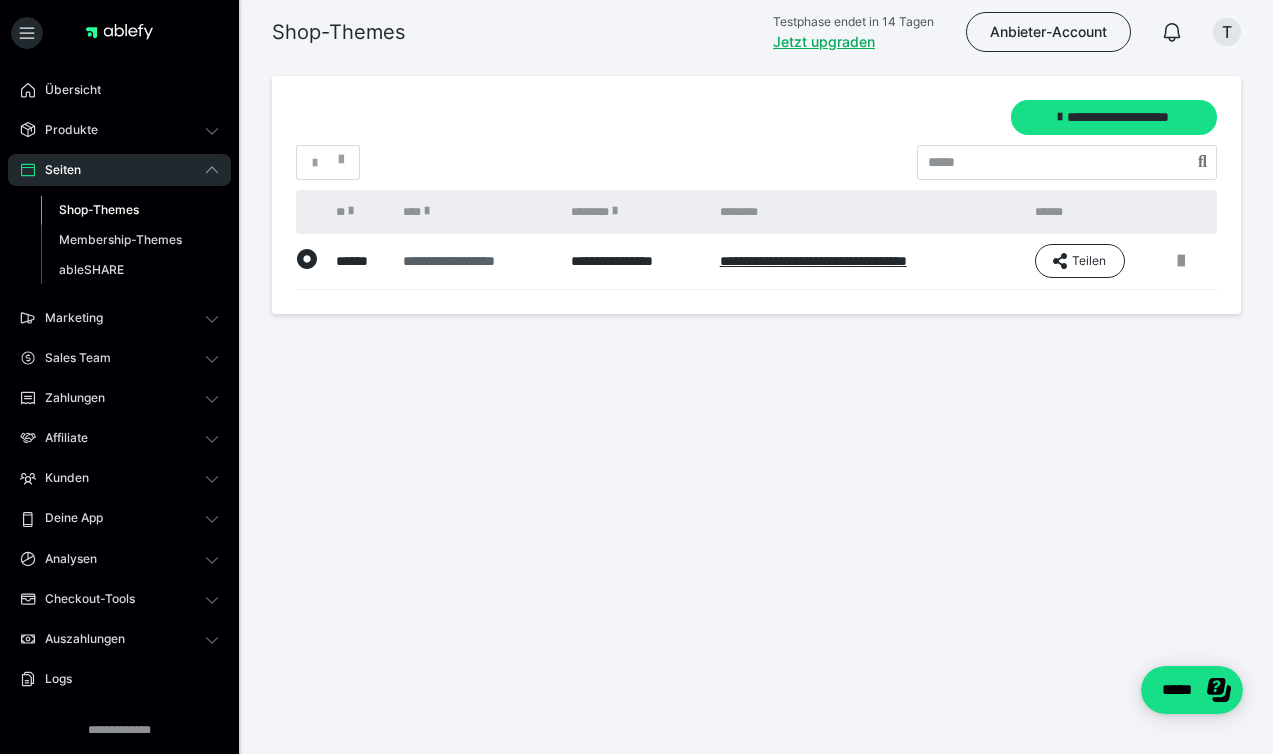click on "**********" at bounding box center (476, 261) 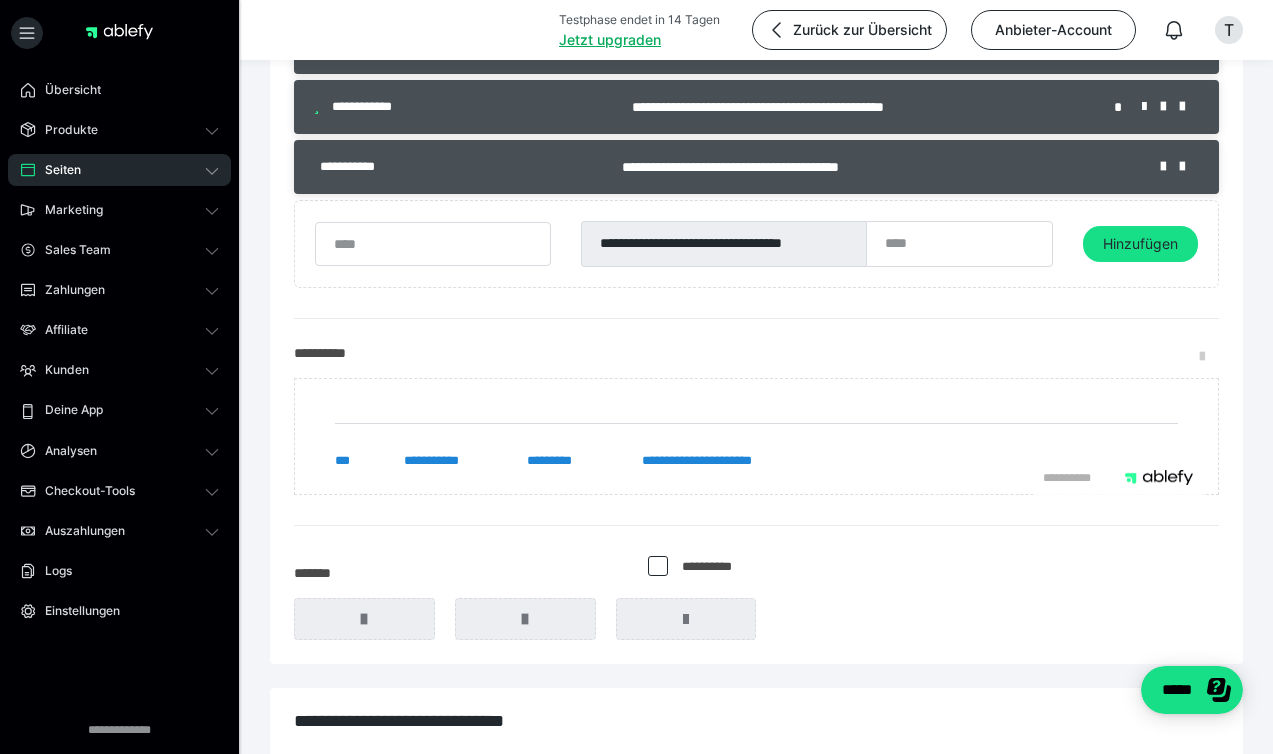 scroll, scrollTop: 523, scrollLeft: 0, axis: vertical 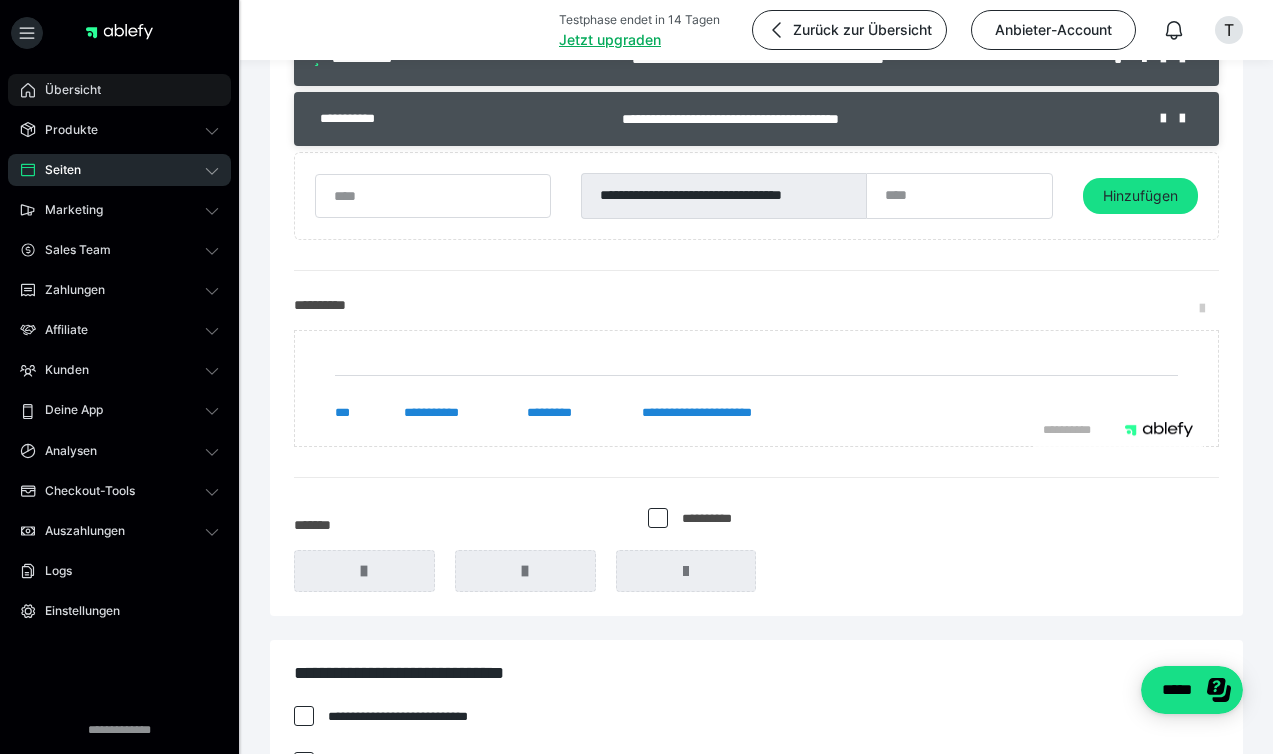 click on "Übersicht" at bounding box center [119, 90] 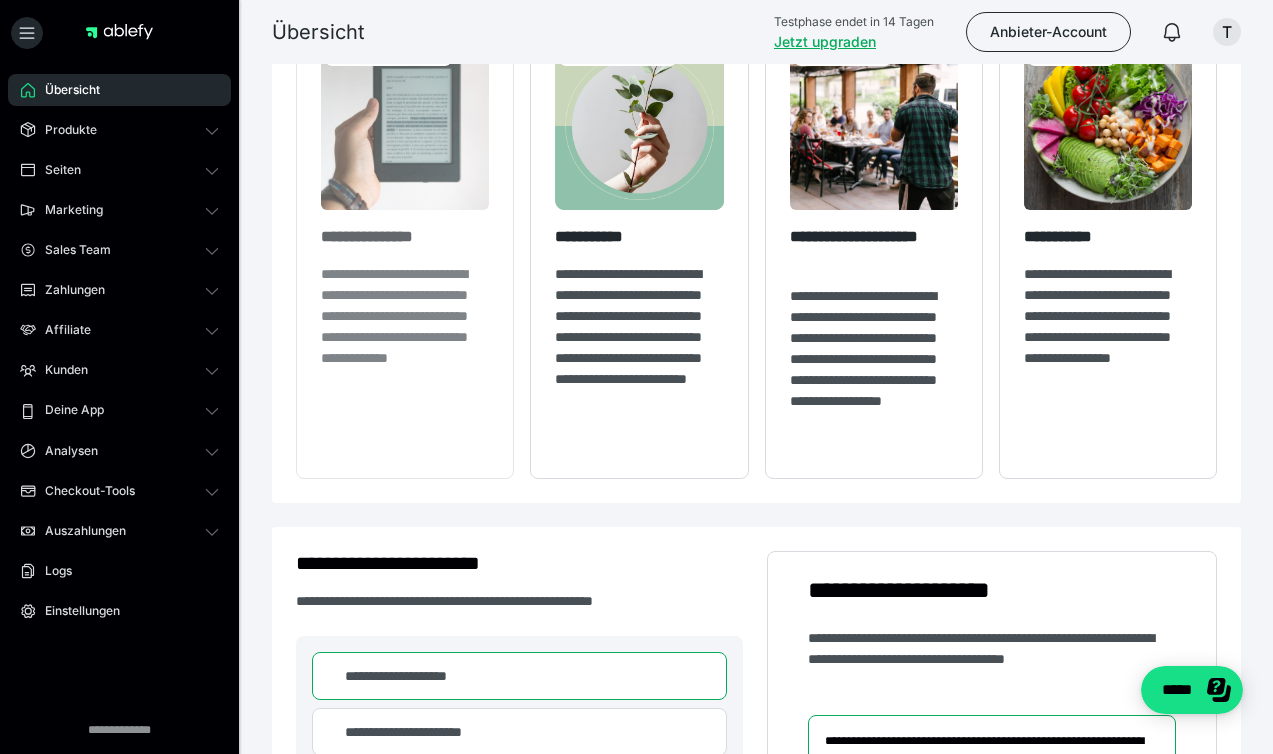 scroll, scrollTop: 356, scrollLeft: 0, axis: vertical 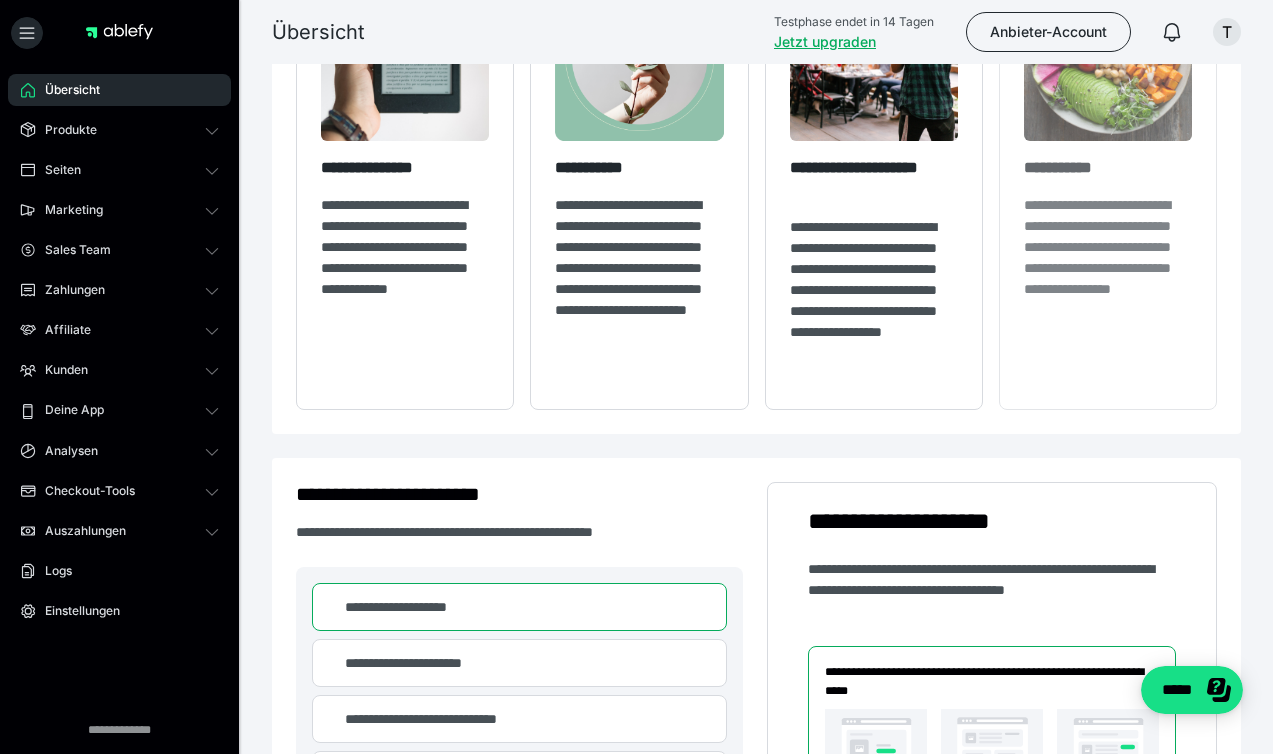click at bounding box center (1108, 57) 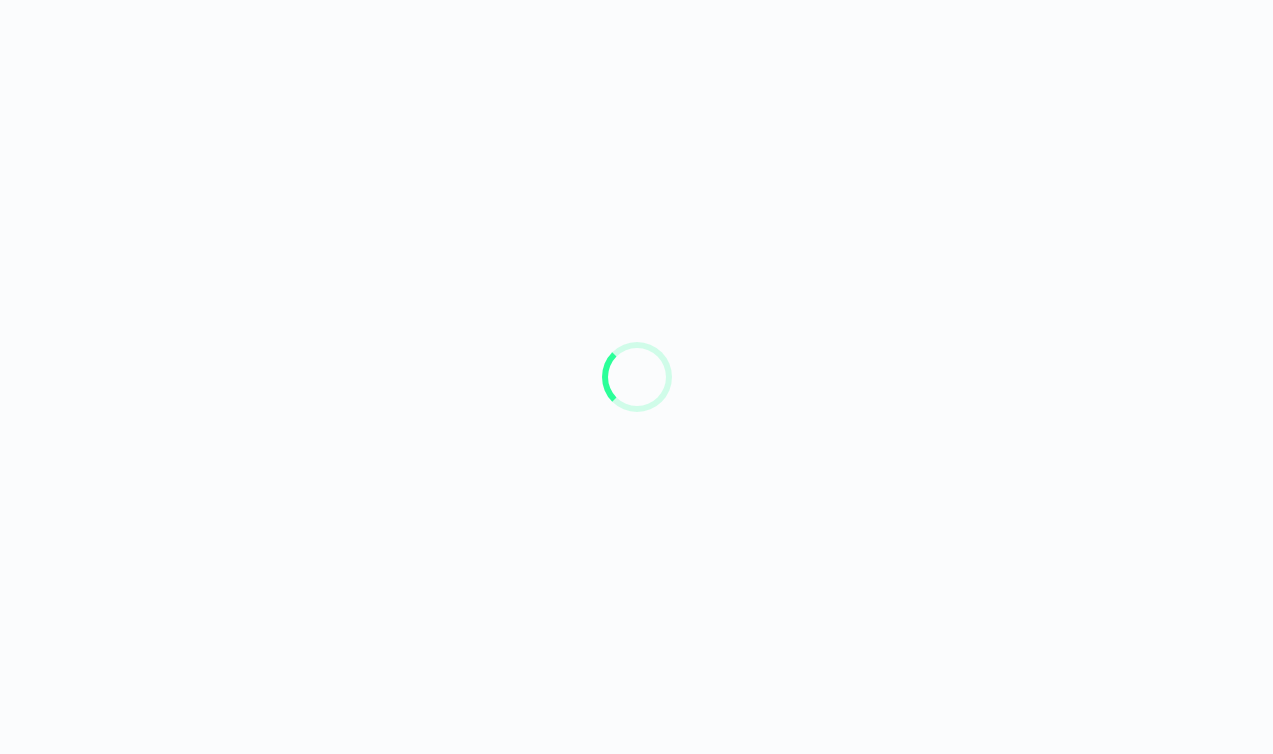 scroll, scrollTop: 0, scrollLeft: 0, axis: both 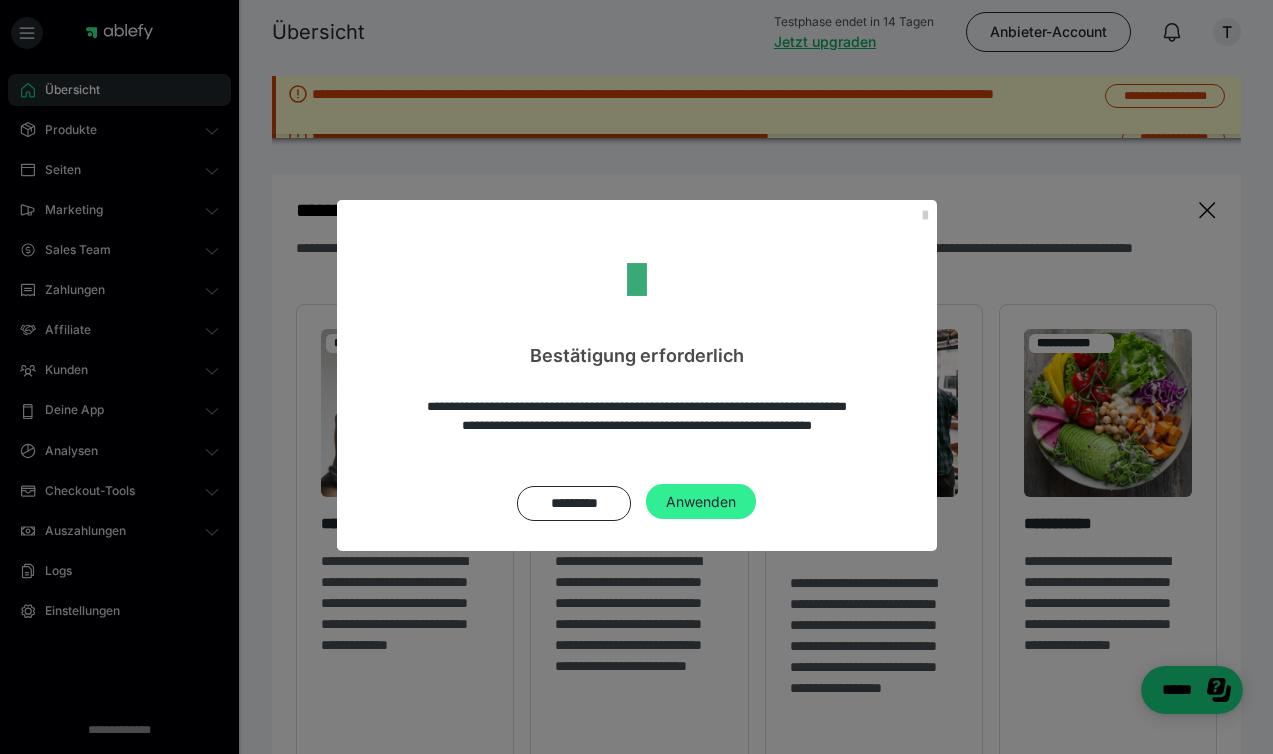 click on "Anwenden" at bounding box center [701, 502] 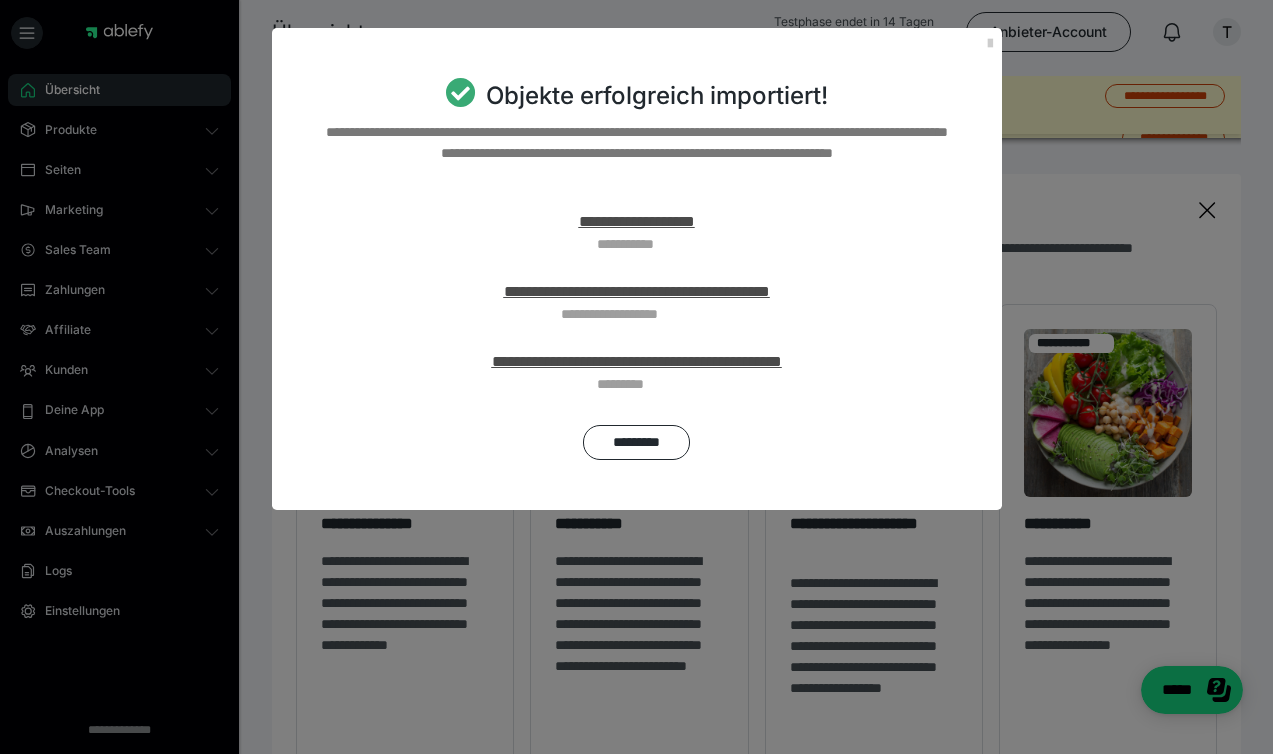click on "**********" at bounding box center [637, 221] 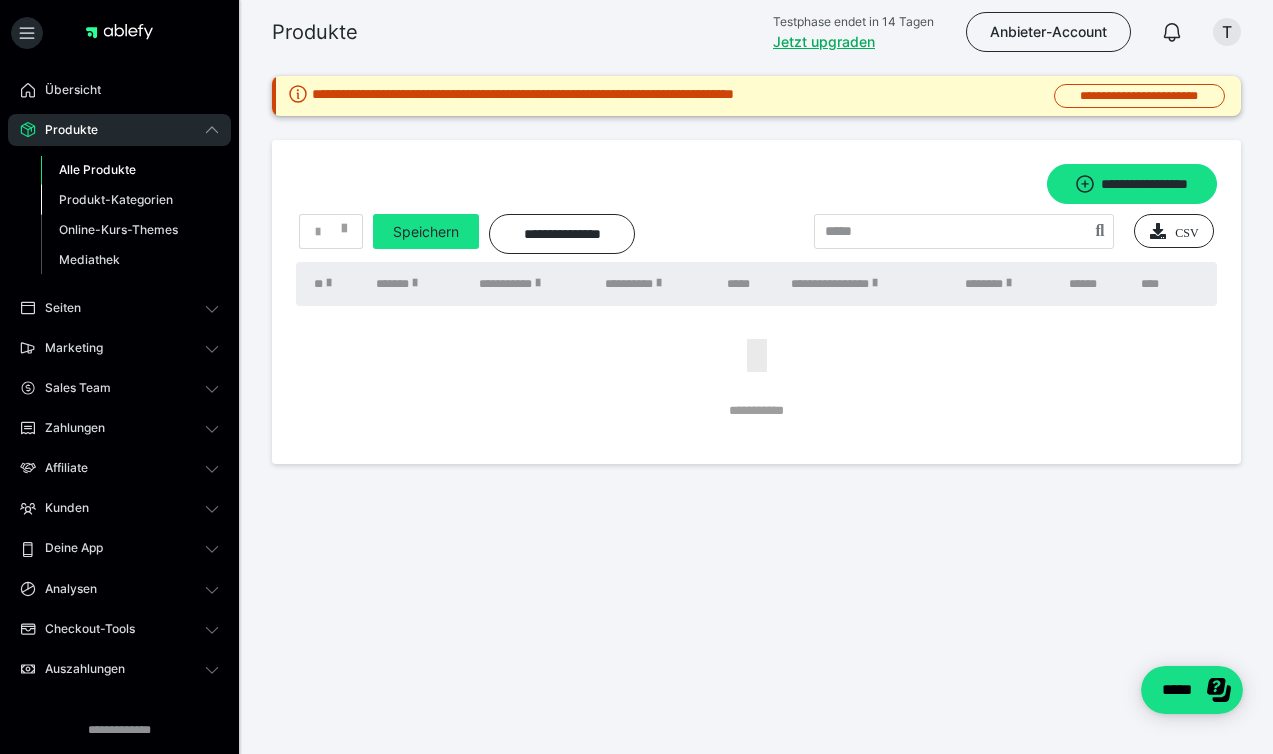 click on "Produkt-Kategorien" at bounding box center (116, 199) 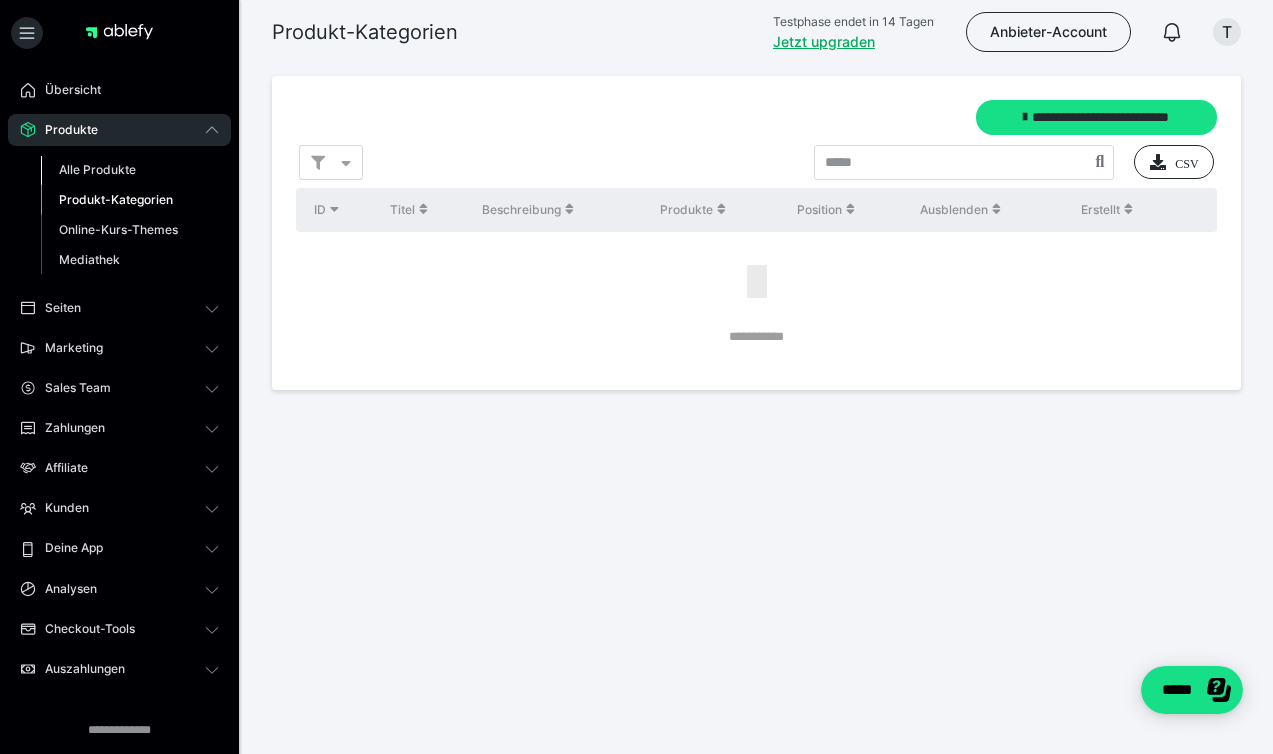 click on "Alle Produkte" at bounding box center [130, 170] 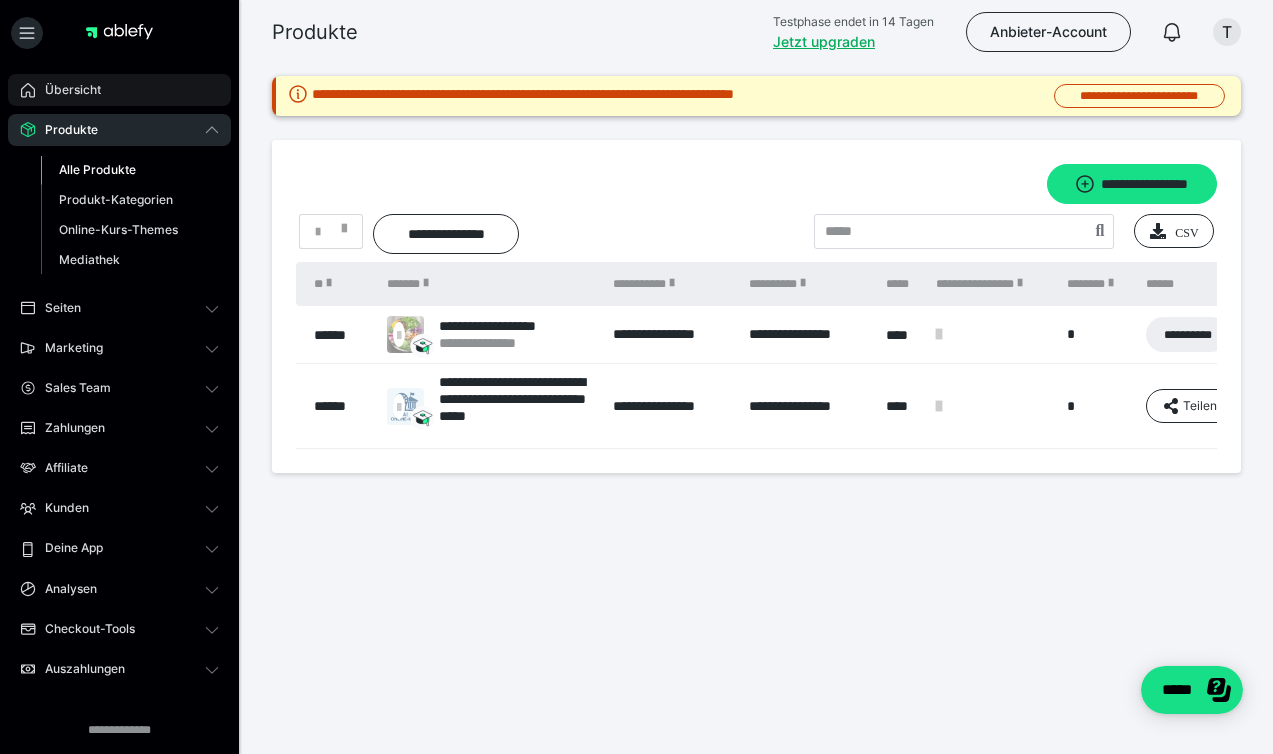 click on "Übersicht" at bounding box center [119, 90] 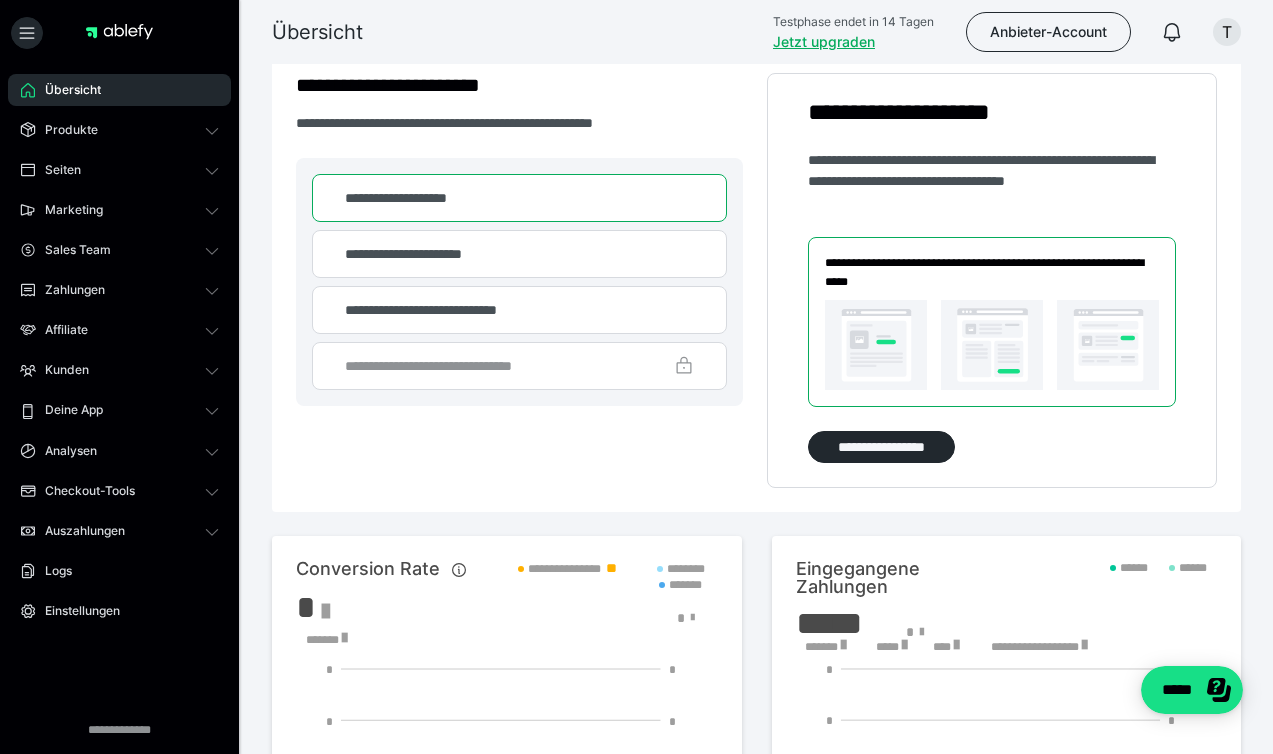 scroll, scrollTop: 718, scrollLeft: 0, axis: vertical 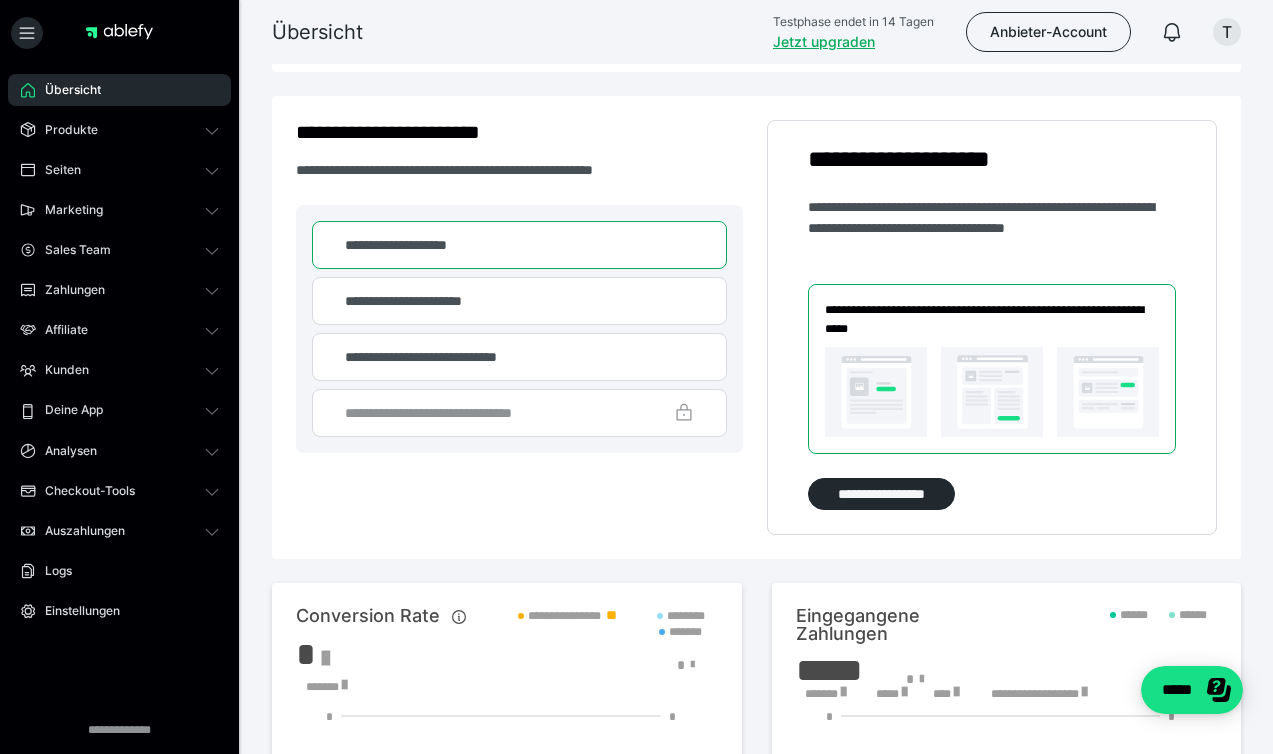 click at bounding box center [992, 392] 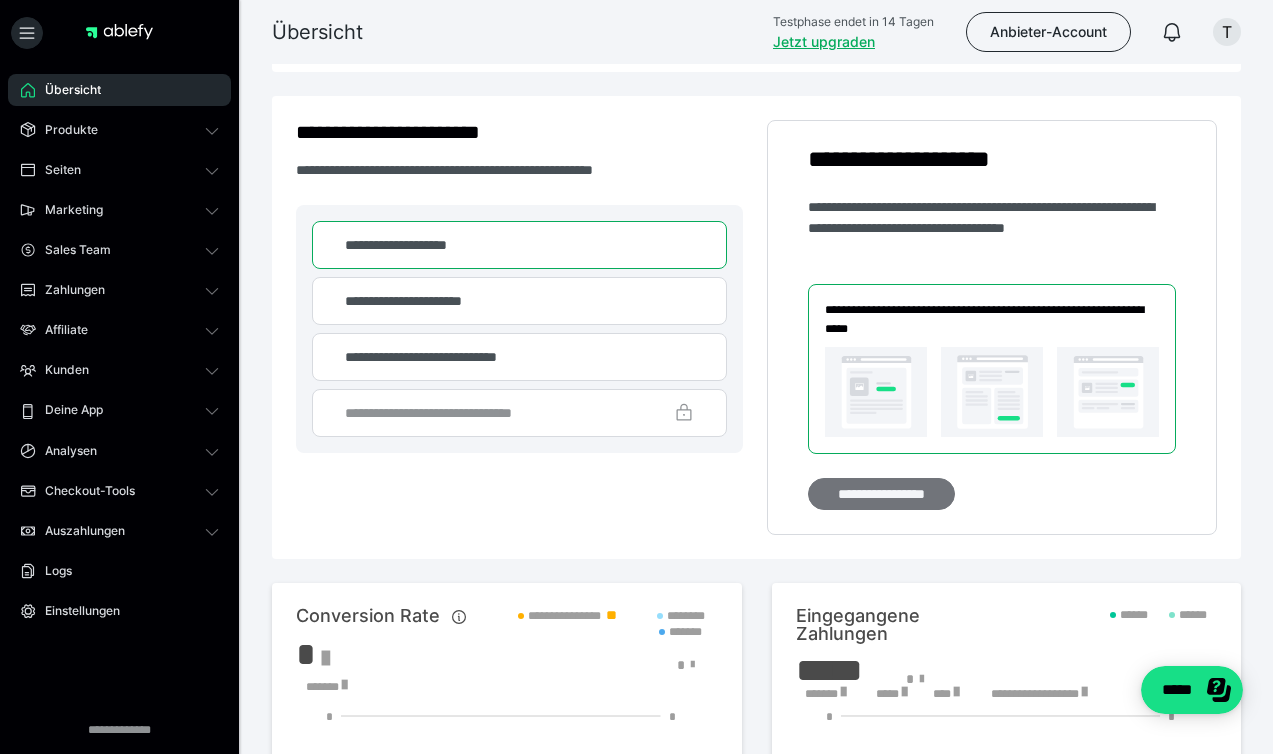 click on "**********" at bounding box center [881, 494] 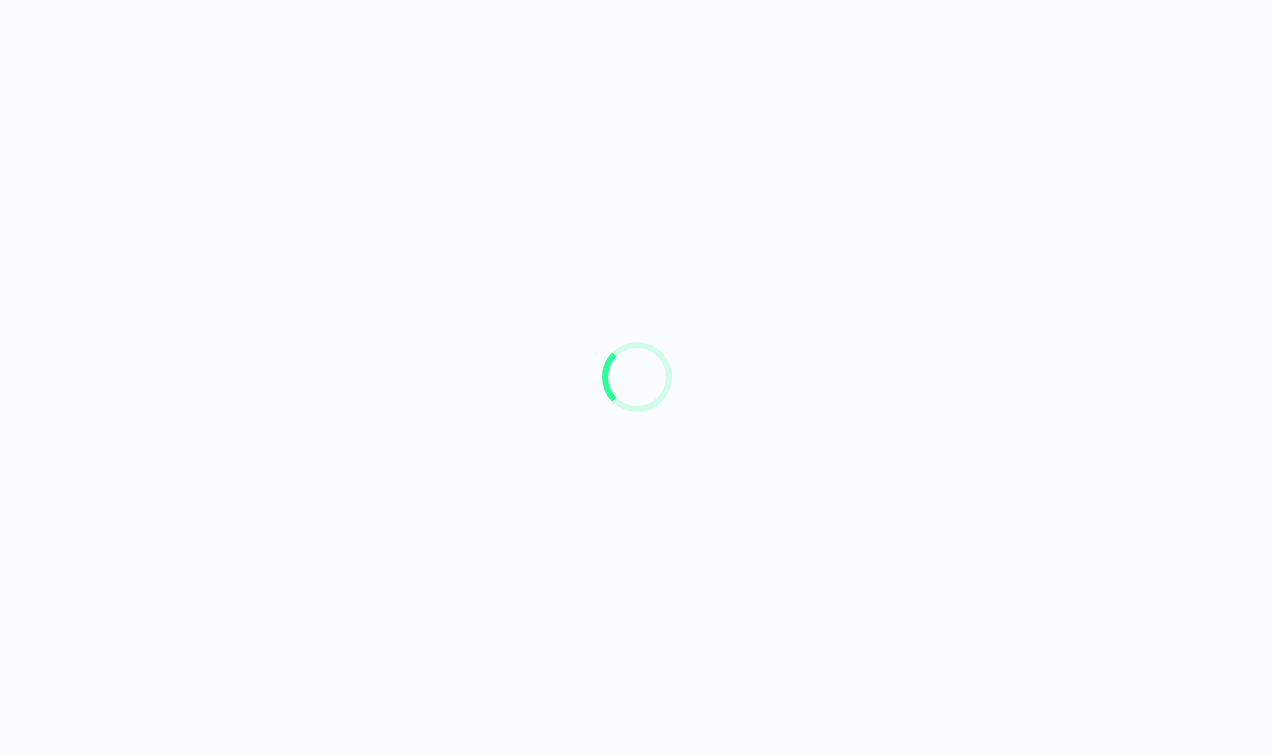 scroll, scrollTop: 0, scrollLeft: 0, axis: both 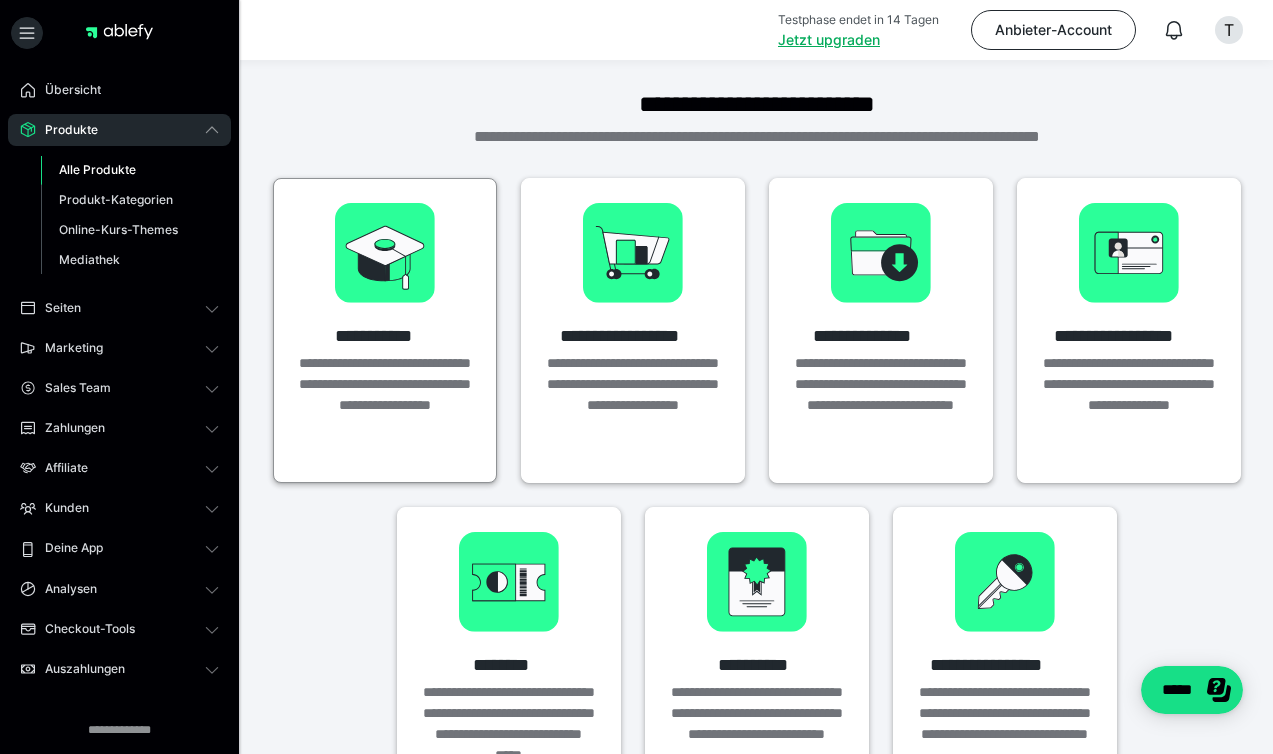 click at bounding box center [385, 253] 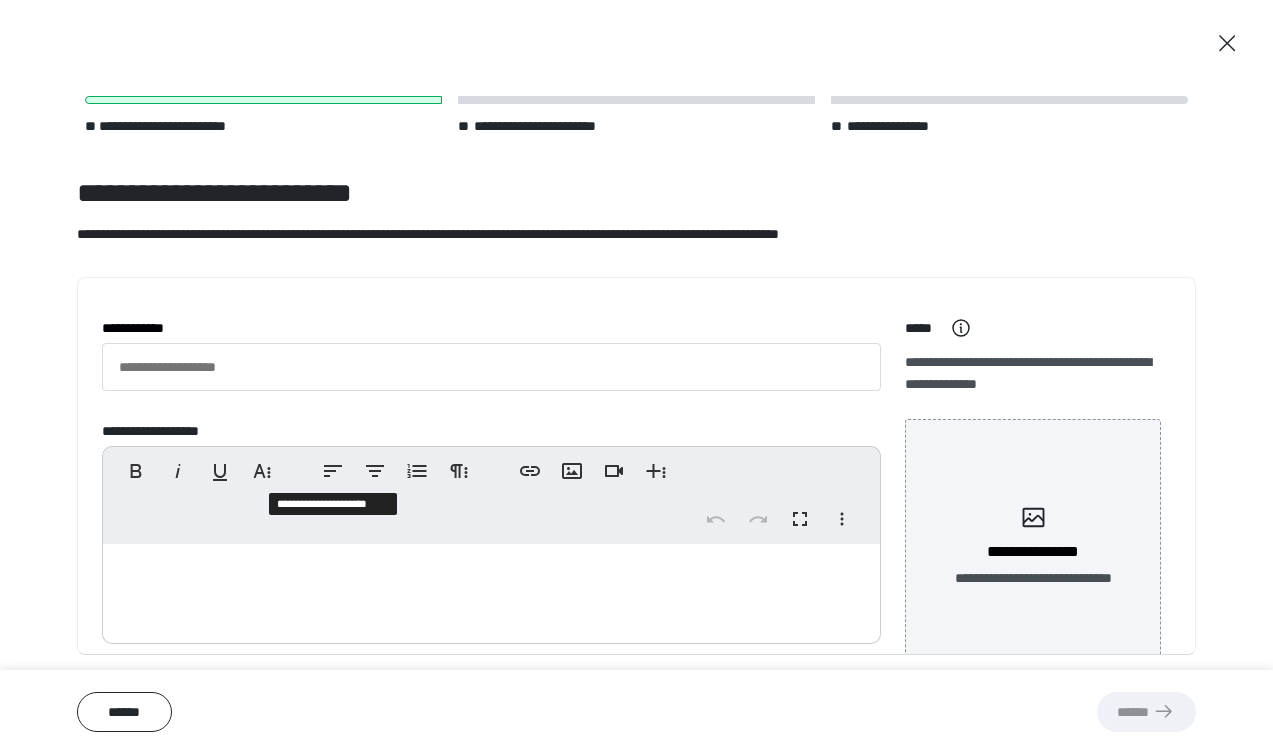 scroll, scrollTop: 0, scrollLeft: 0, axis: both 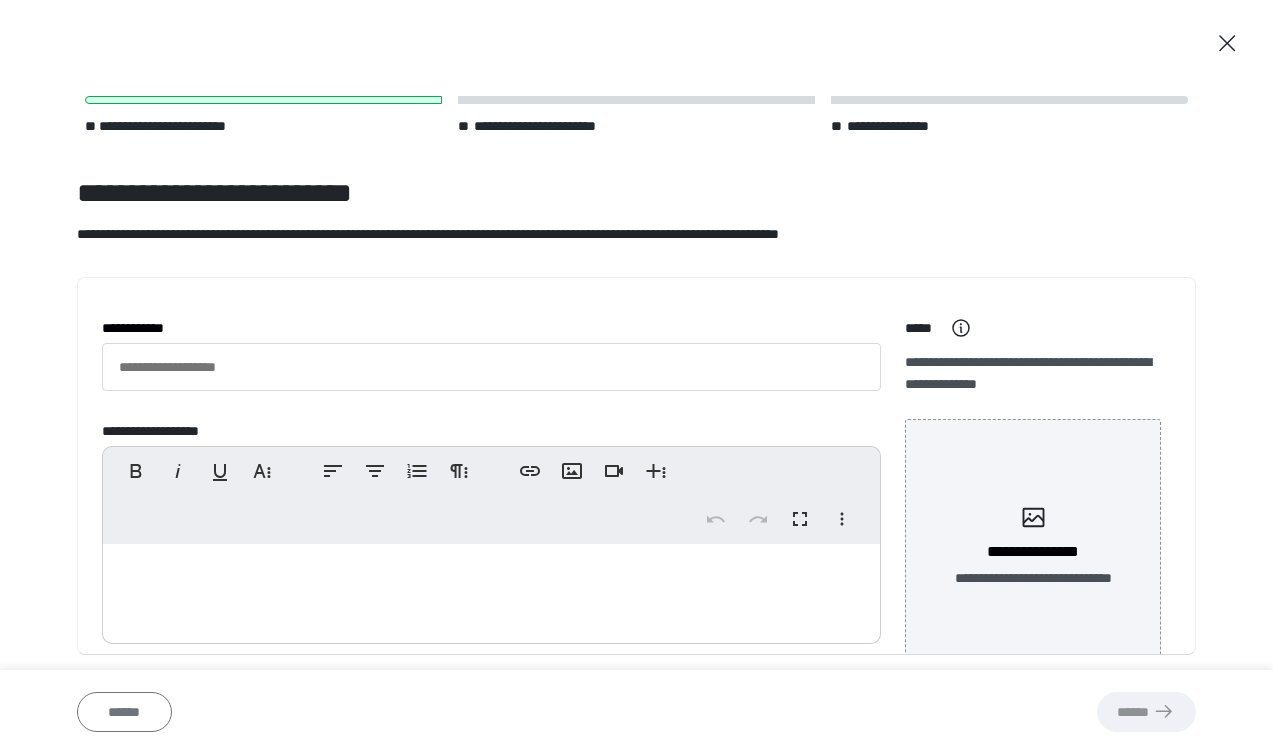 click on "******" at bounding box center (124, 712) 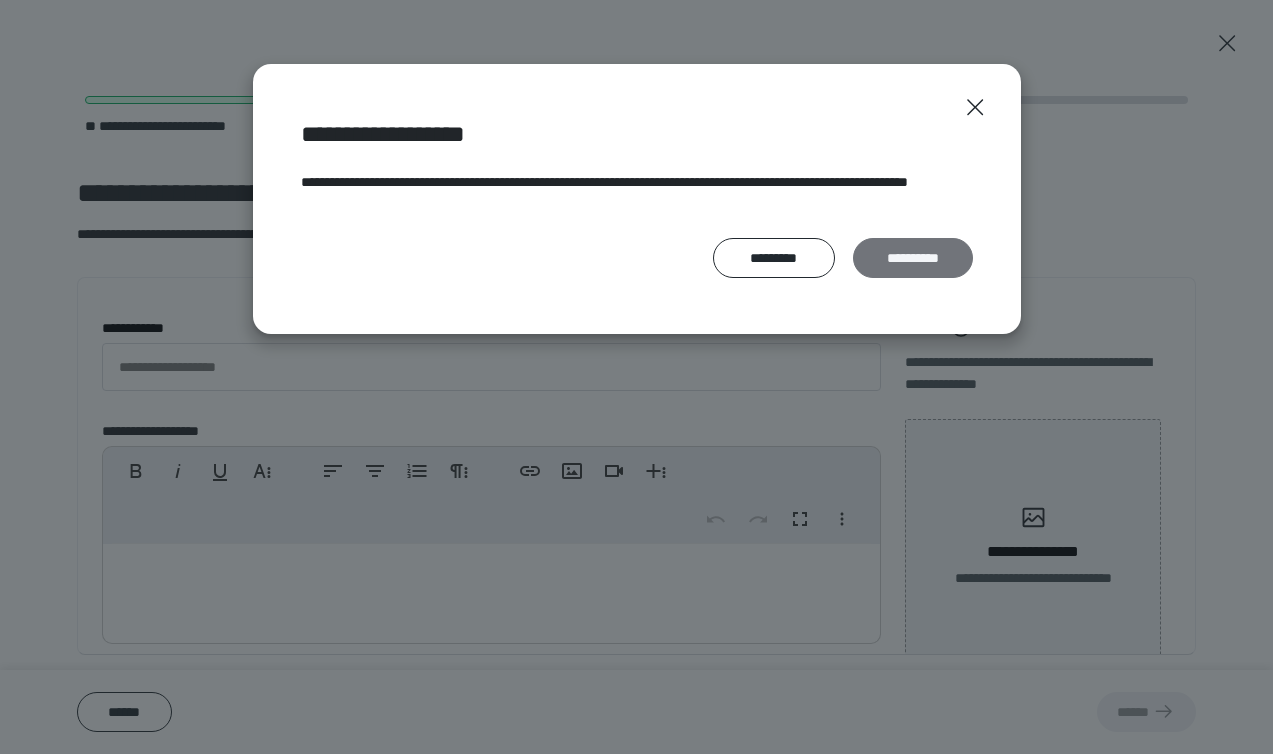 click on "**********" at bounding box center [913, 258] 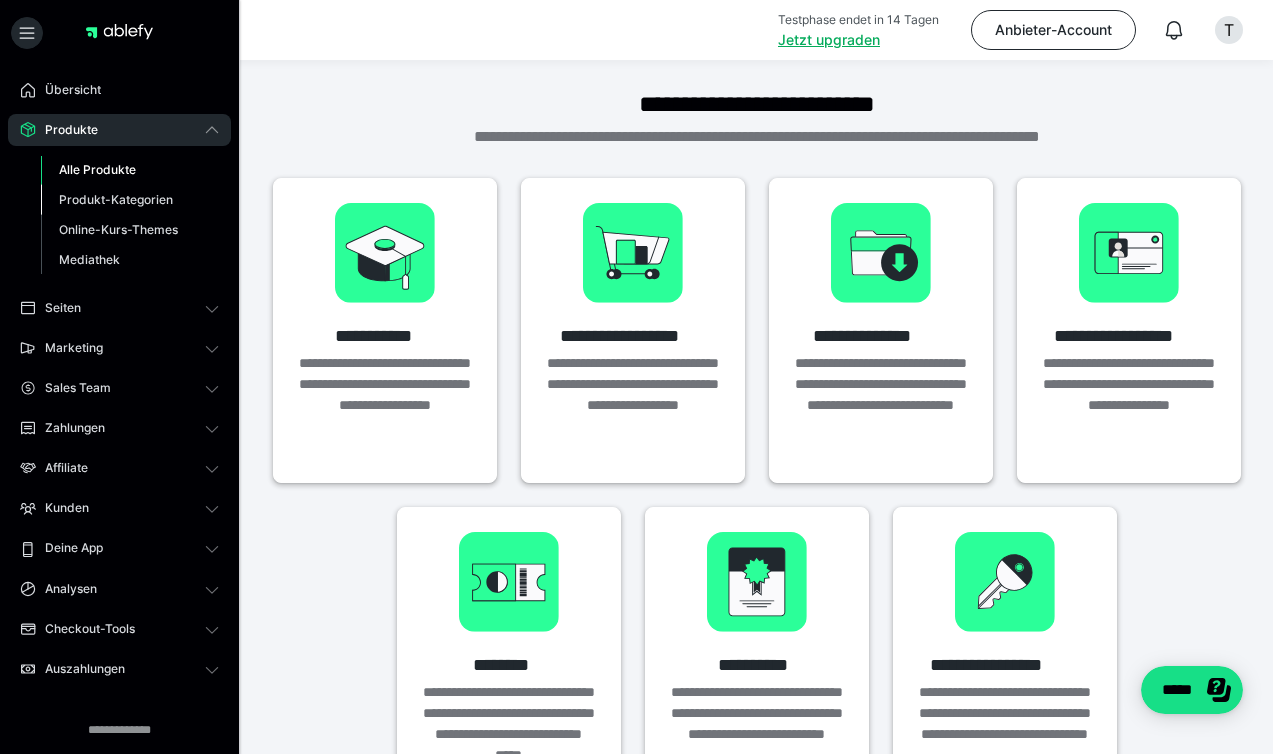 click on "Produkt-Kategorien" at bounding box center (130, 200) 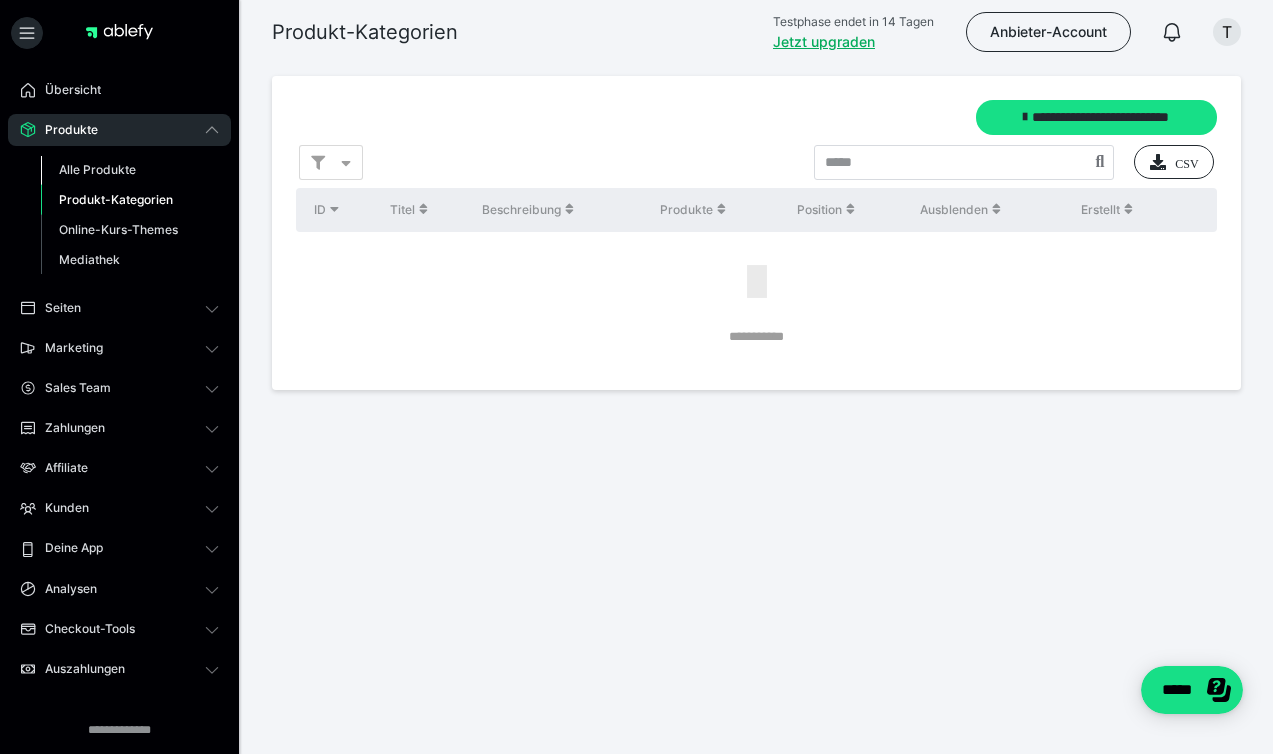 click on "Alle Produkte" at bounding box center (97, 169) 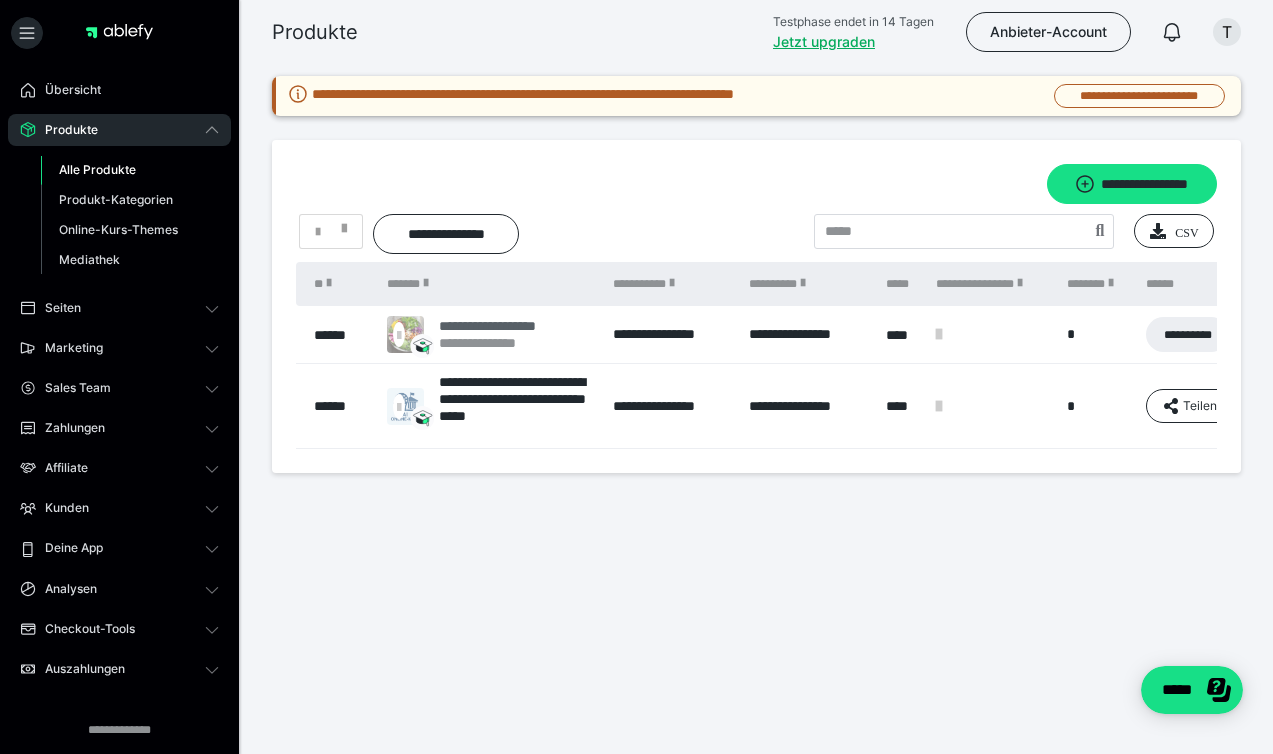 scroll, scrollTop: 0, scrollLeft: 0, axis: both 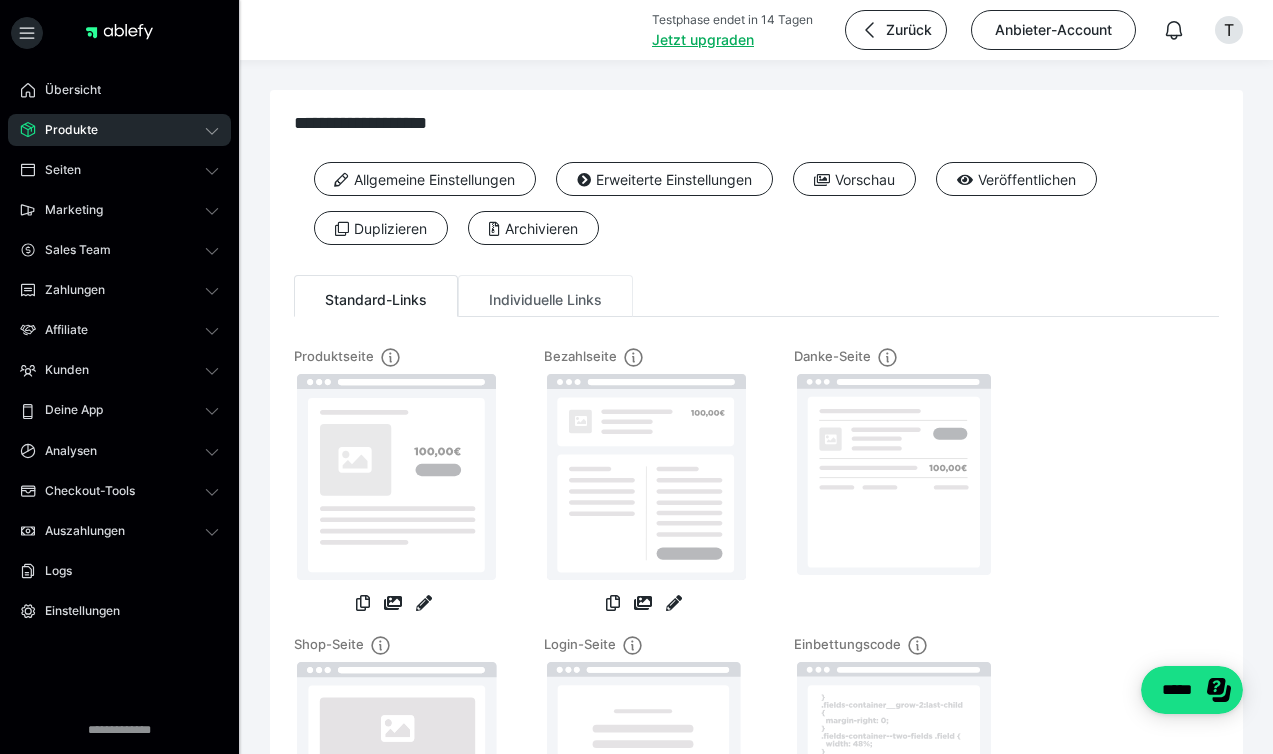 click on "Individuelle Links" at bounding box center (545, 296) 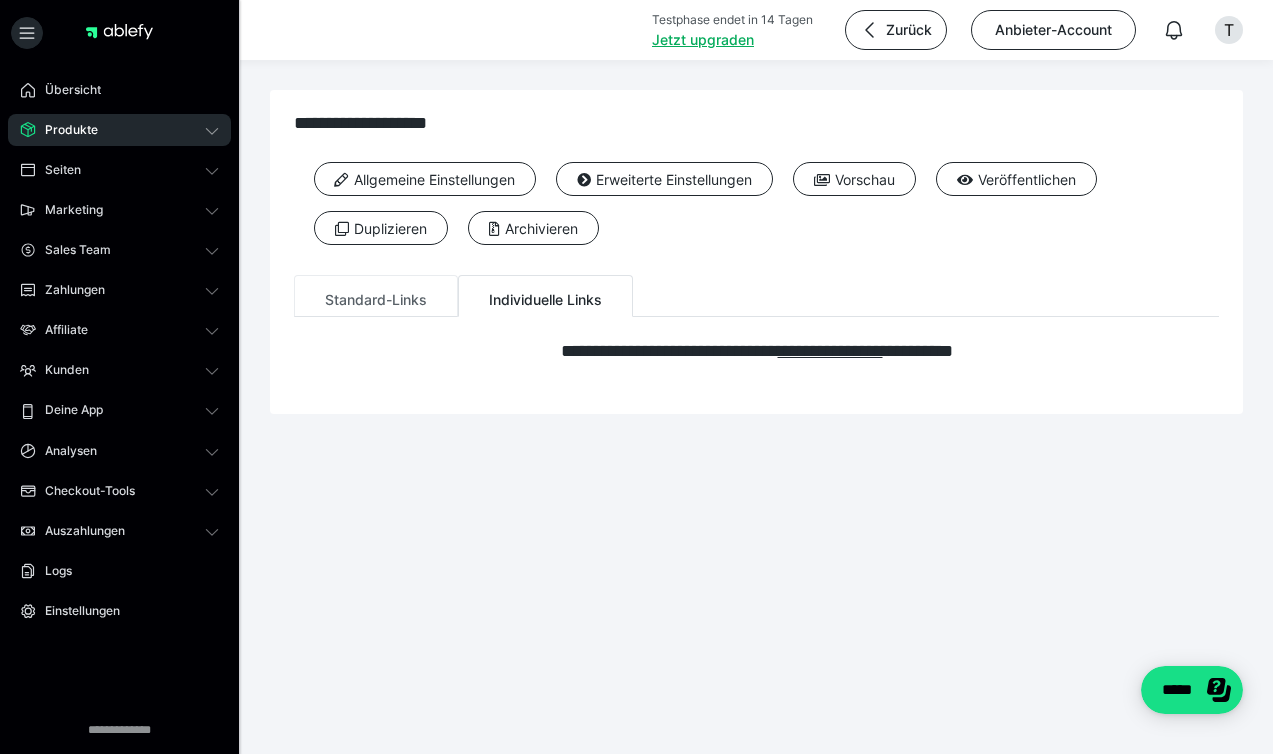 click on "Standard-Links" at bounding box center [376, 296] 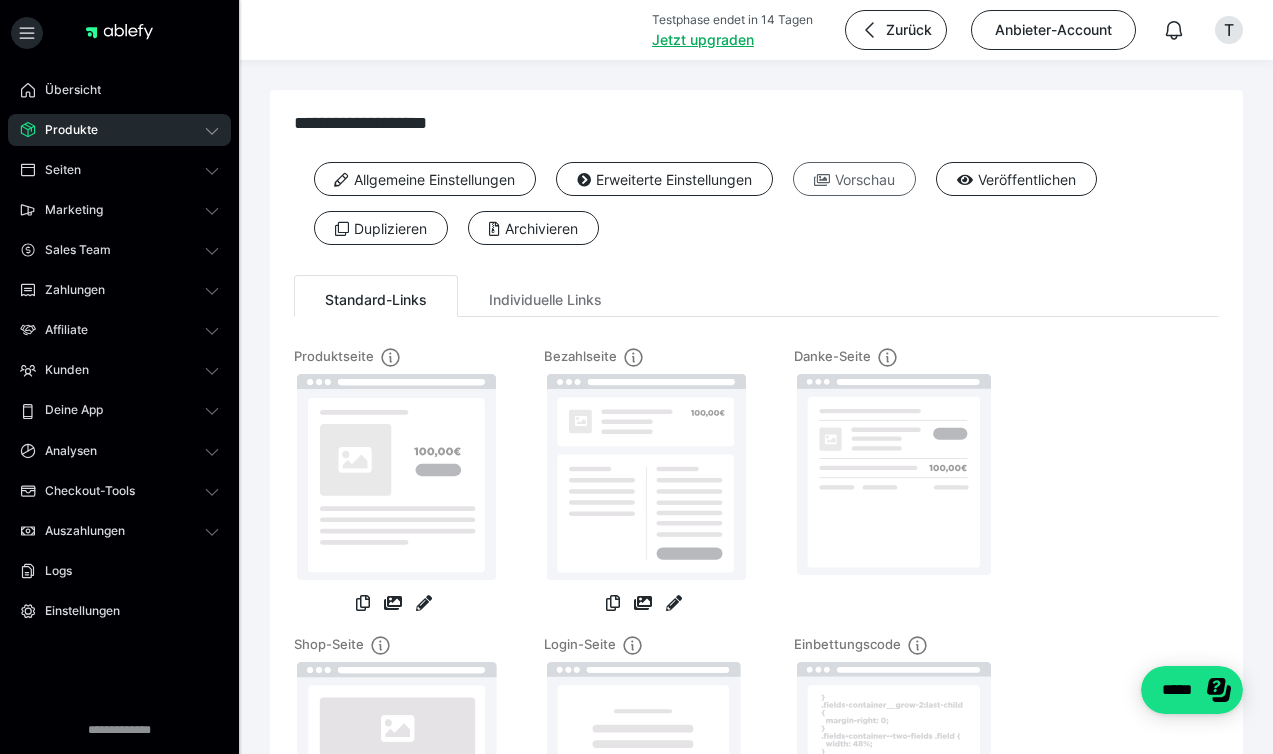 scroll, scrollTop: 0, scrollLeft: 0, axis: both 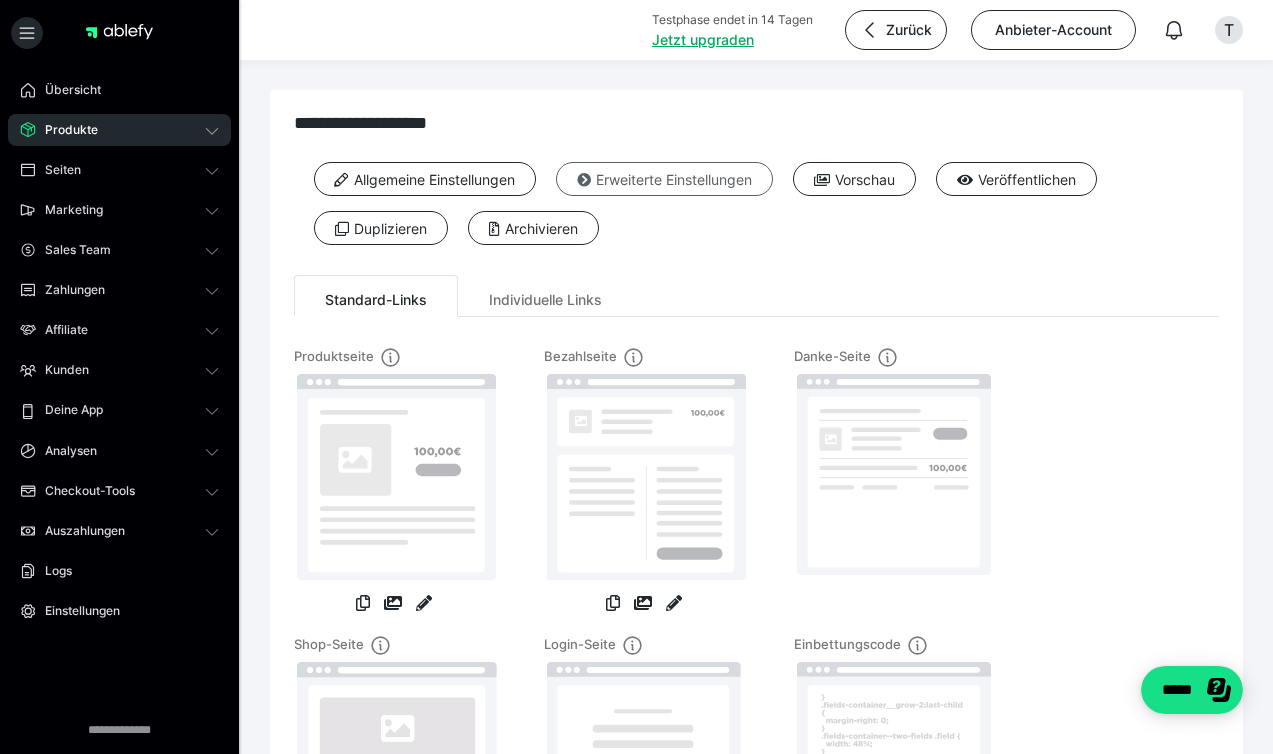 click on "Erweiterte Einstellungen" at bounding box center (664, 179) 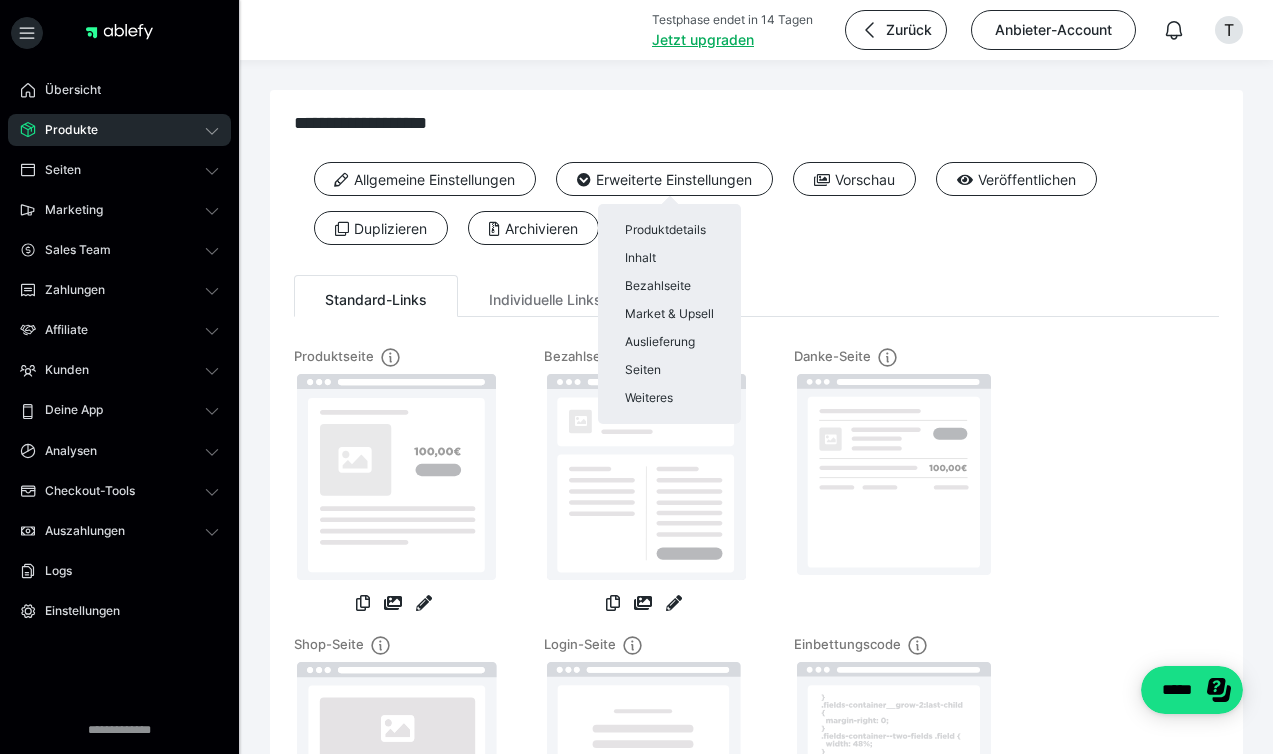 click at bounding box center (636, 377) 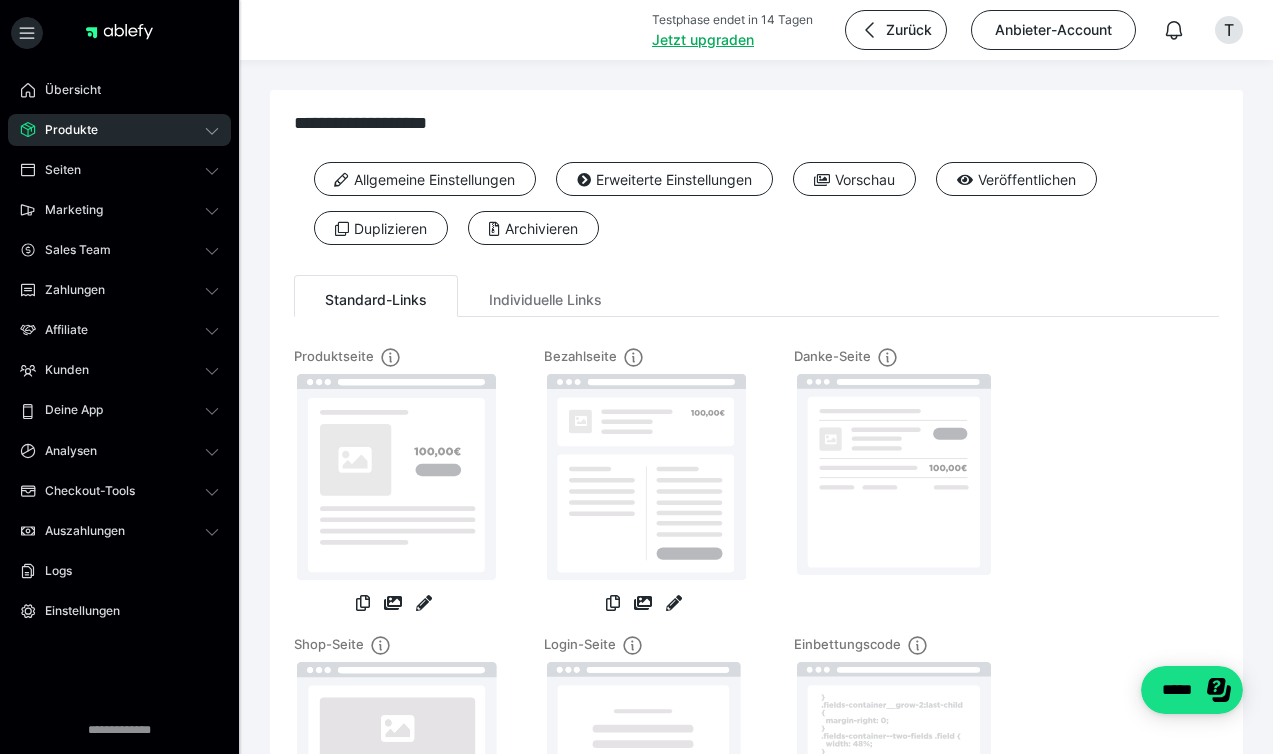 click on "Allgemeine Einstellungen" at bounding box center (425, 179) 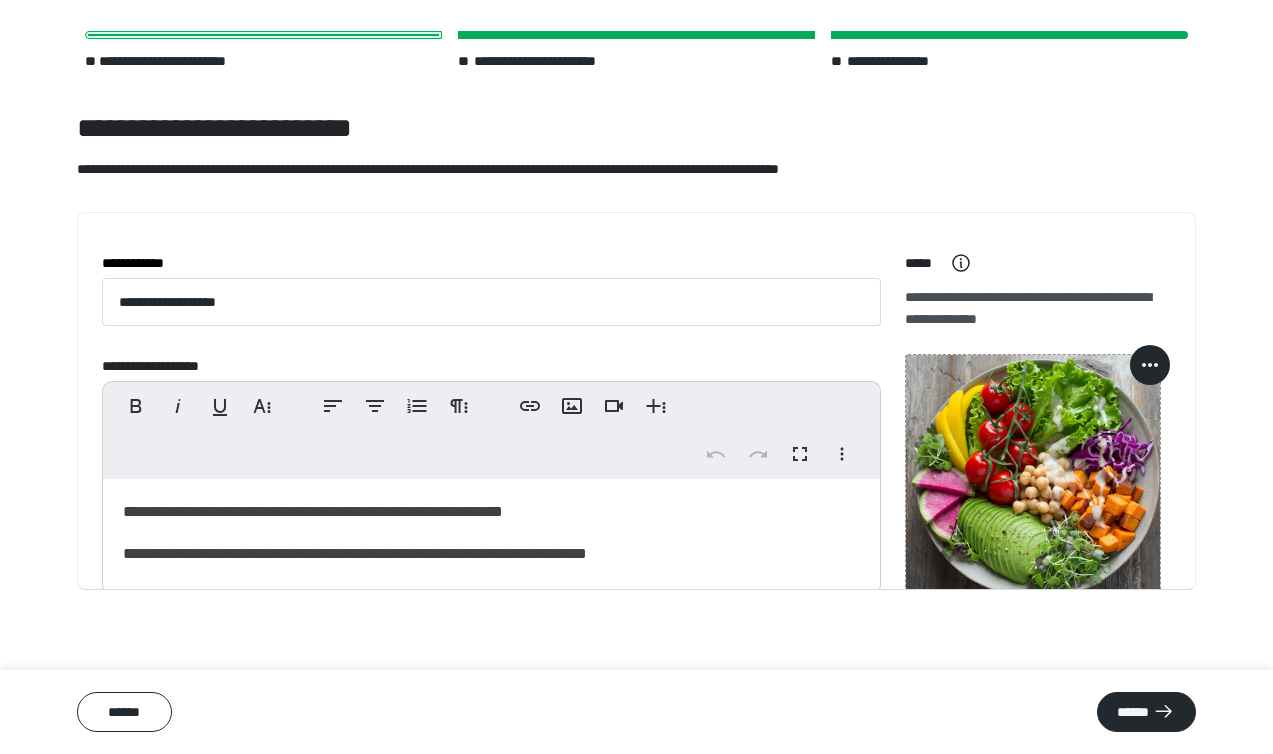 scroll, scrollTop: 65, scrollLeft: 0, axis: vertical 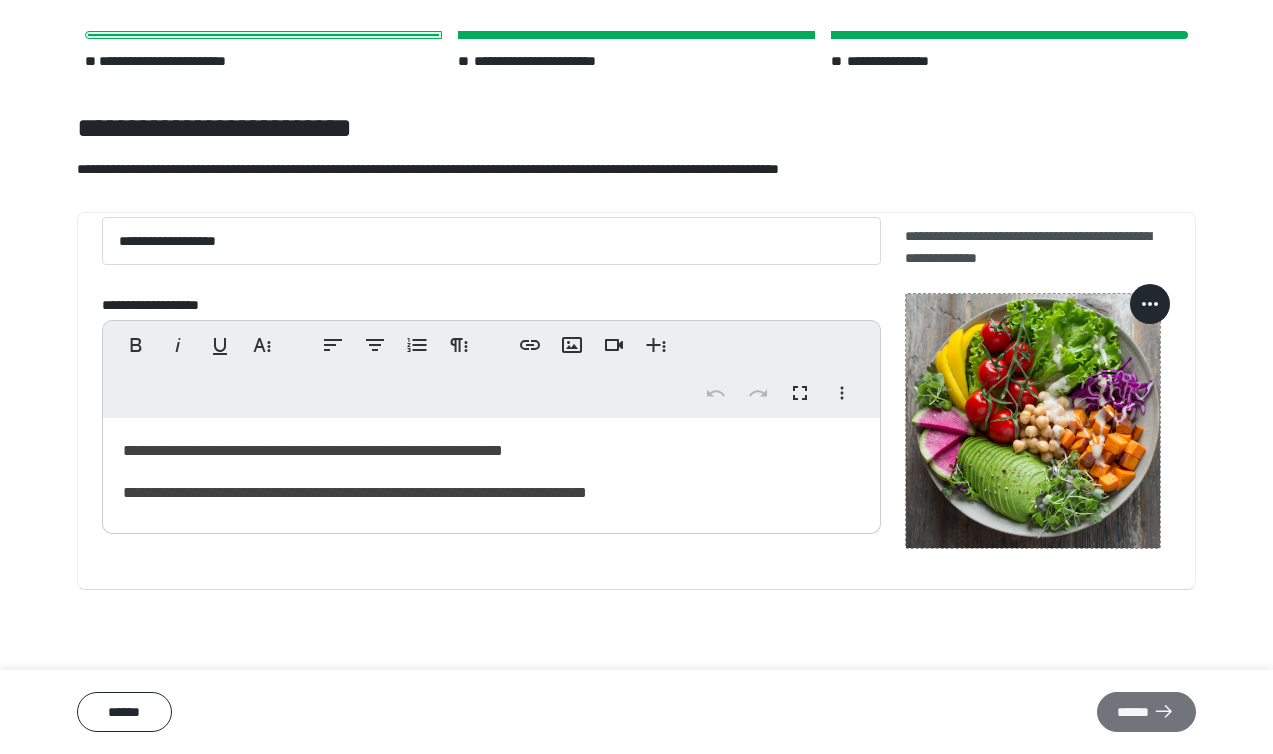click on "******" at bounding box center (1146, 712) 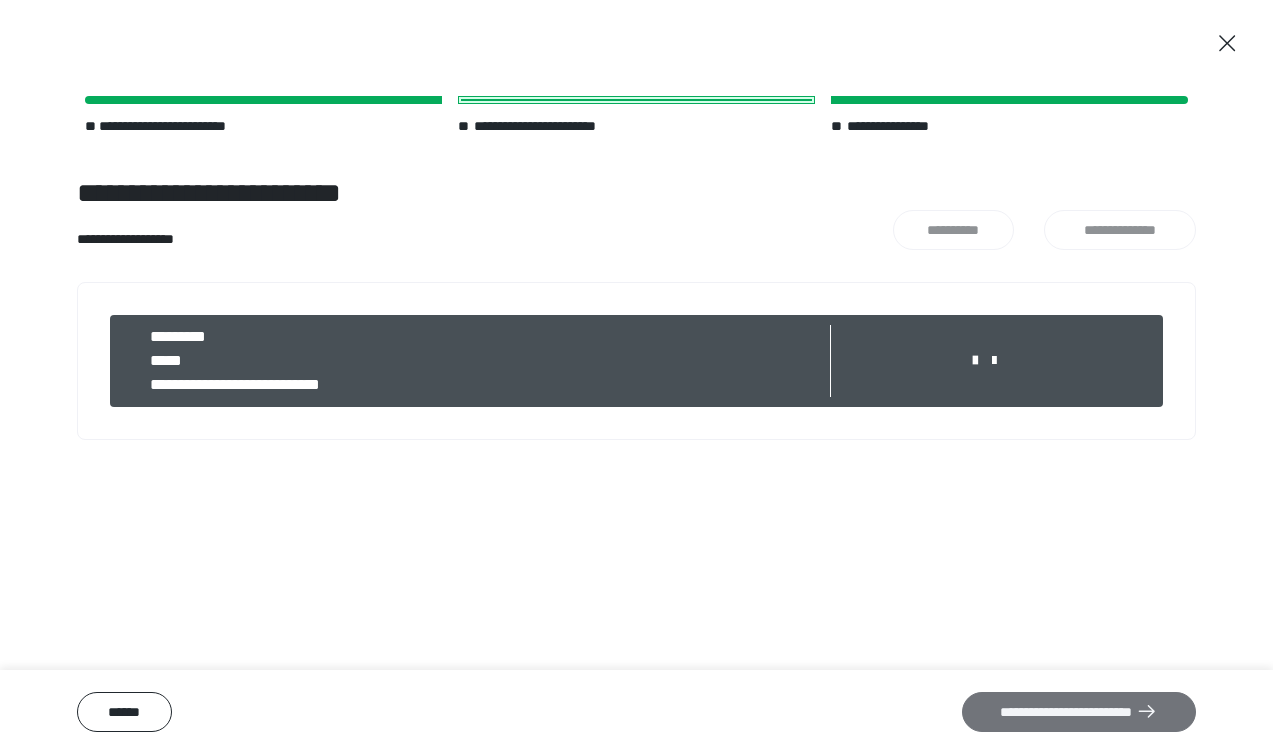 scroll, scrollTop: 0, scrollLeft: 0, axis: both 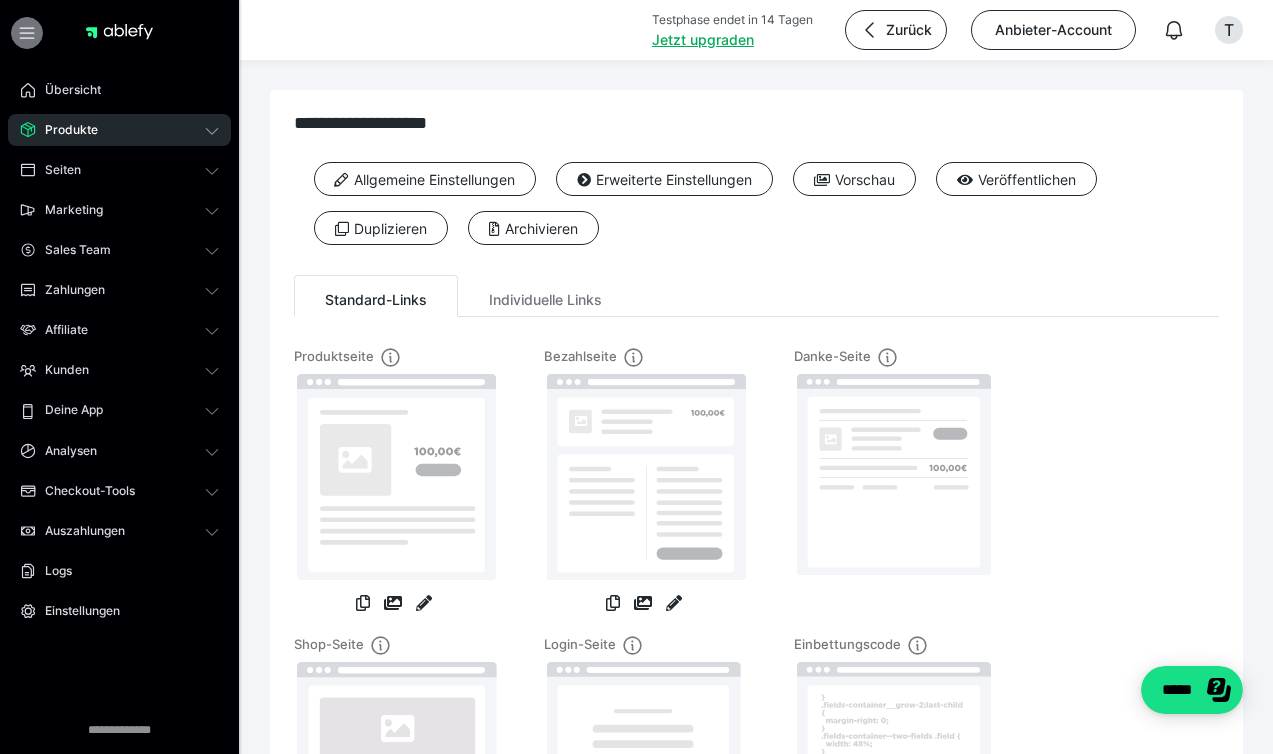 click at bounding box center (27, 33) 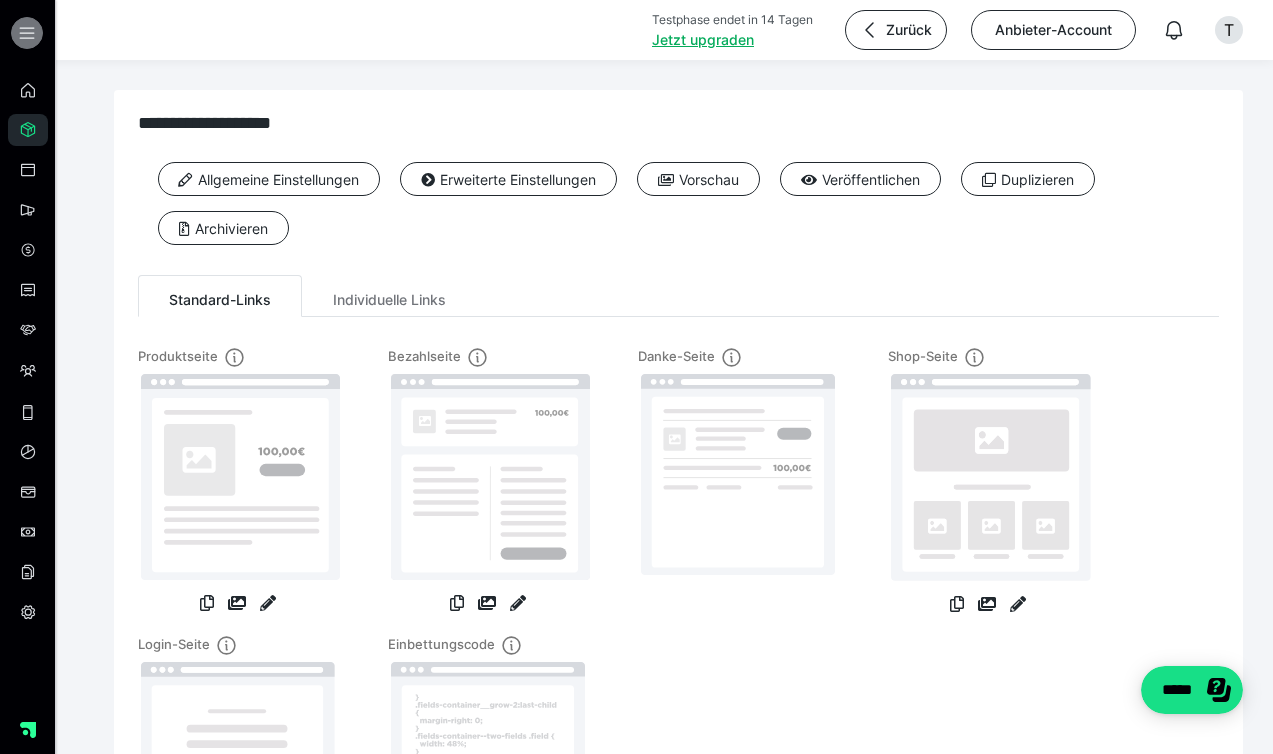 click at bounding box center [27, 33] 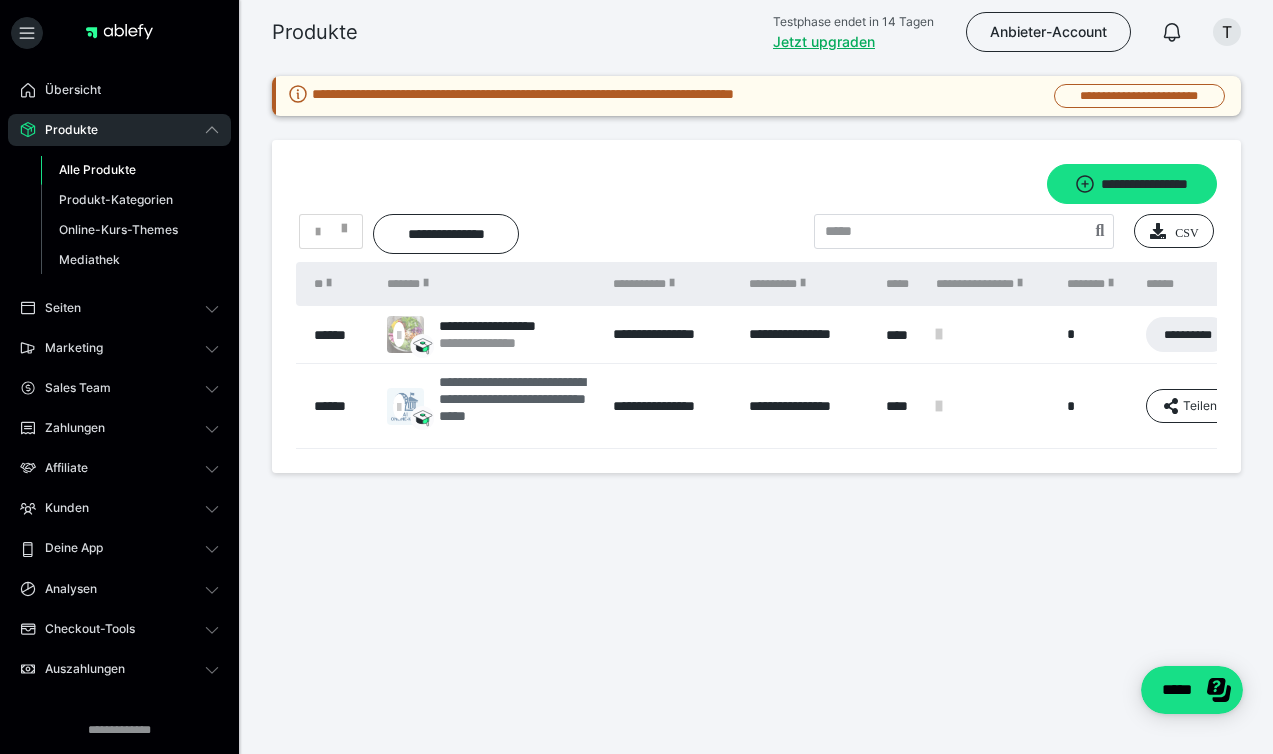 scroll, scrollTop: 0, scrollLeft: 0, axis: both 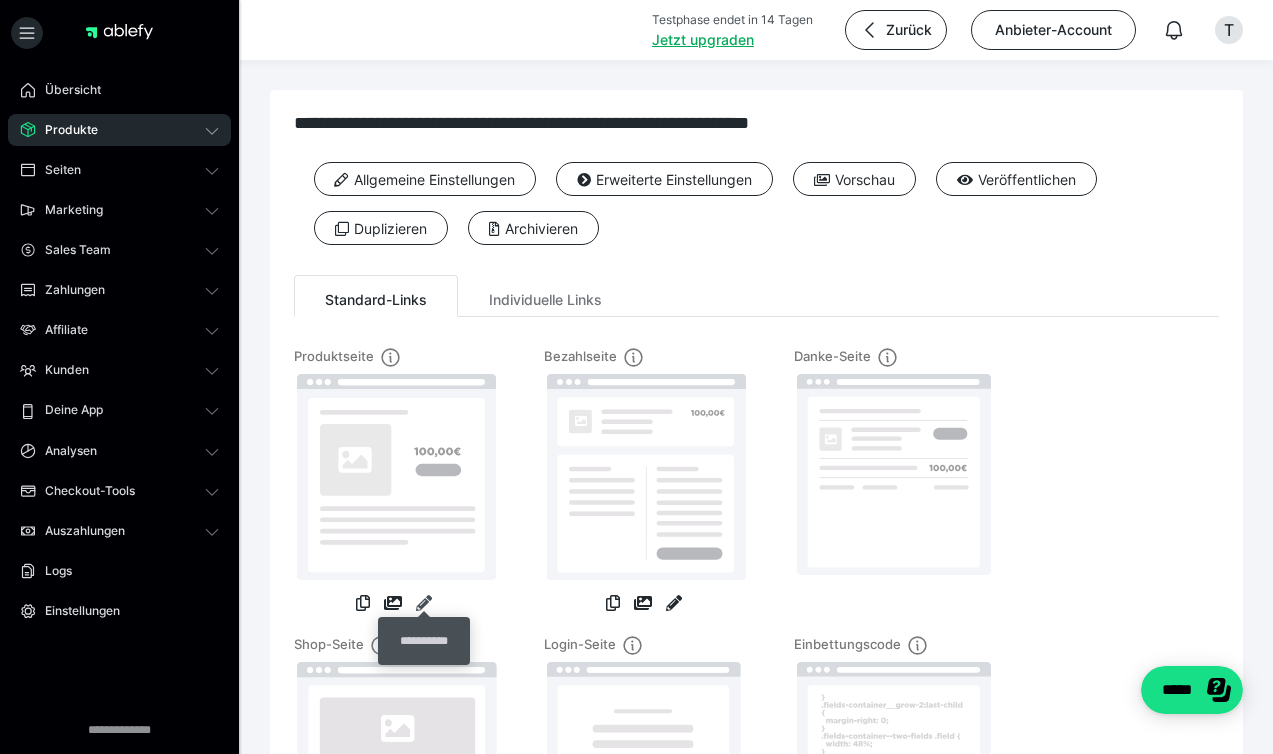 click at bounding box center [424, 603] 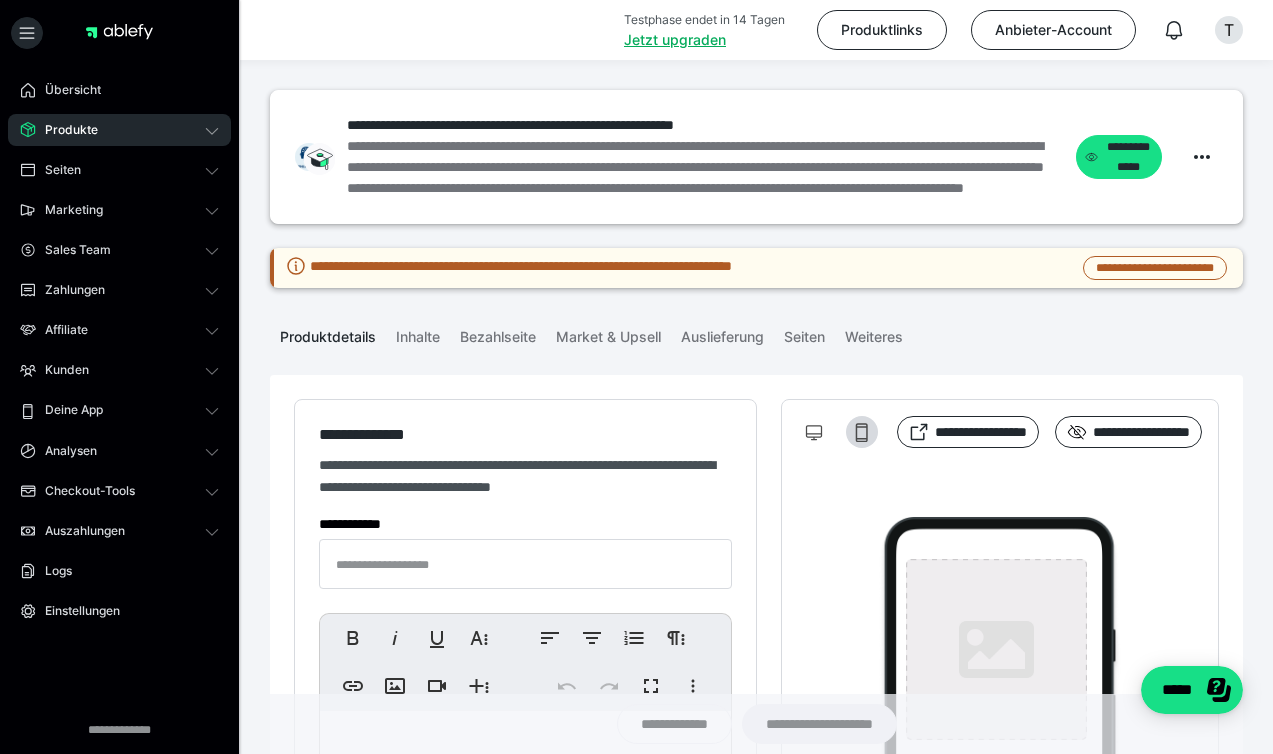 type on "**********" 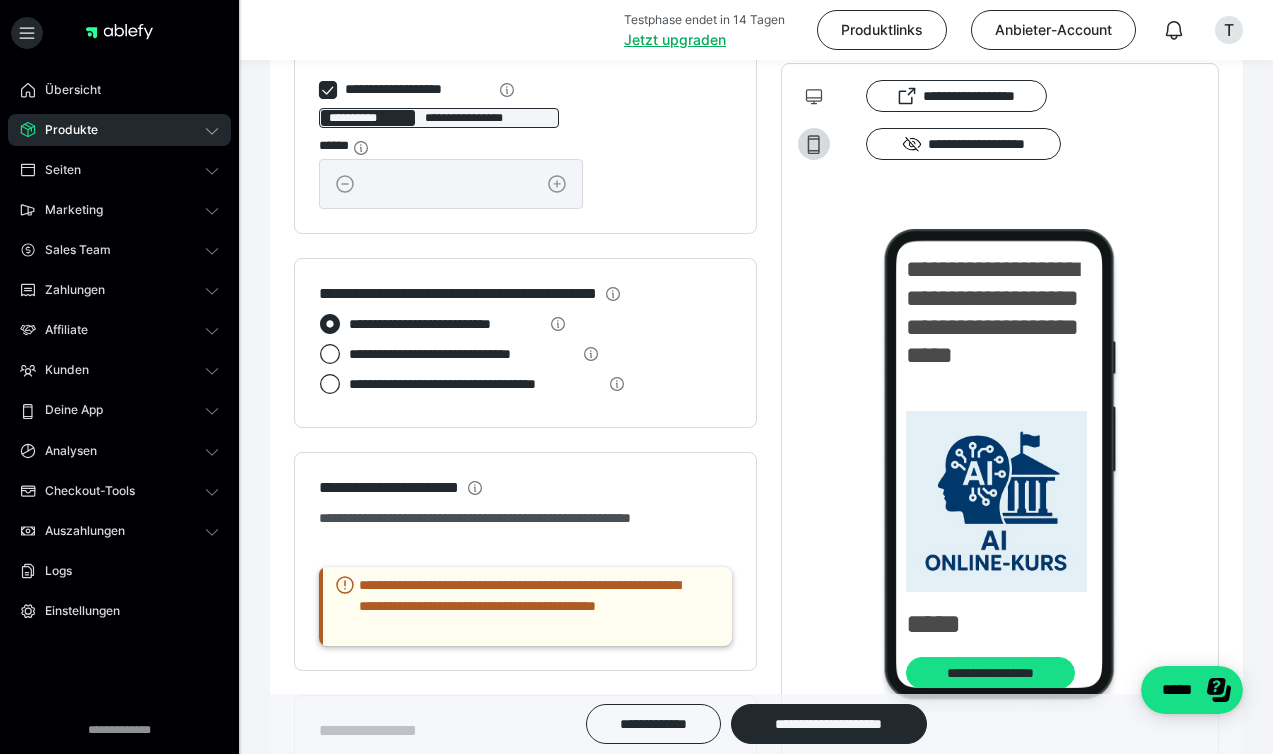 scroll, scrollTop: 2170, scrollLeft: 0, axis: vertical 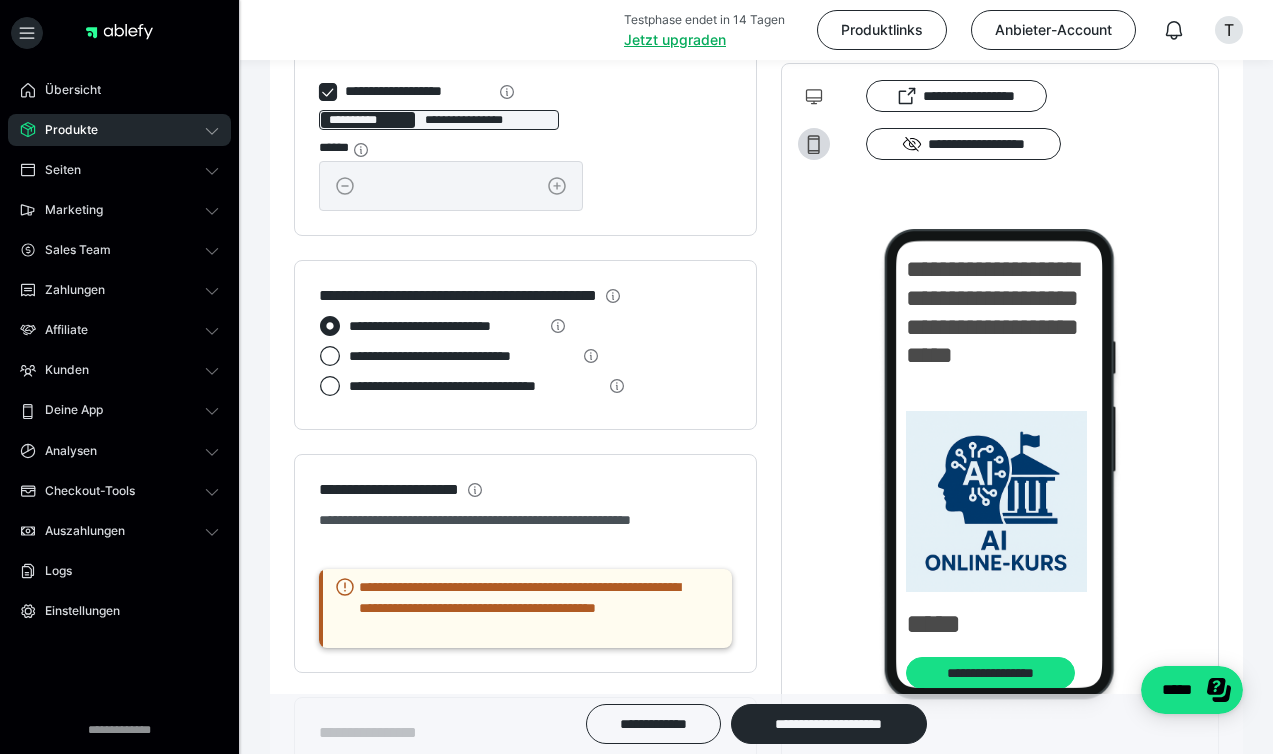 click on "**********" at bounding box center [525, 345] 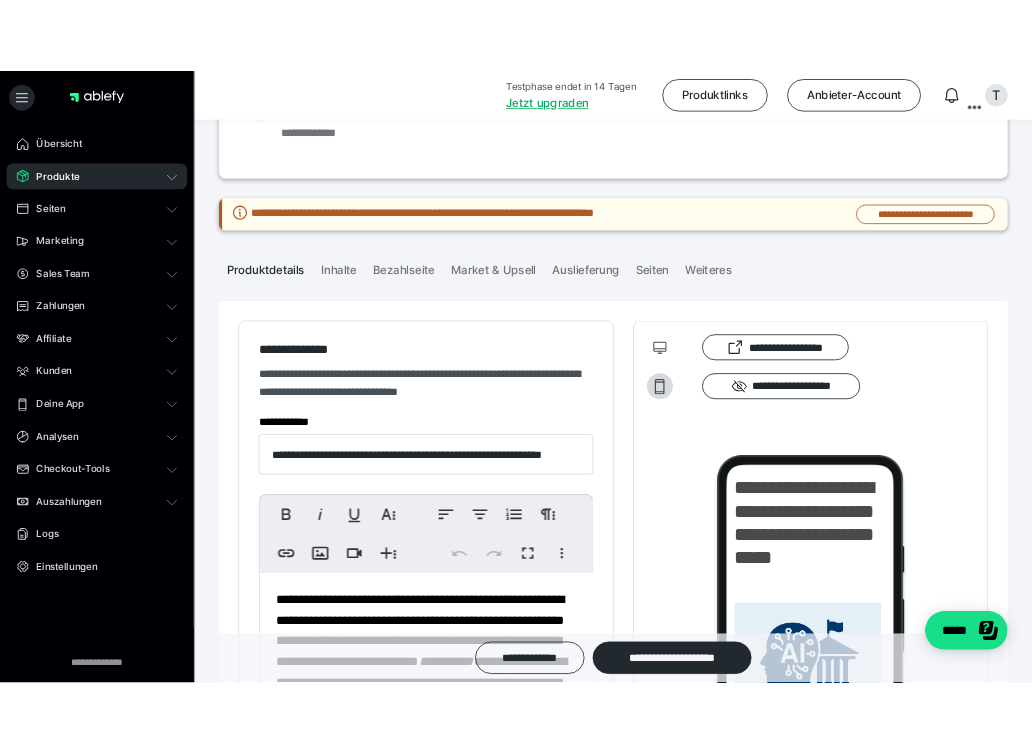 scroll, scrollTop: 107, scrollLeft: 0, axis: vertical 